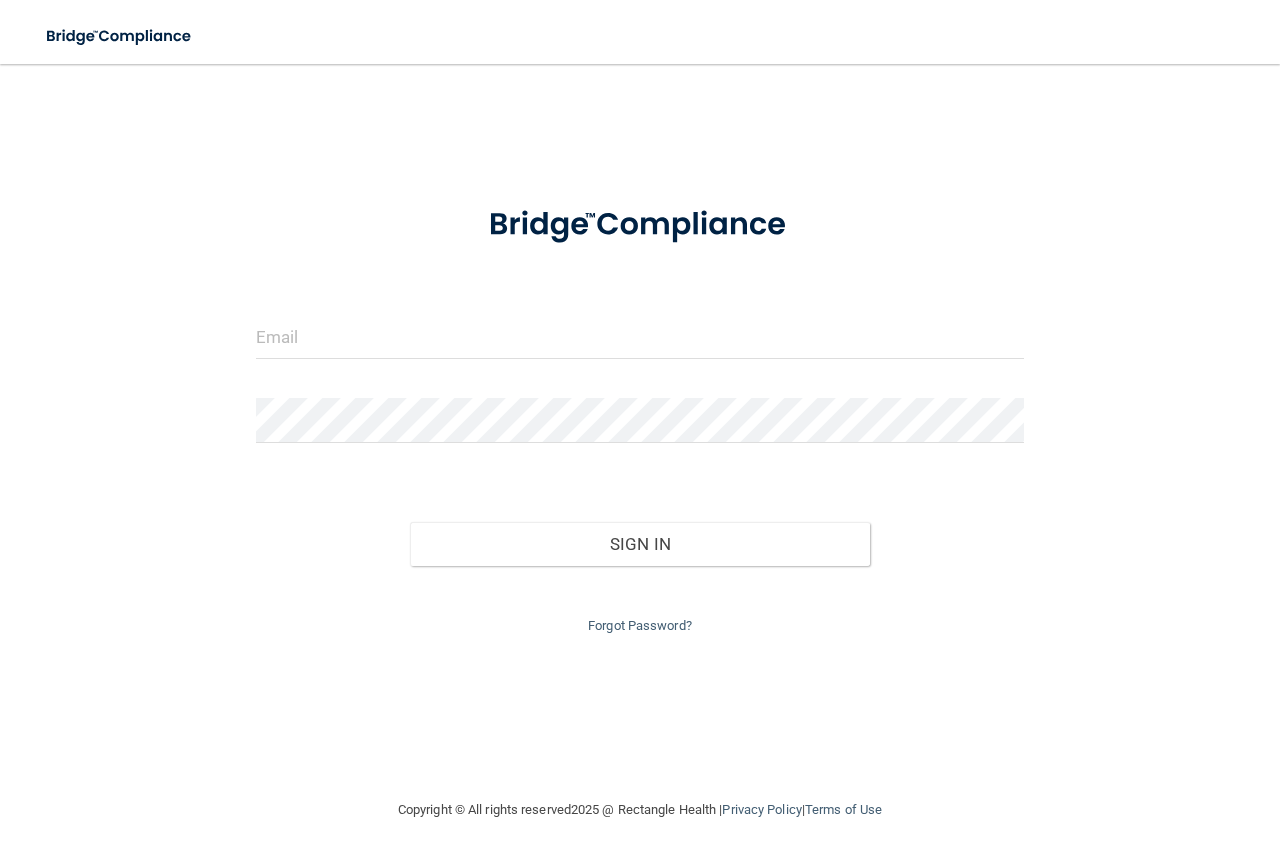 scroll, scrollTop: 0, scrollLeft: 0, axis: both 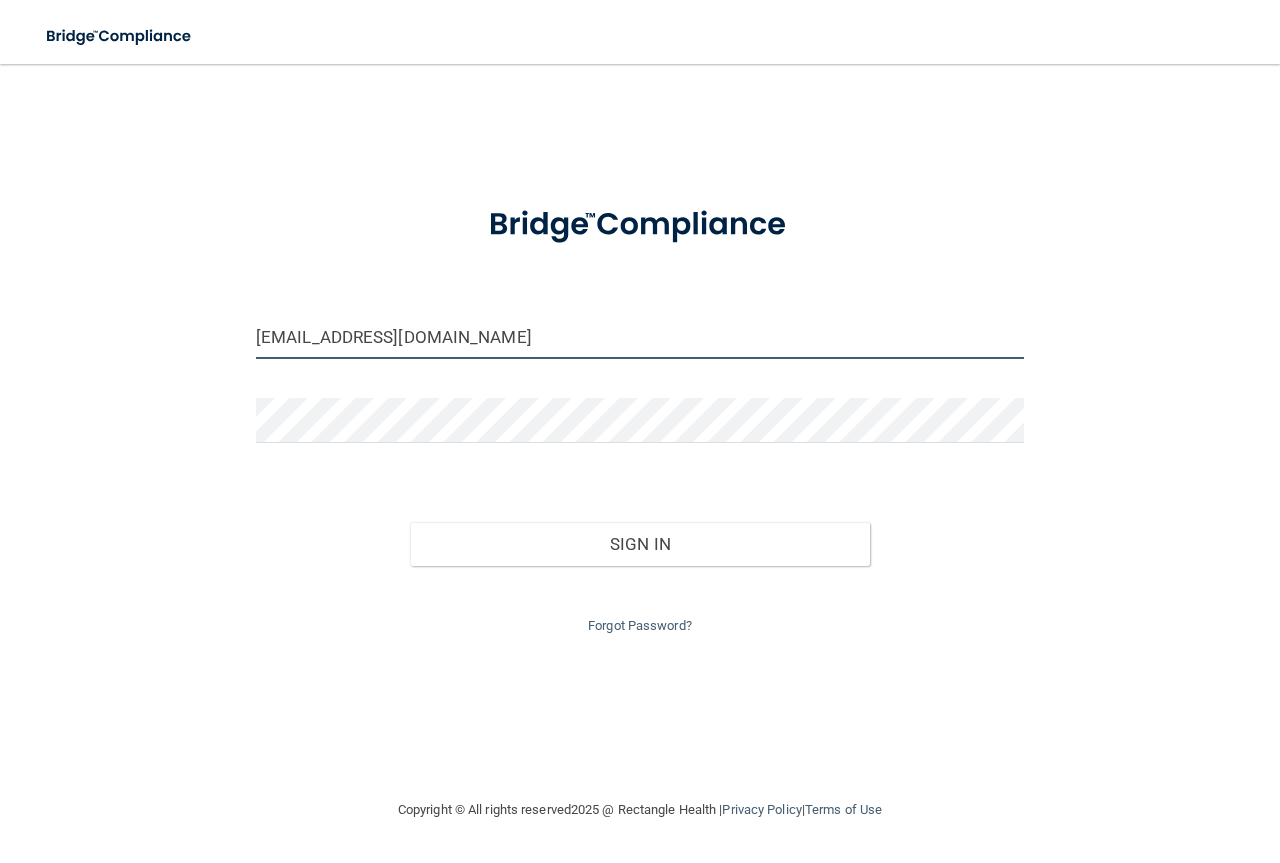 drag, startPoint x: 232, startPoint y: 320, endPoint x: 108, endPoint y: 308, distance: 124.57929 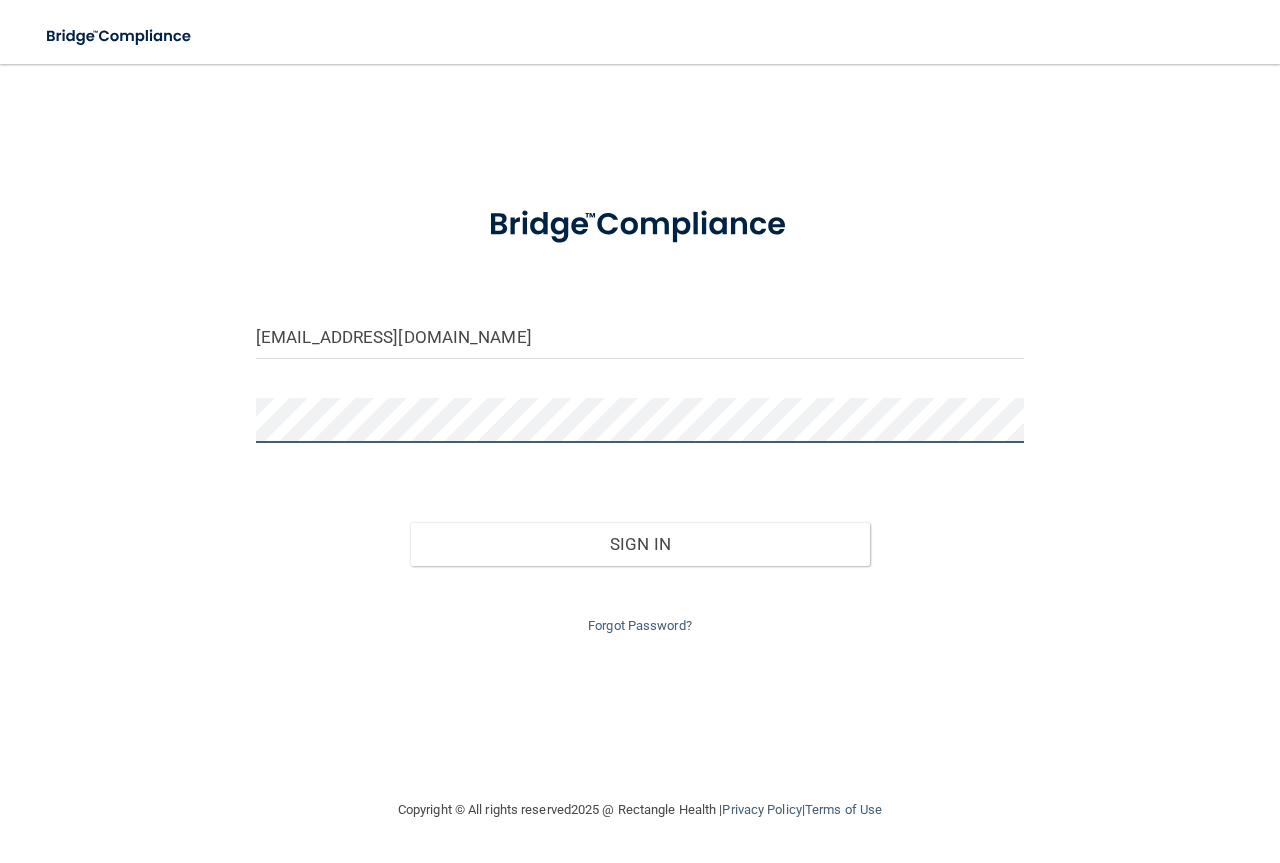 click on "[EMAIL_ADDRESS][DOMAIN_NAME]                                    Invalid email/password.     You don't have permission to access that page.       Sign In            Forgot Password?" at bounding box center [640, 431] 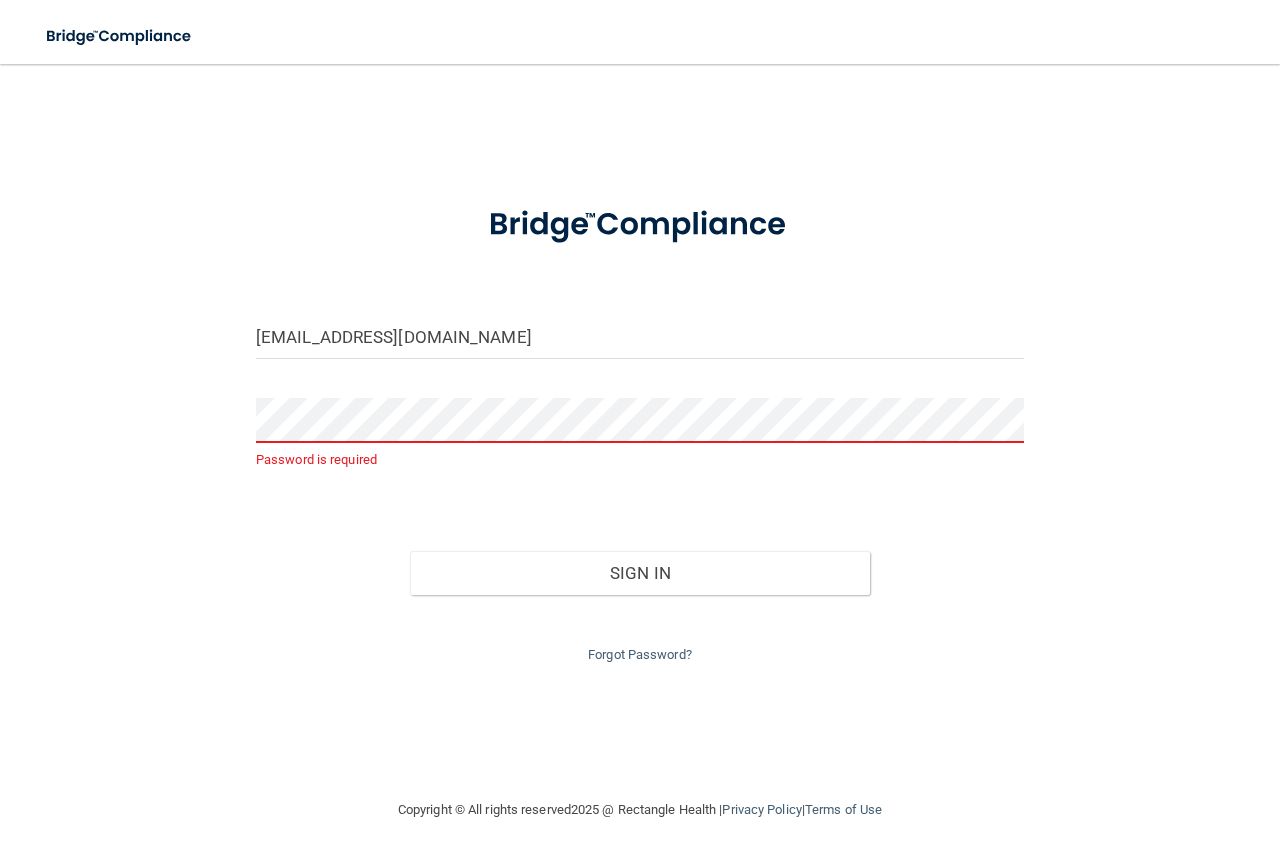 click on "[EMAIL_ADDRESS][DOMAIN_NAME]                        Password is required               Invalid email/password.     You don't have permission to access that page.       Sign In            Forgot Password?" at bounding box center (640, 431) 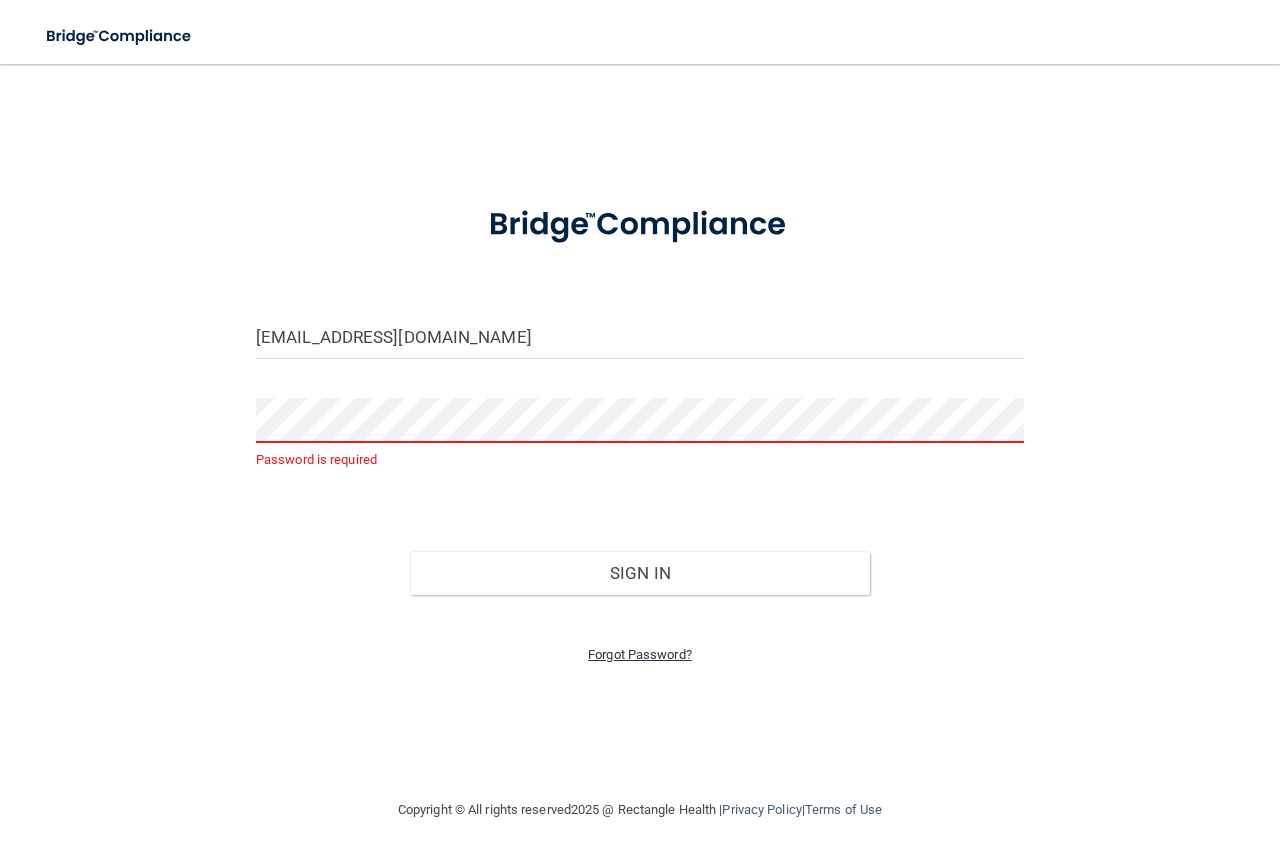 click on "Forgot Password?" at bounding box center [640, 654] 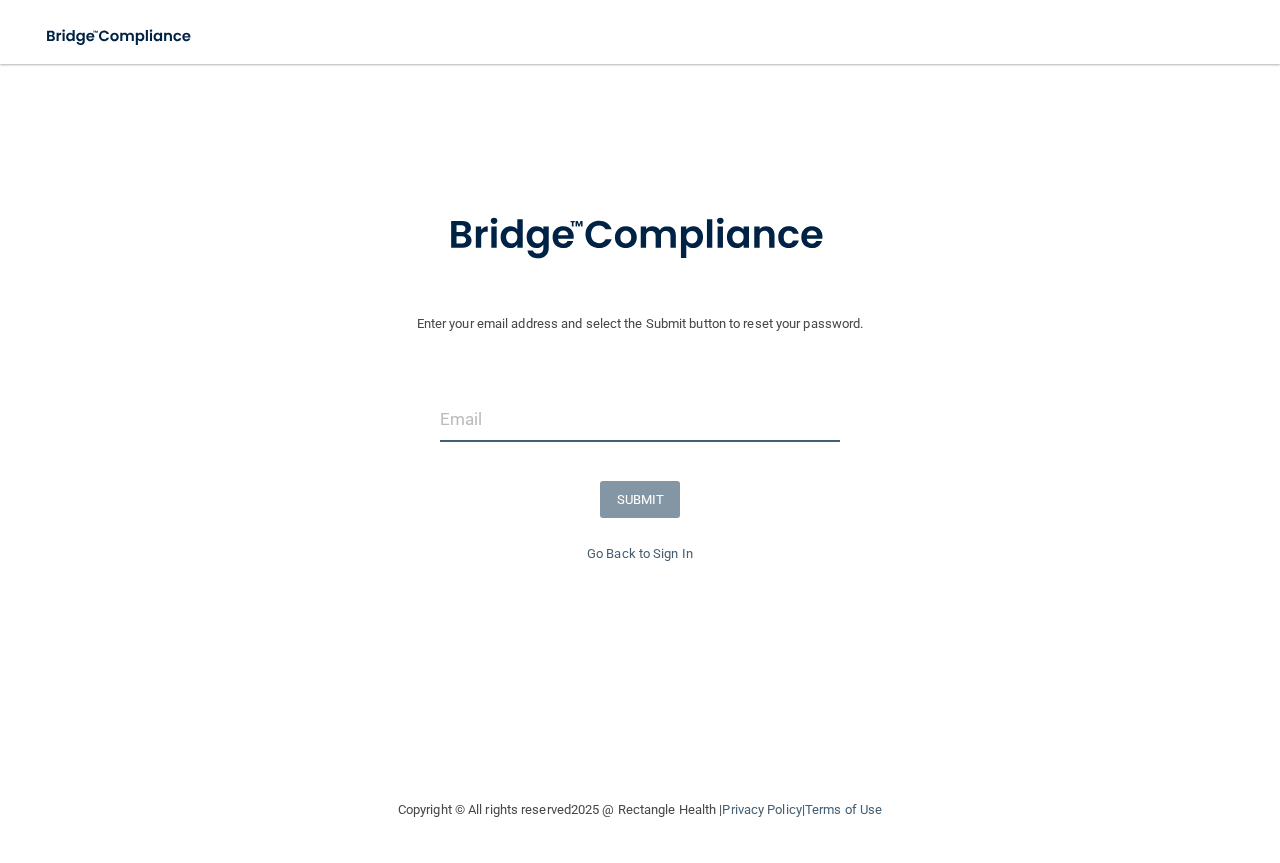 click at bounding box center [640, 419] 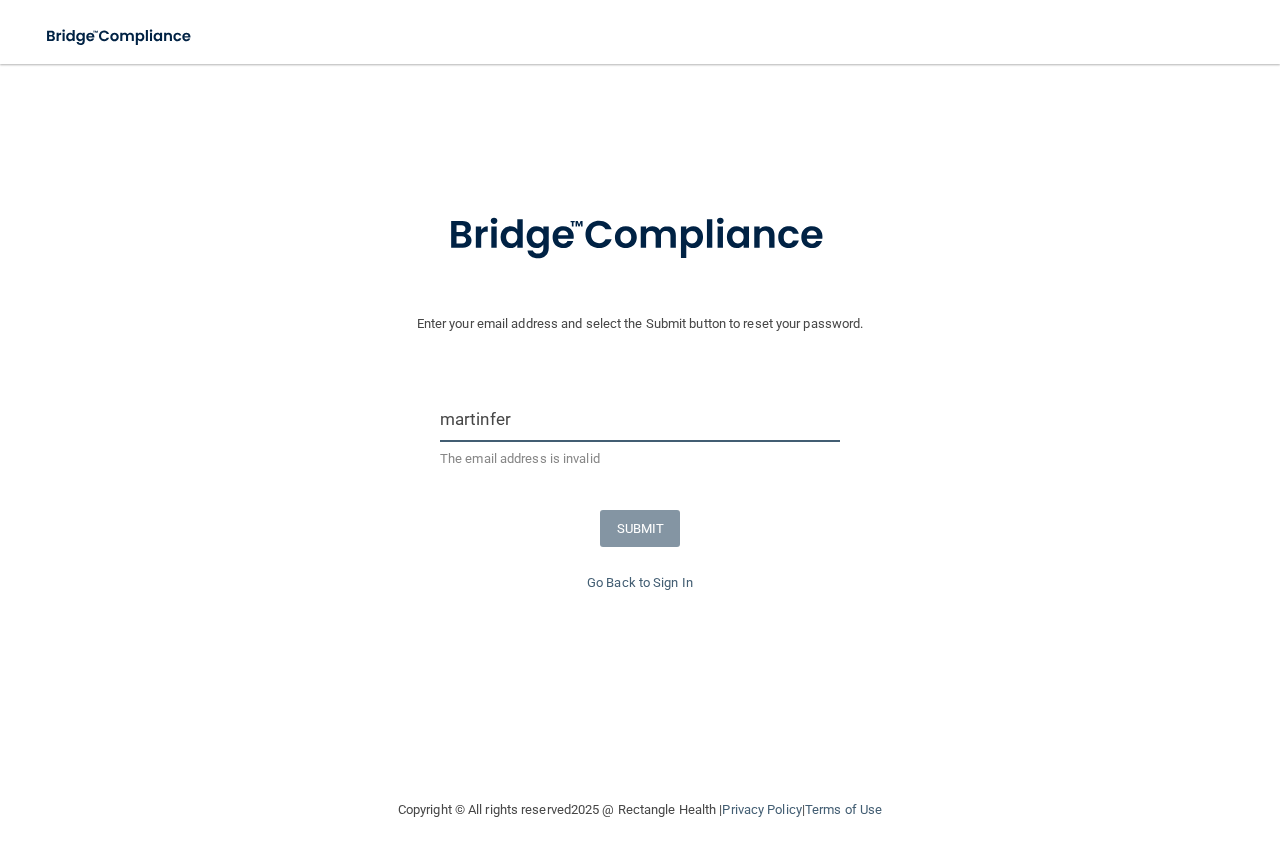 type on "[EMAIL_ADDRESS][DOMAIN_NAME]" 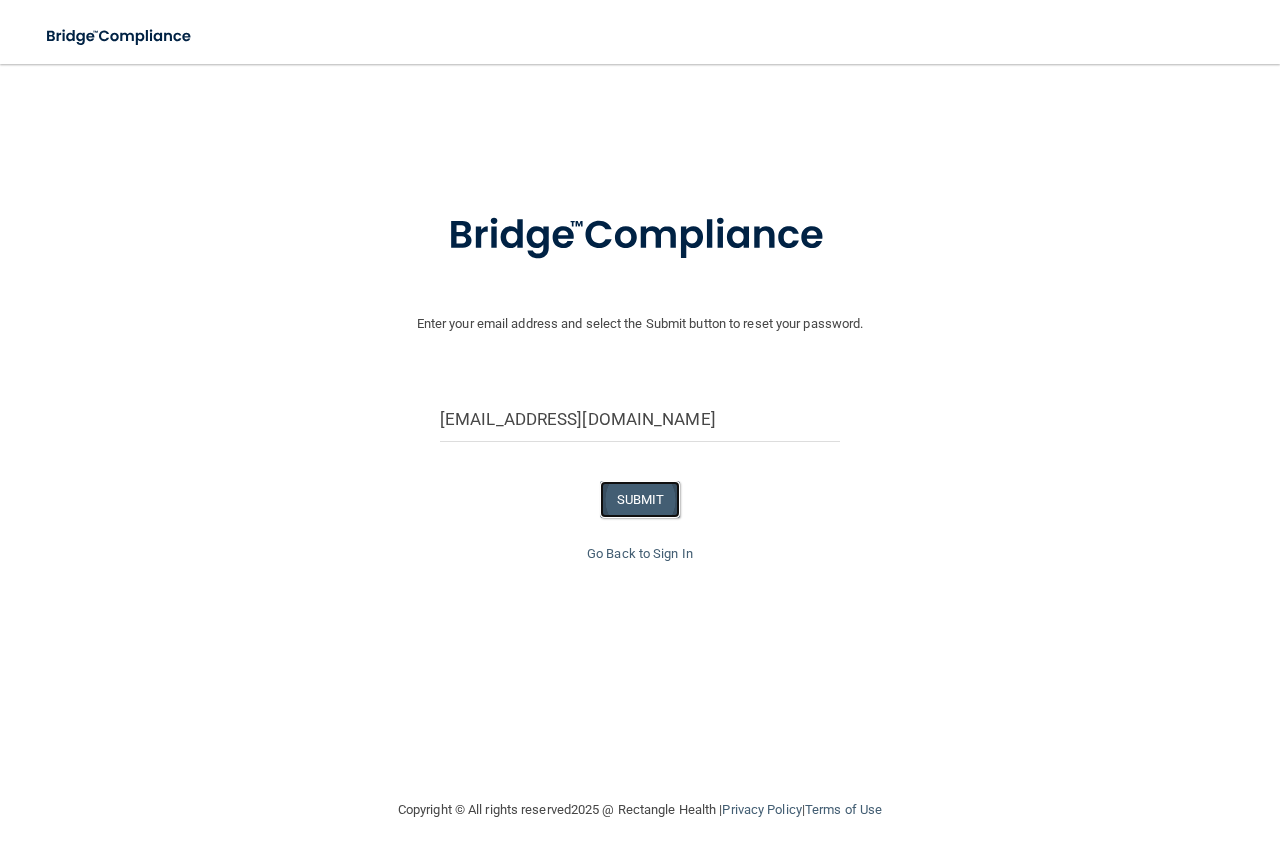 click on "SUBMIT" at bounding box center (640, 499) 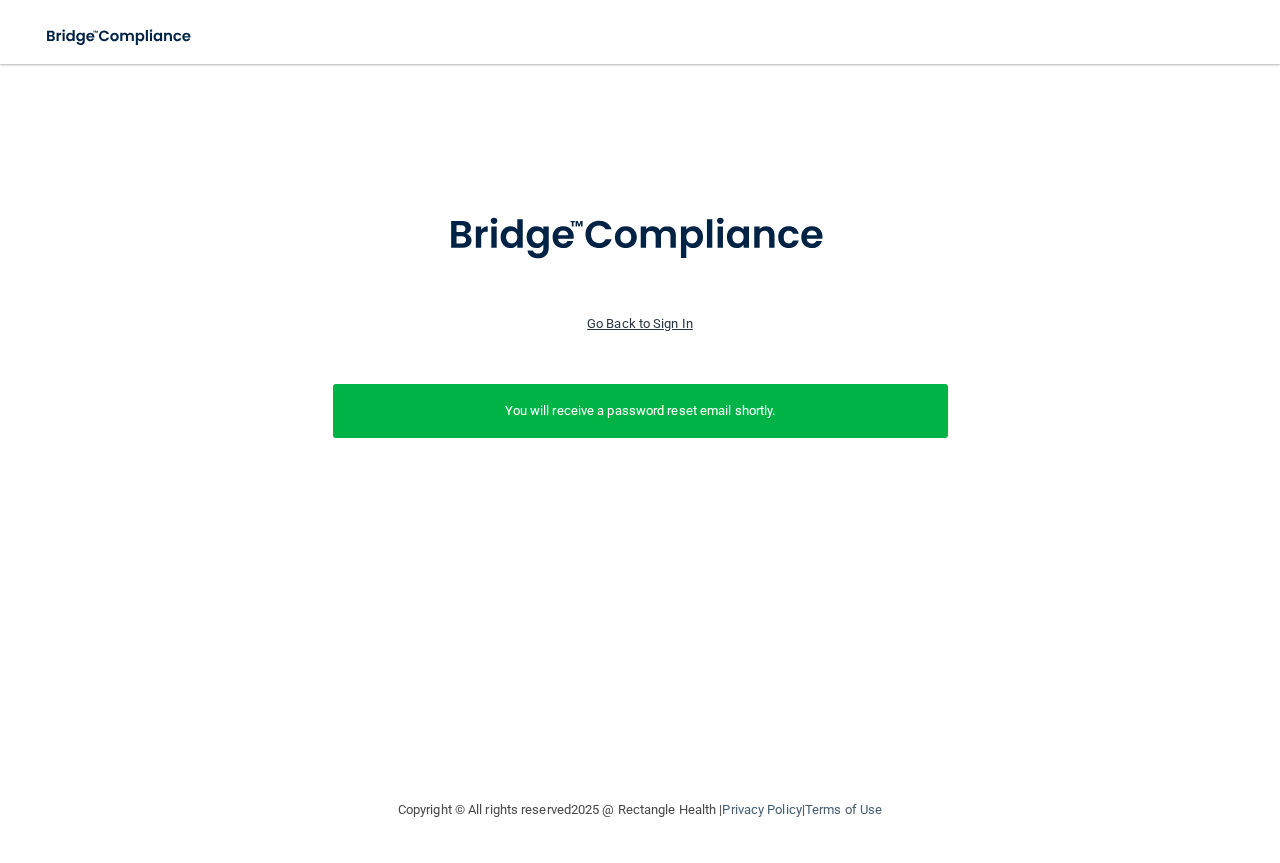 click on "Go Back to Sign In" at bounding box center (640, 323) 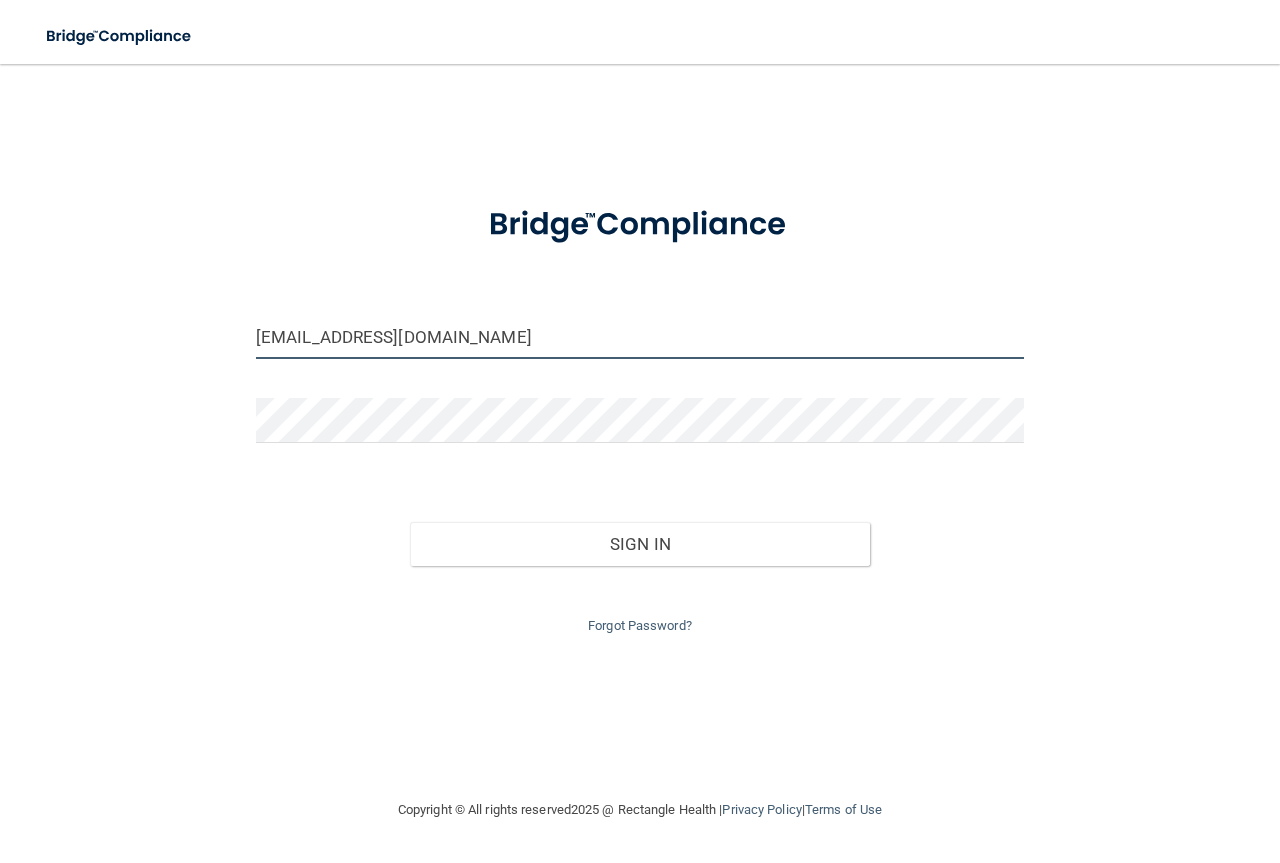 click on "[EMAIL_ADDRESS][DOMAIN_NAME]" at bounding box center (640, 336) 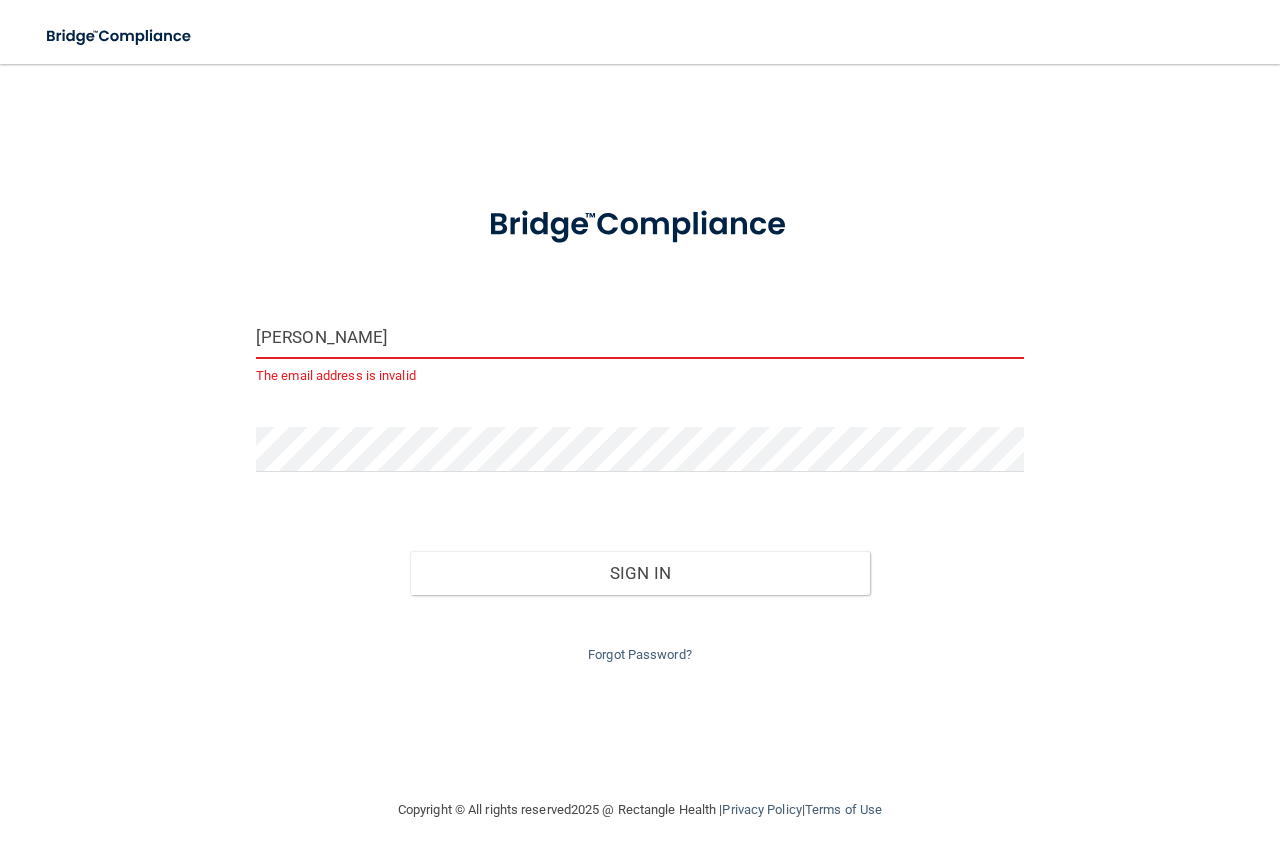 type on "[EMAIL_ADDRESS][DOMAIN_NAME]" 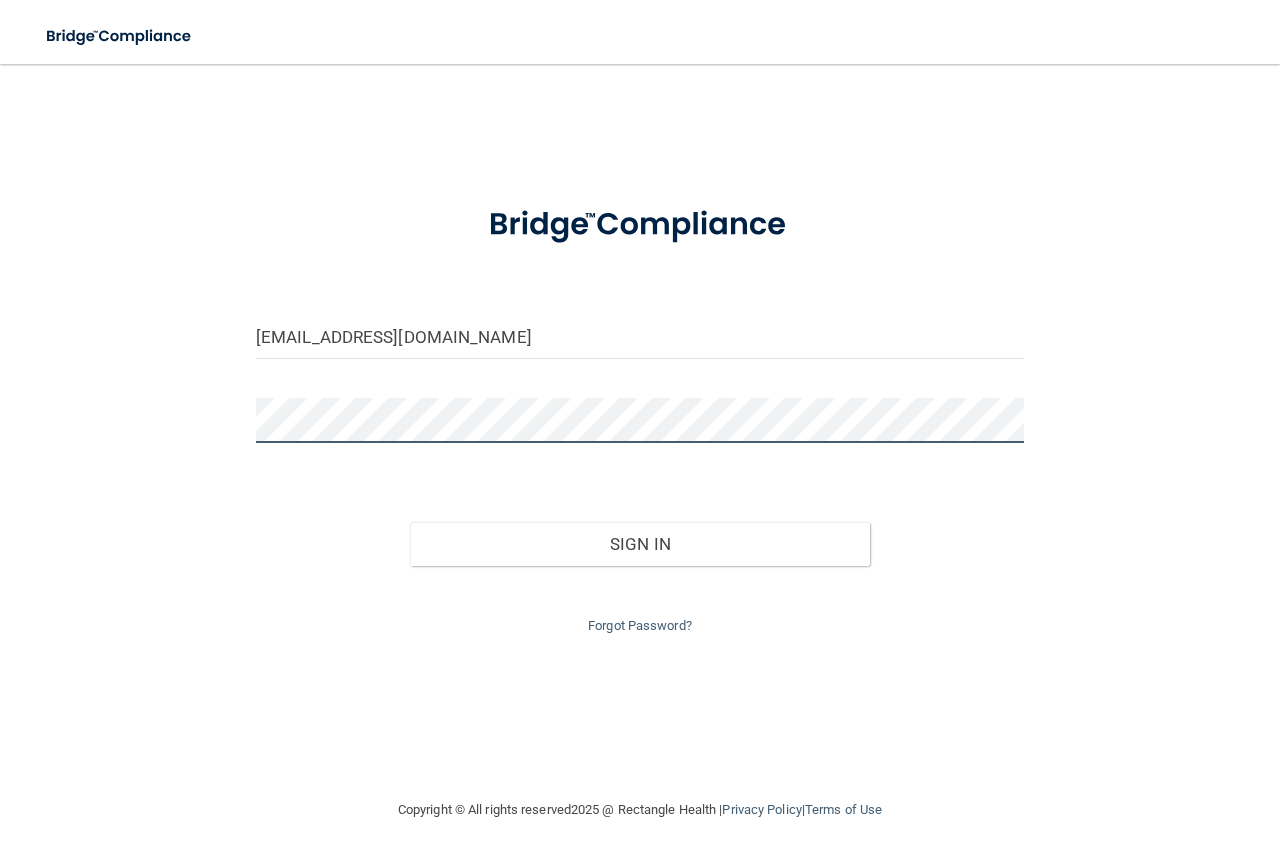 click on "[EMAIL_ADDRESS][DOMAIN_NAME]                                    Invalid email/password.     You don't have permission to access that page.       Sign In            Forgot Password?                          Copyright © All rights reserved  2025 @ Rectangle Health |  Privacy Policy  |  Terms of Use" at bounding box center (640, 463) 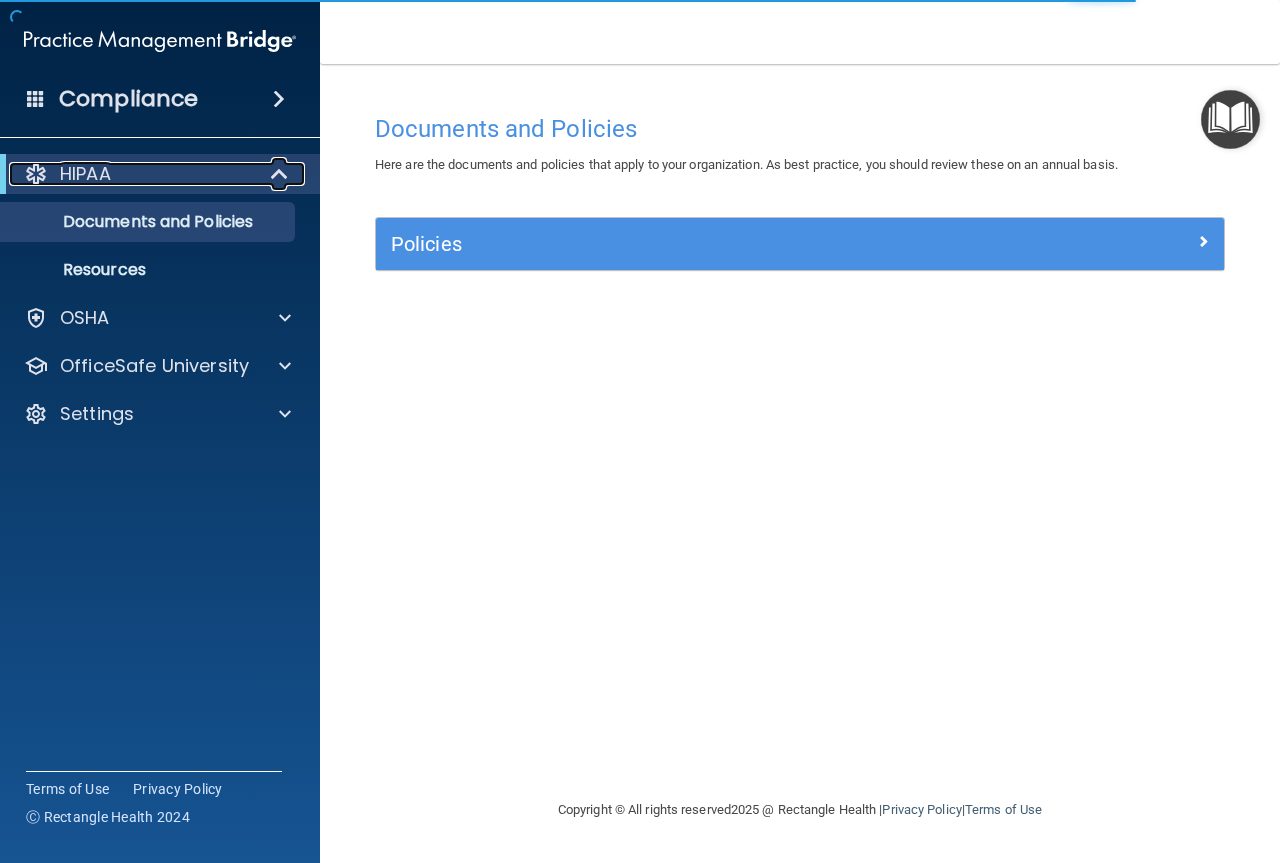 click on "HIPAA" at bounding box center (132, 174) 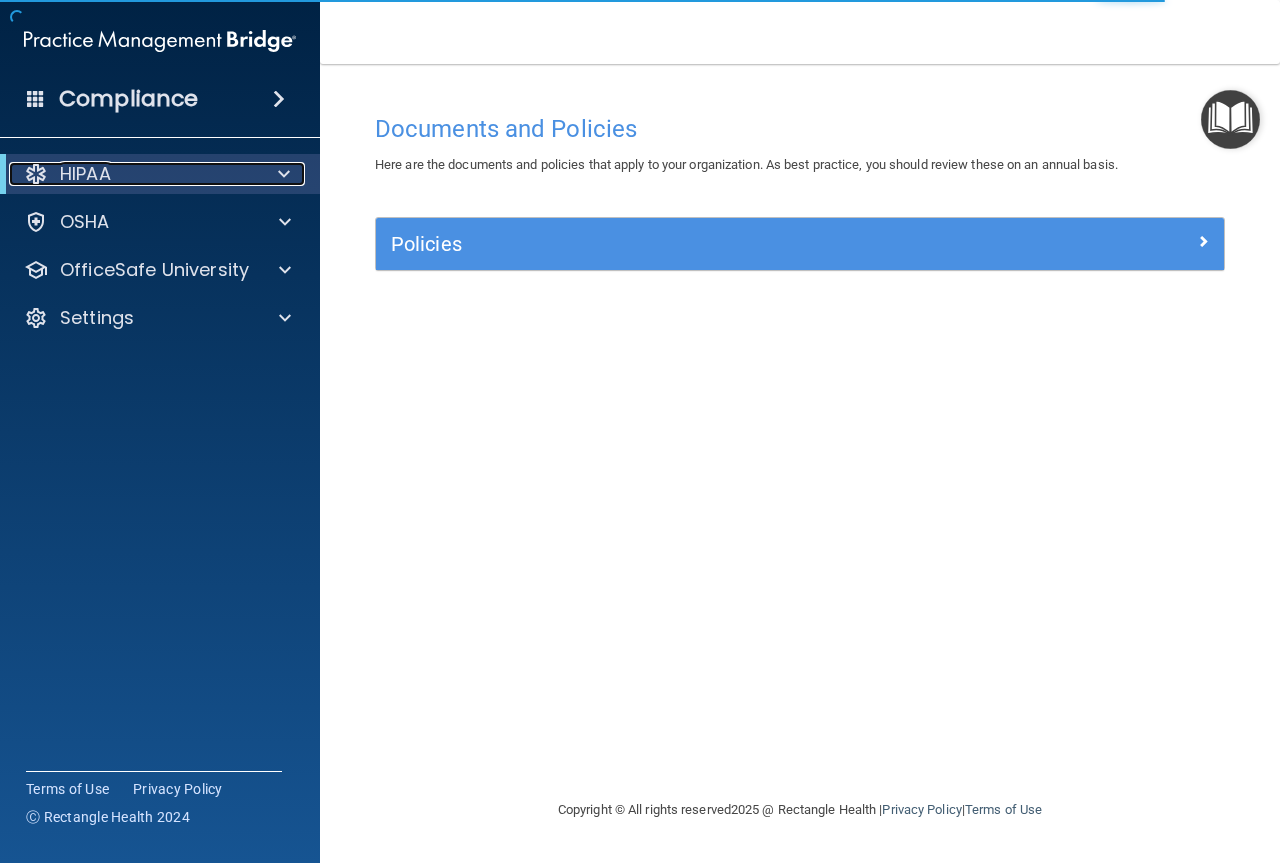 click on "HIPAA" at bounding box center [132, 174] 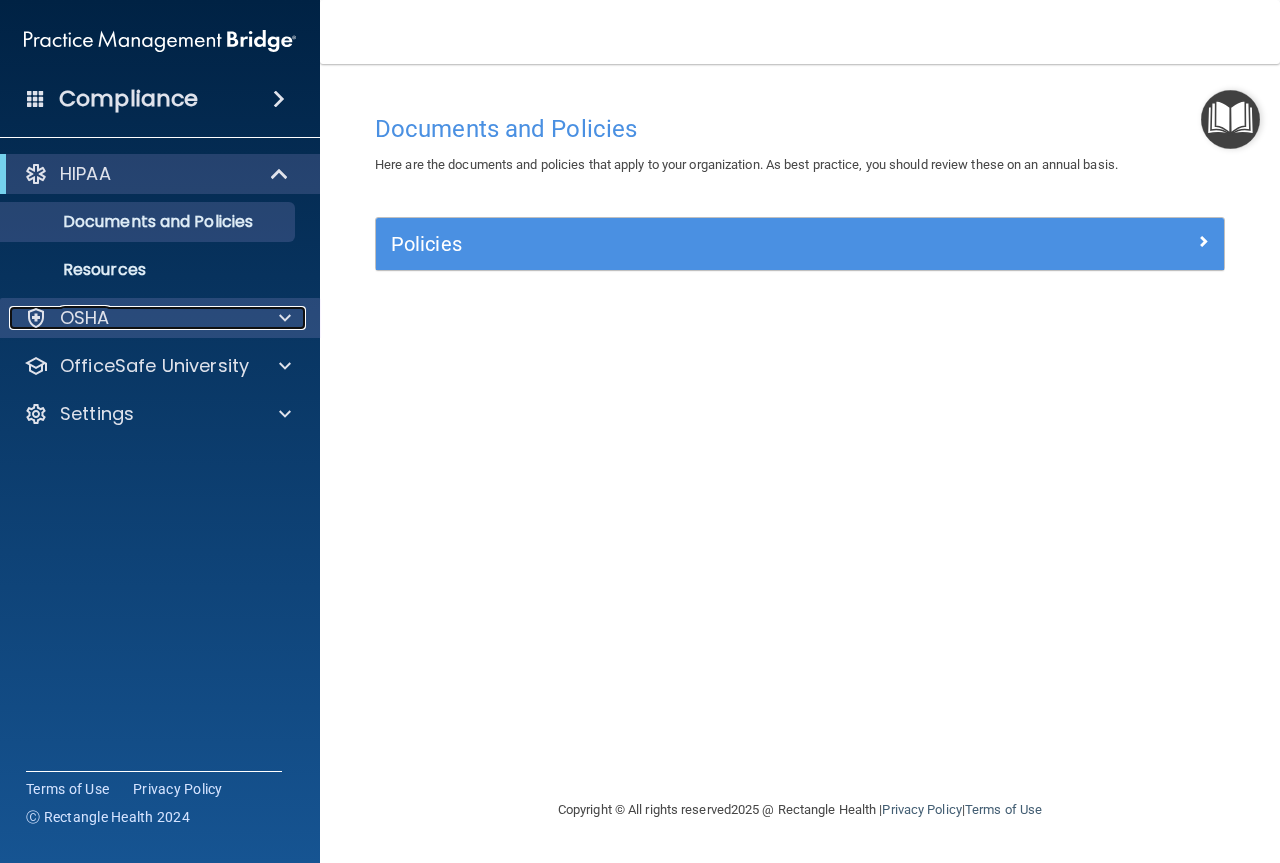 click on "OSHA" at bounding box center [133, 318] 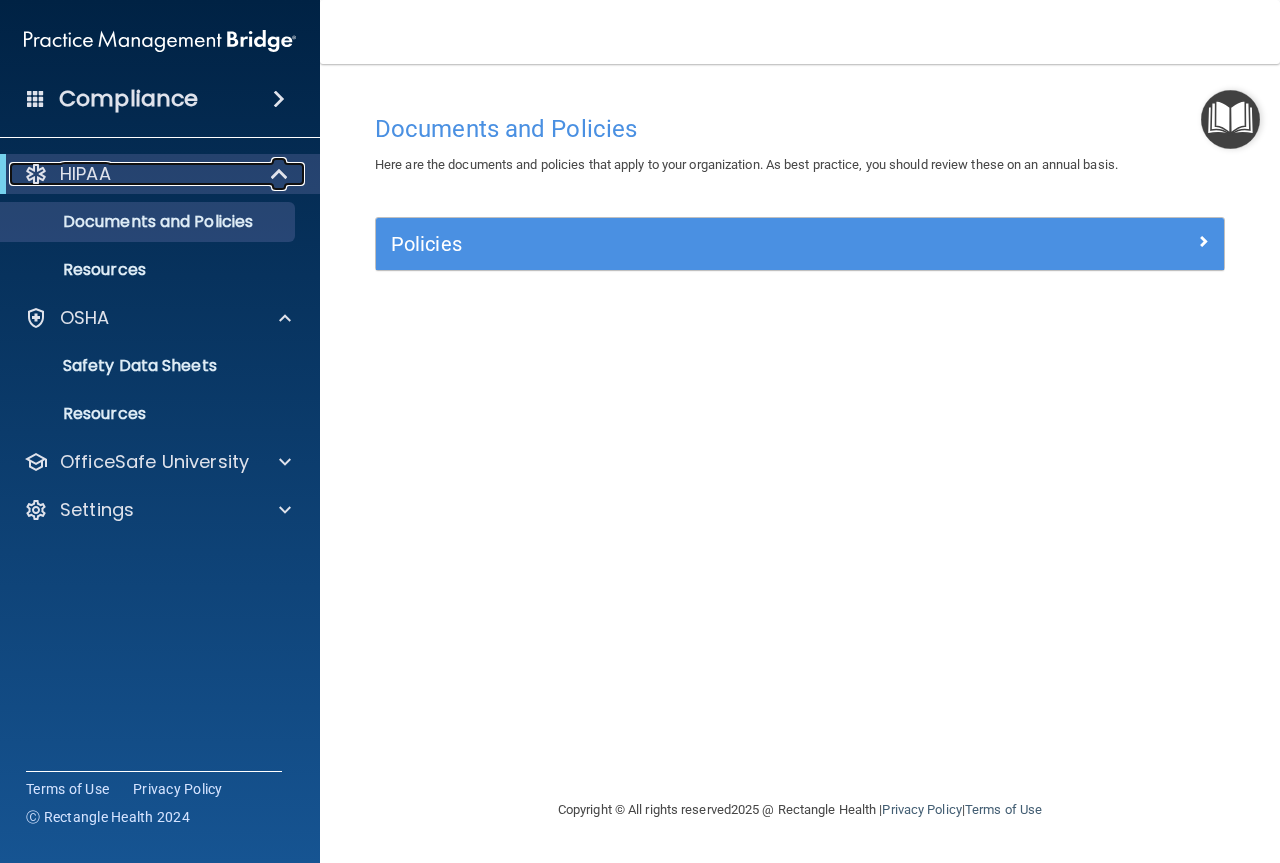 click on "HIPAA" at bounding box center [132, 174] 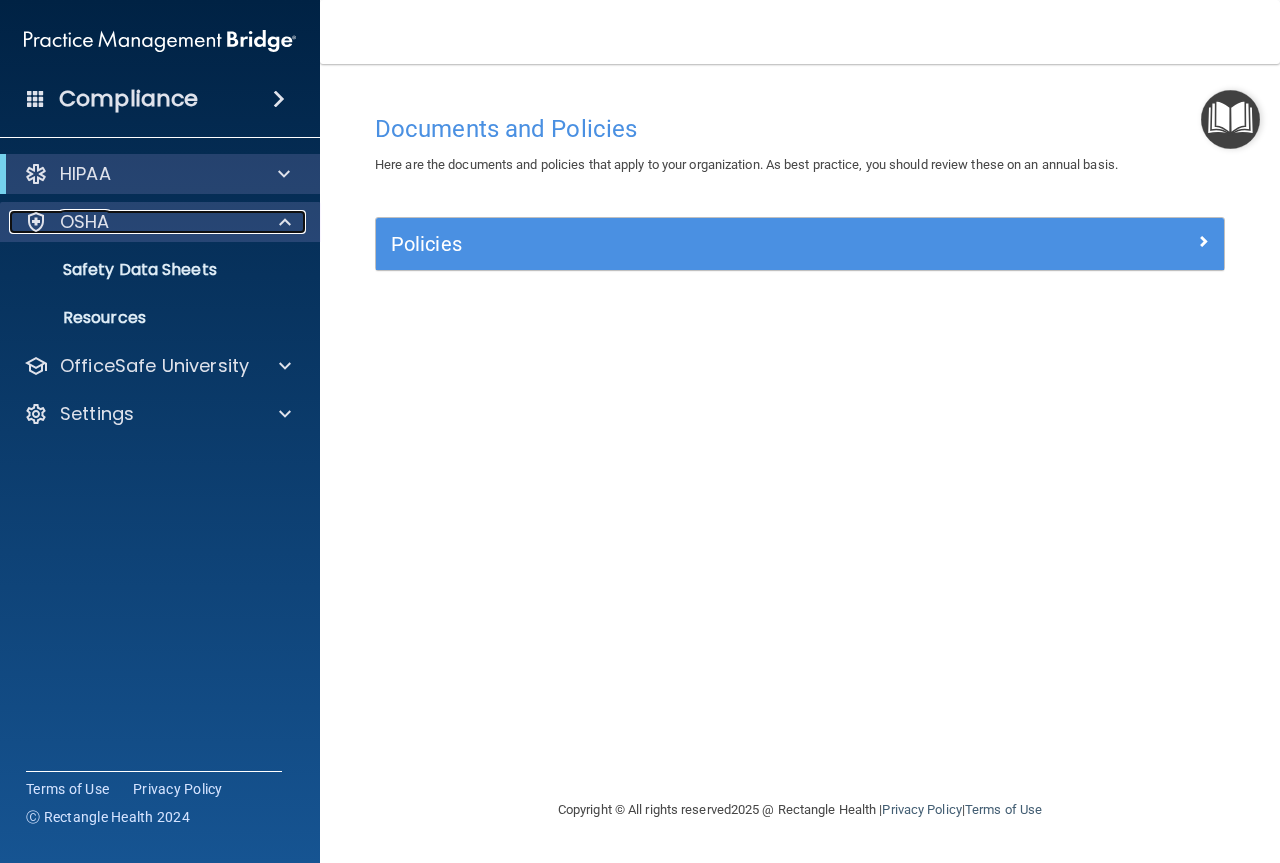 click on "OSHA" at bounding box center [133, 222] 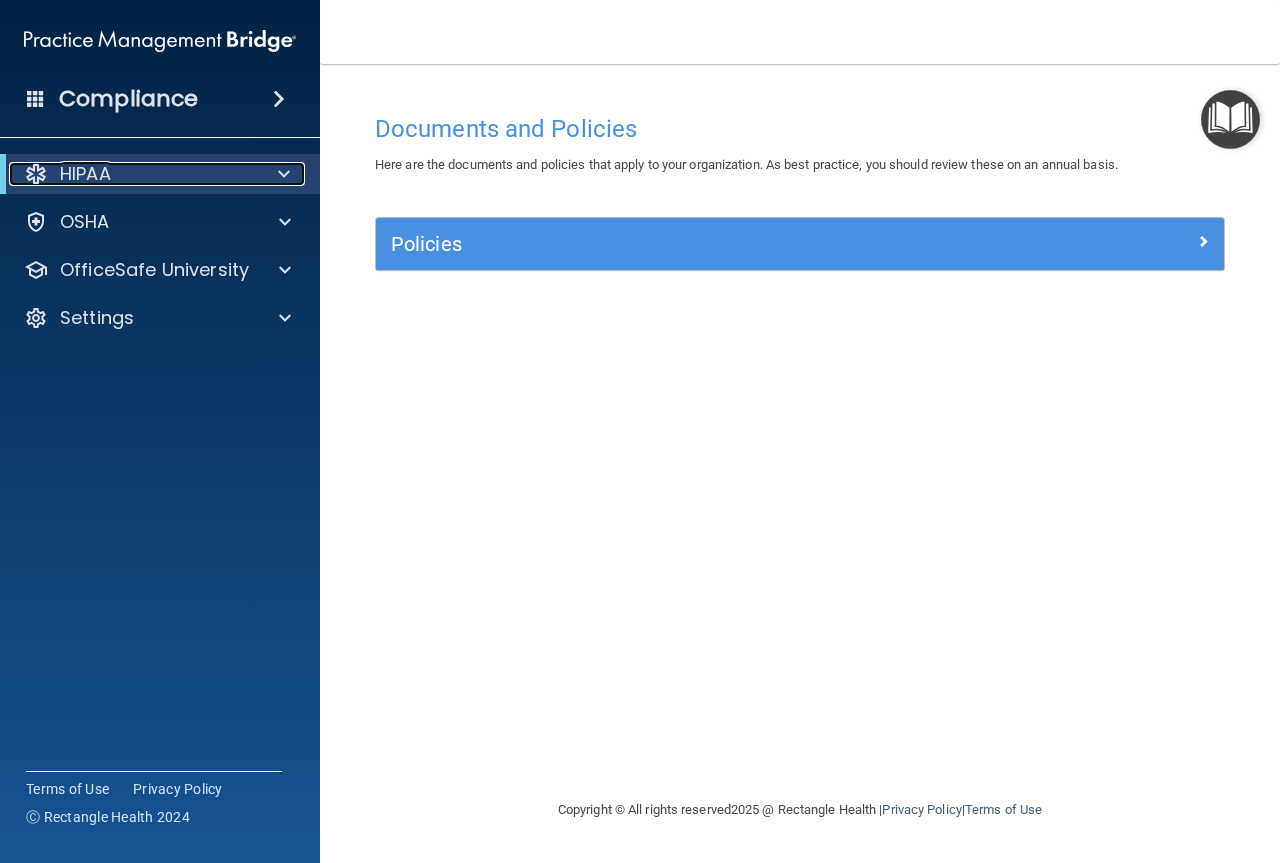 click on "HIPAA" at bounding box center [132, 174] 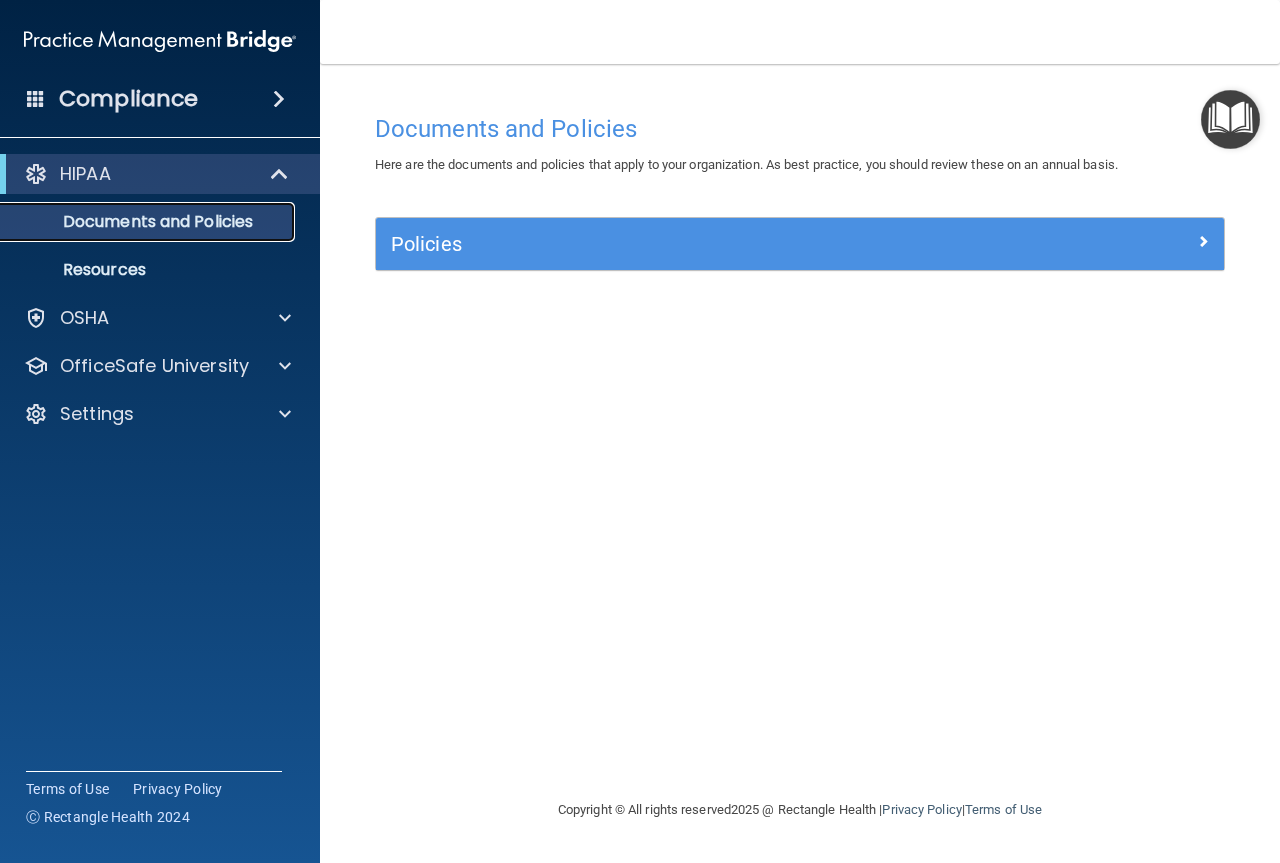 click on "Documents and Policies" at bounding box center (149, 222) 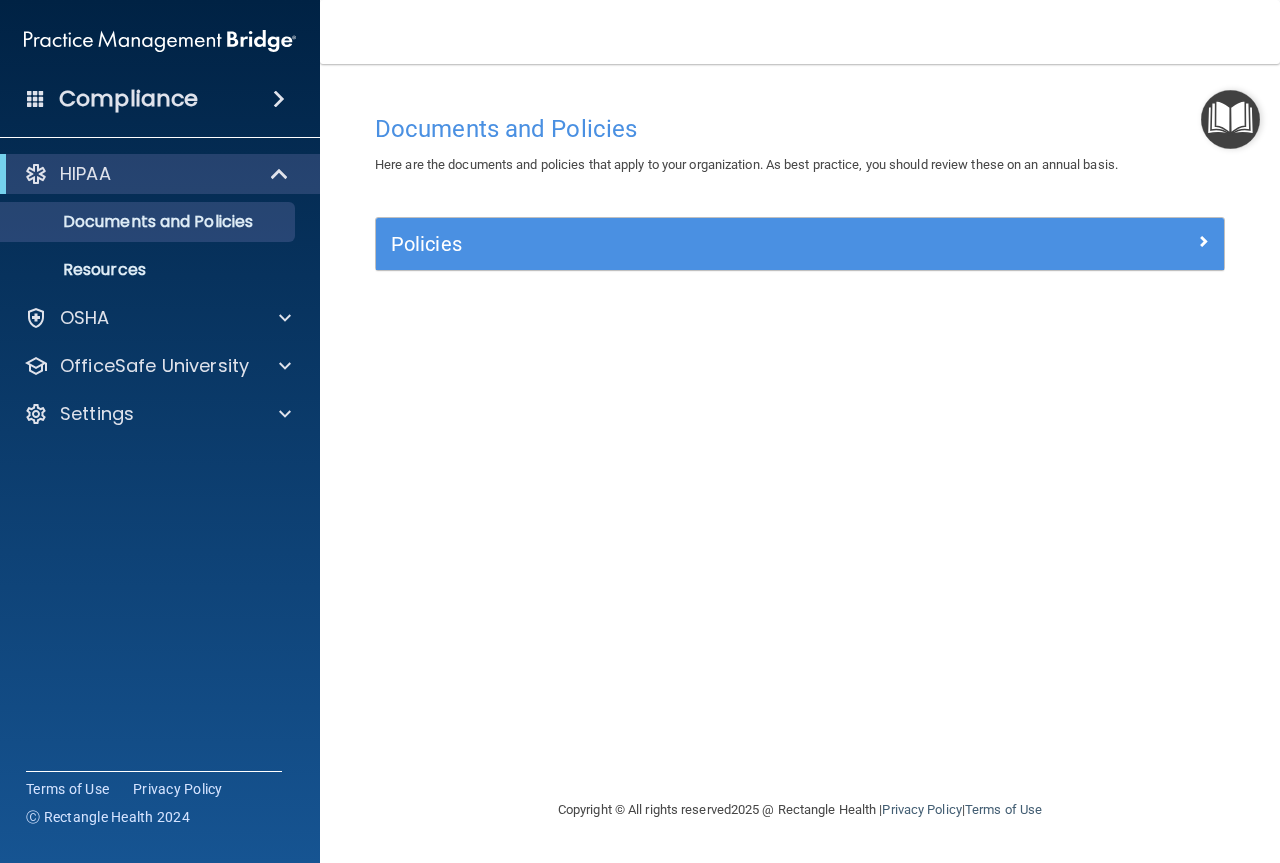 click on "Policies" at bounding box center [800, 244] 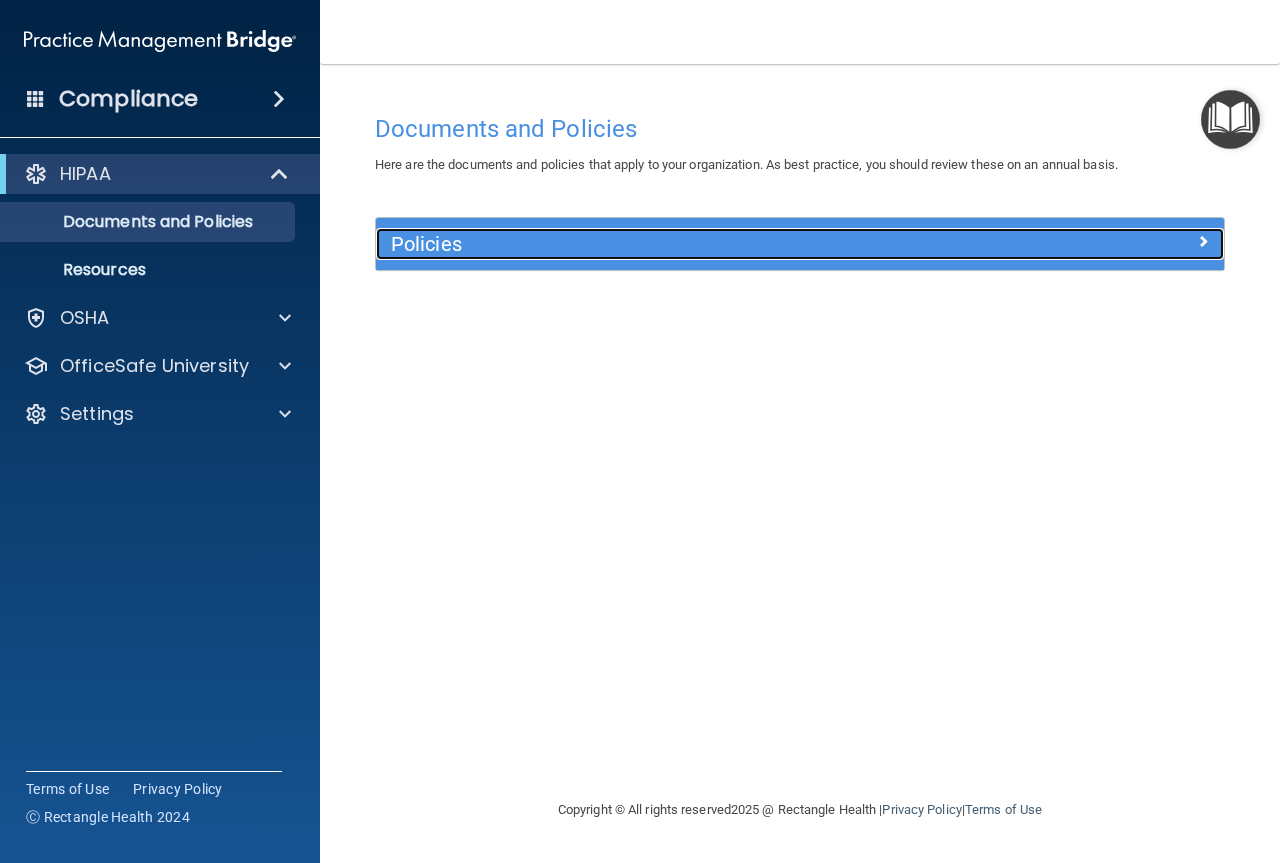 click at bounding box center (1203, 241) 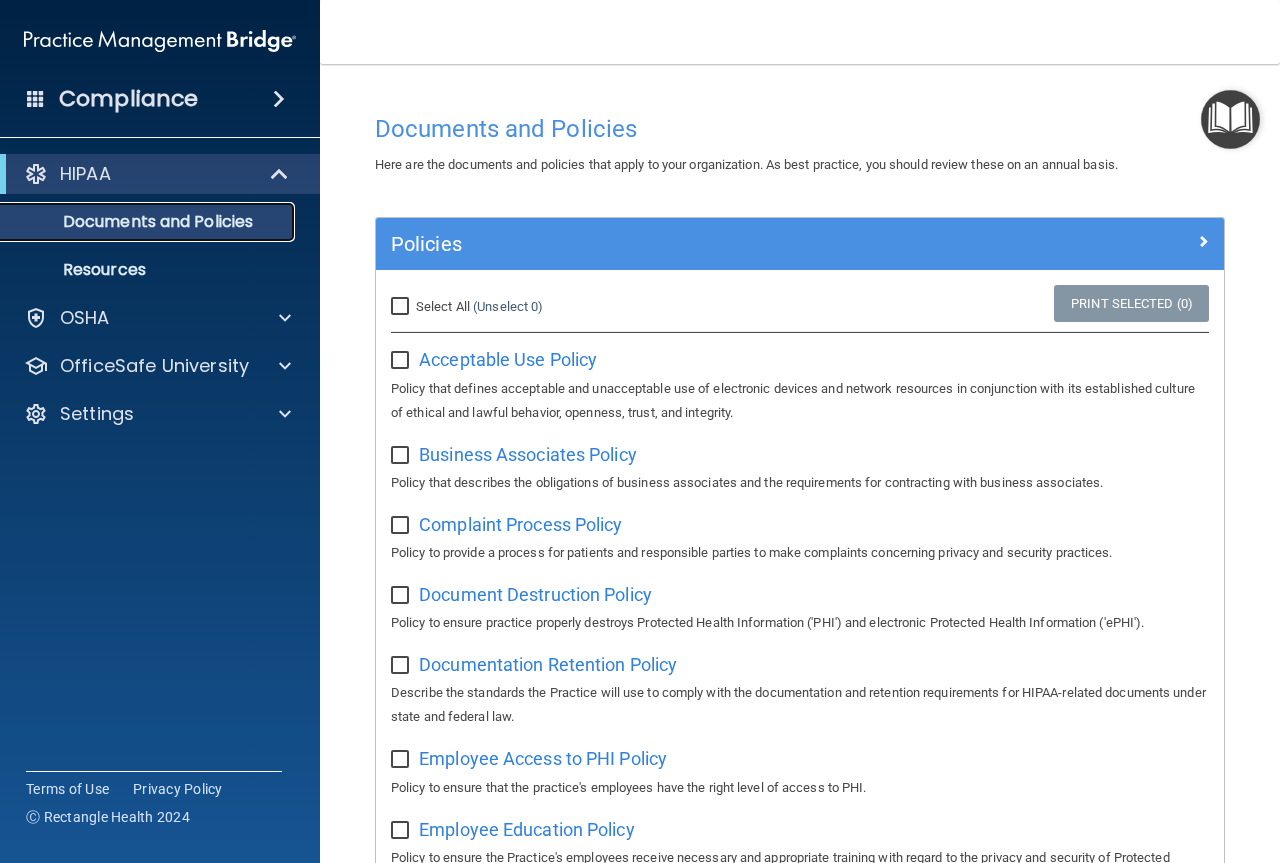 click on "Documents and Policies" at bounding box center [149, 222] 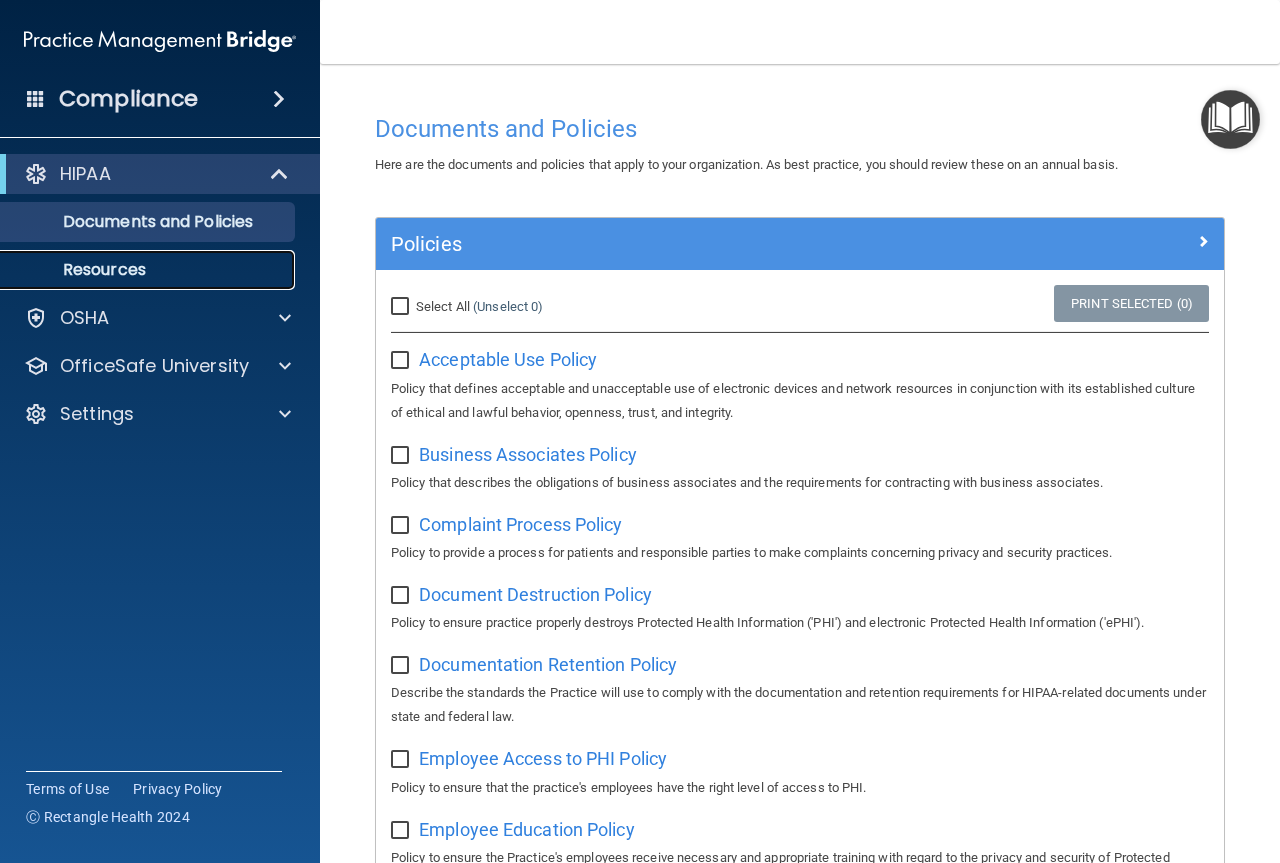 click on "Resources" at bounding box center (149, 270) 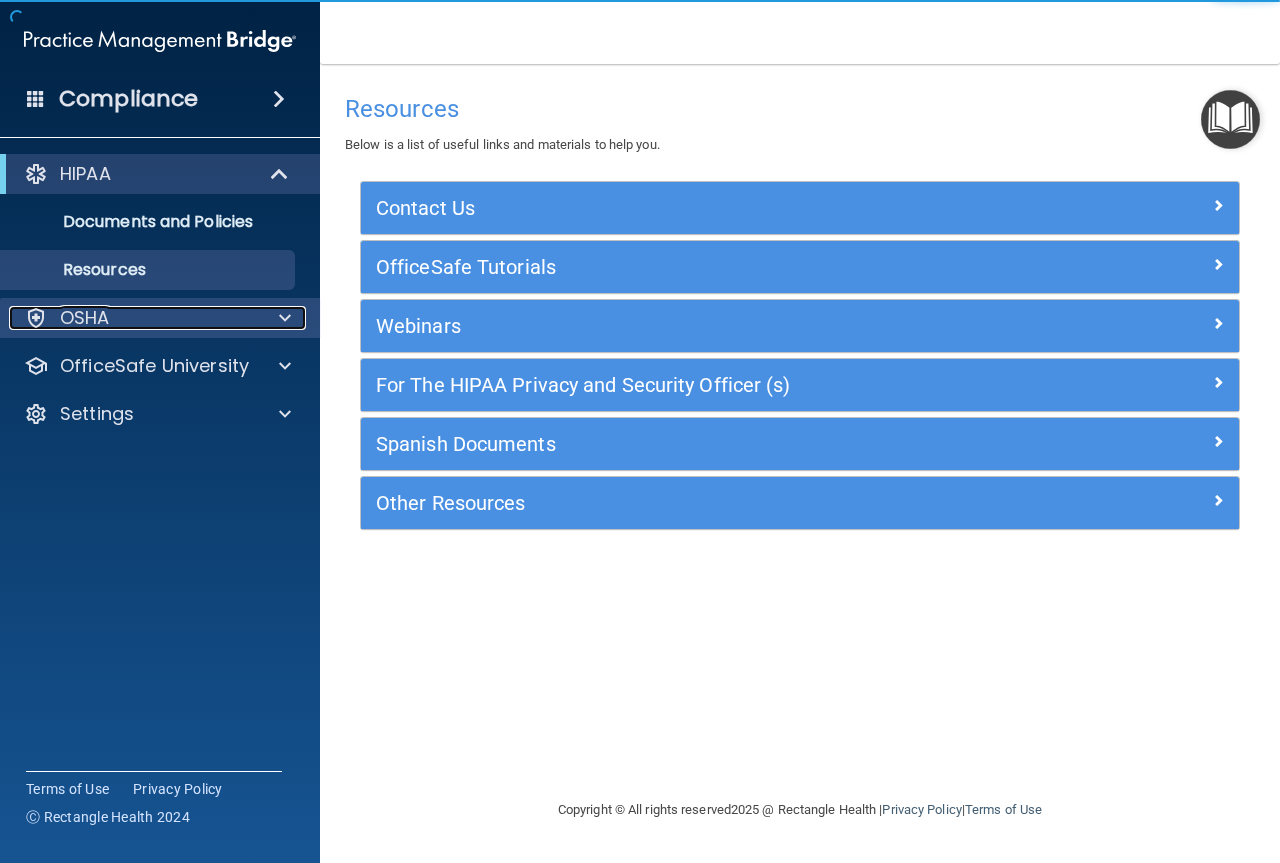 click on "OSHA" at bounding box center (85, 318) 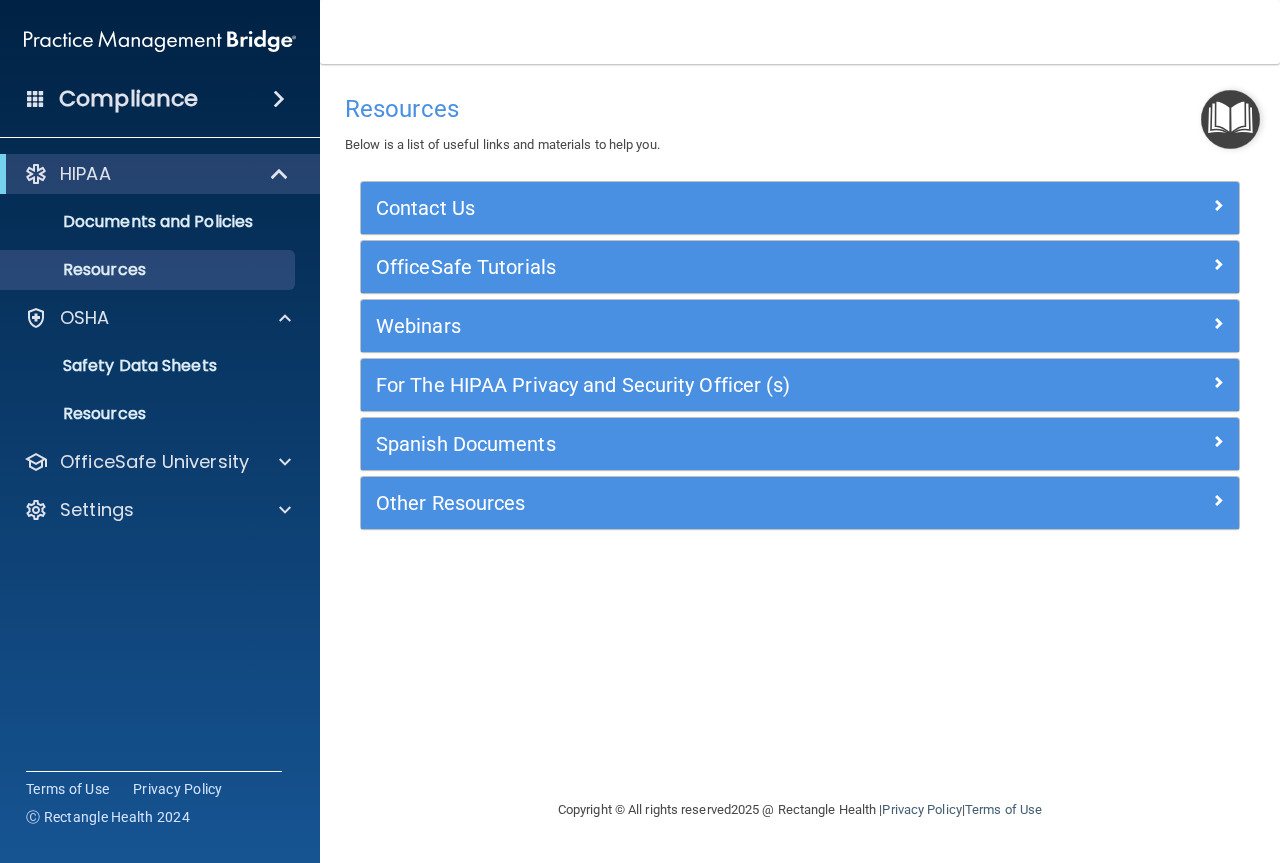 click on "HIPAA" at bounding box center (160, 174) 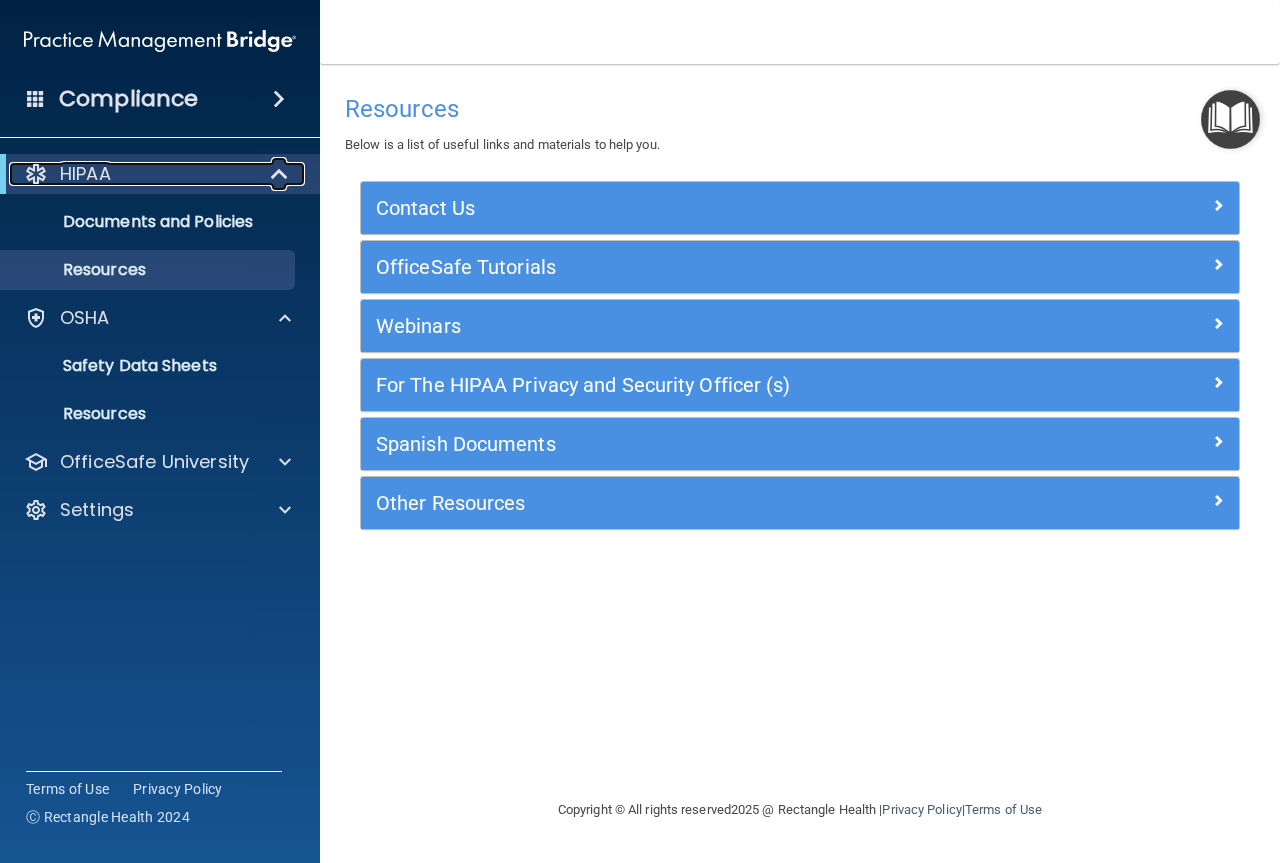 click at bounding box center [281, 174] 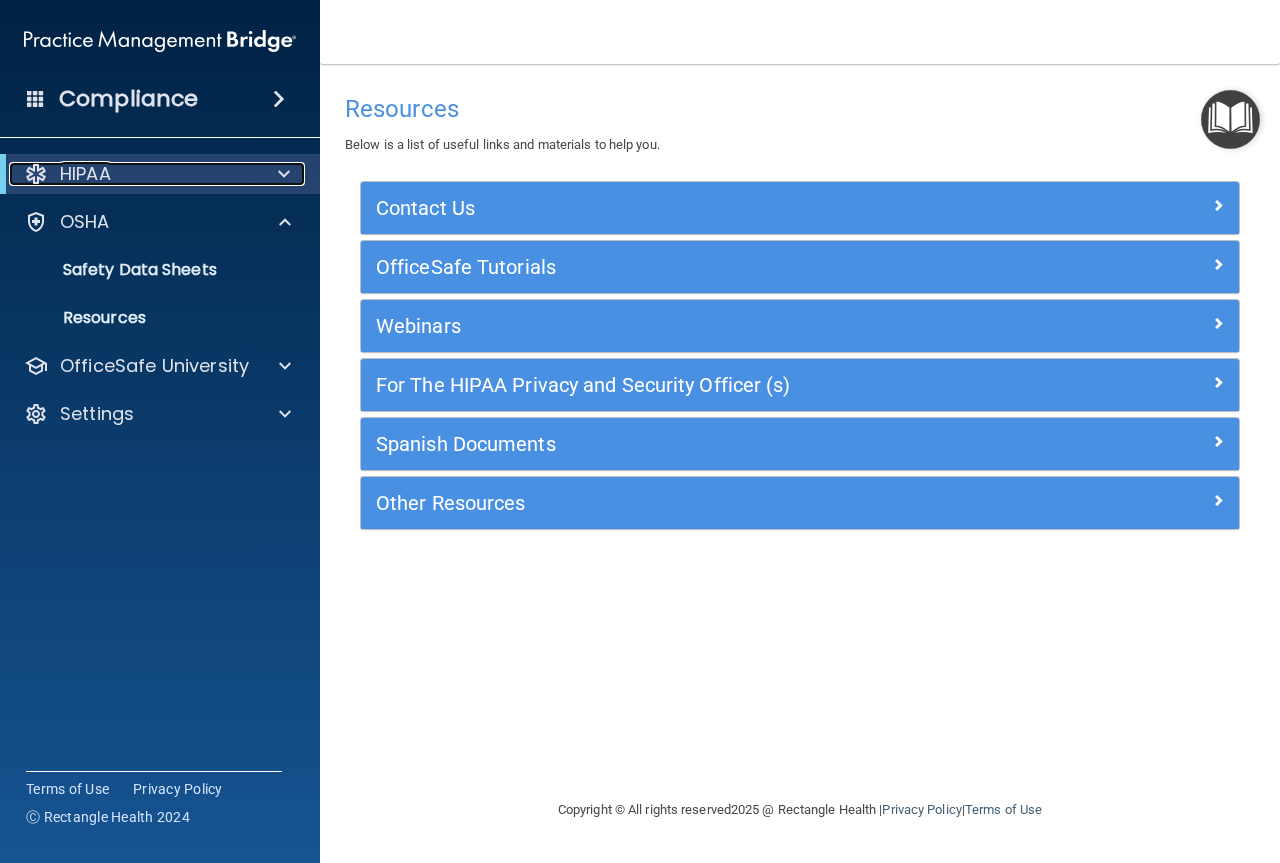 click on "HIPAA" at bounding box center [85, 174] 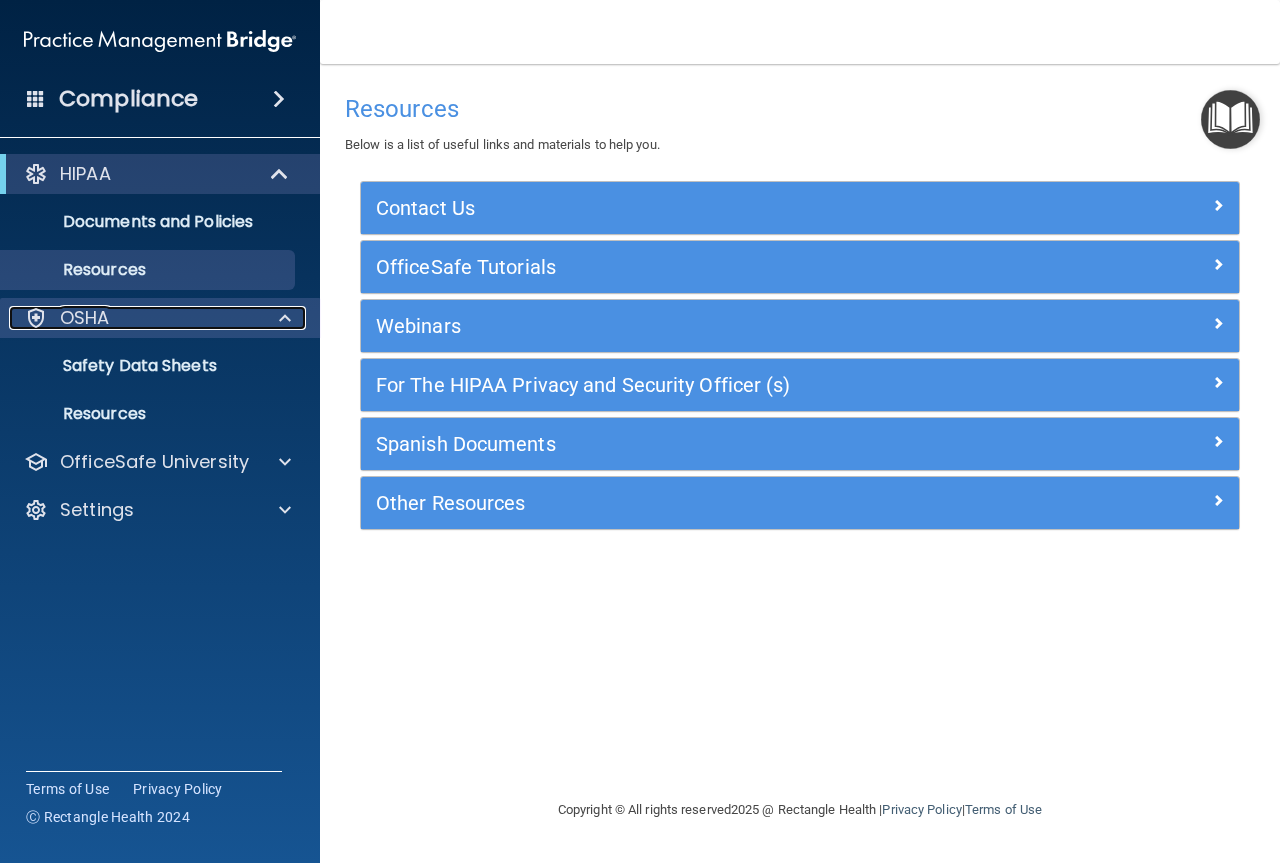 click on "OSHA" at bounding box center (85, 318) 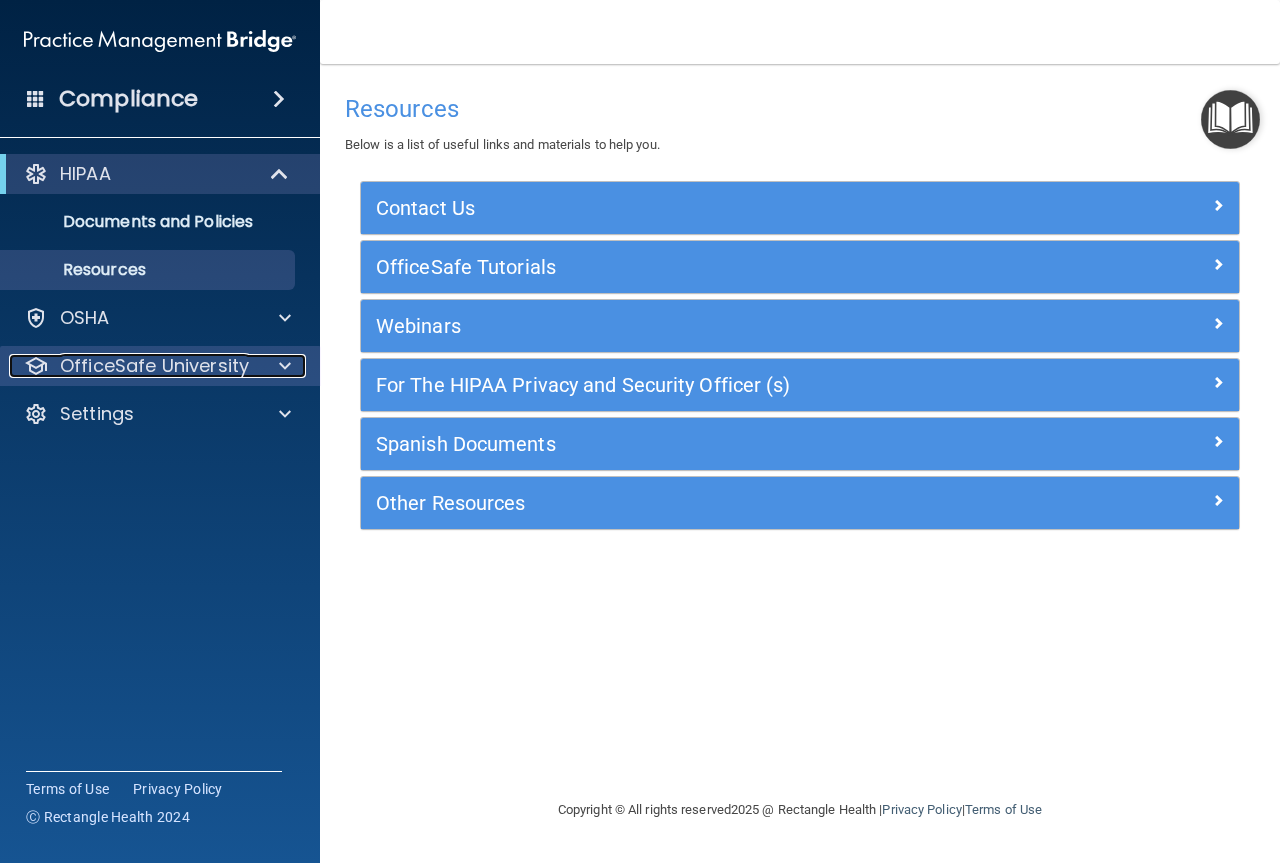 click on "OfficeSafe University" at bounding box center [154, 366] 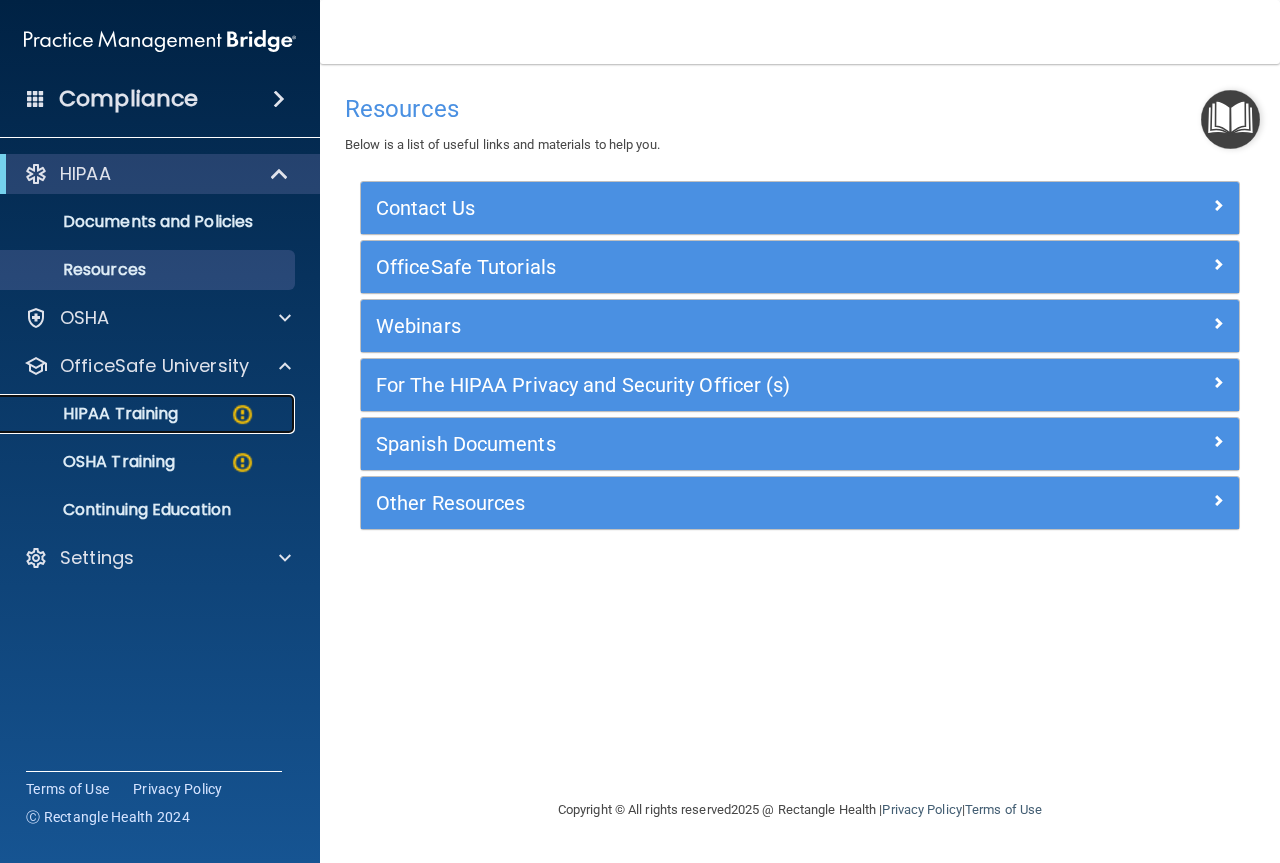 click on "HIPAA Training" at bounding box center (95, 414) 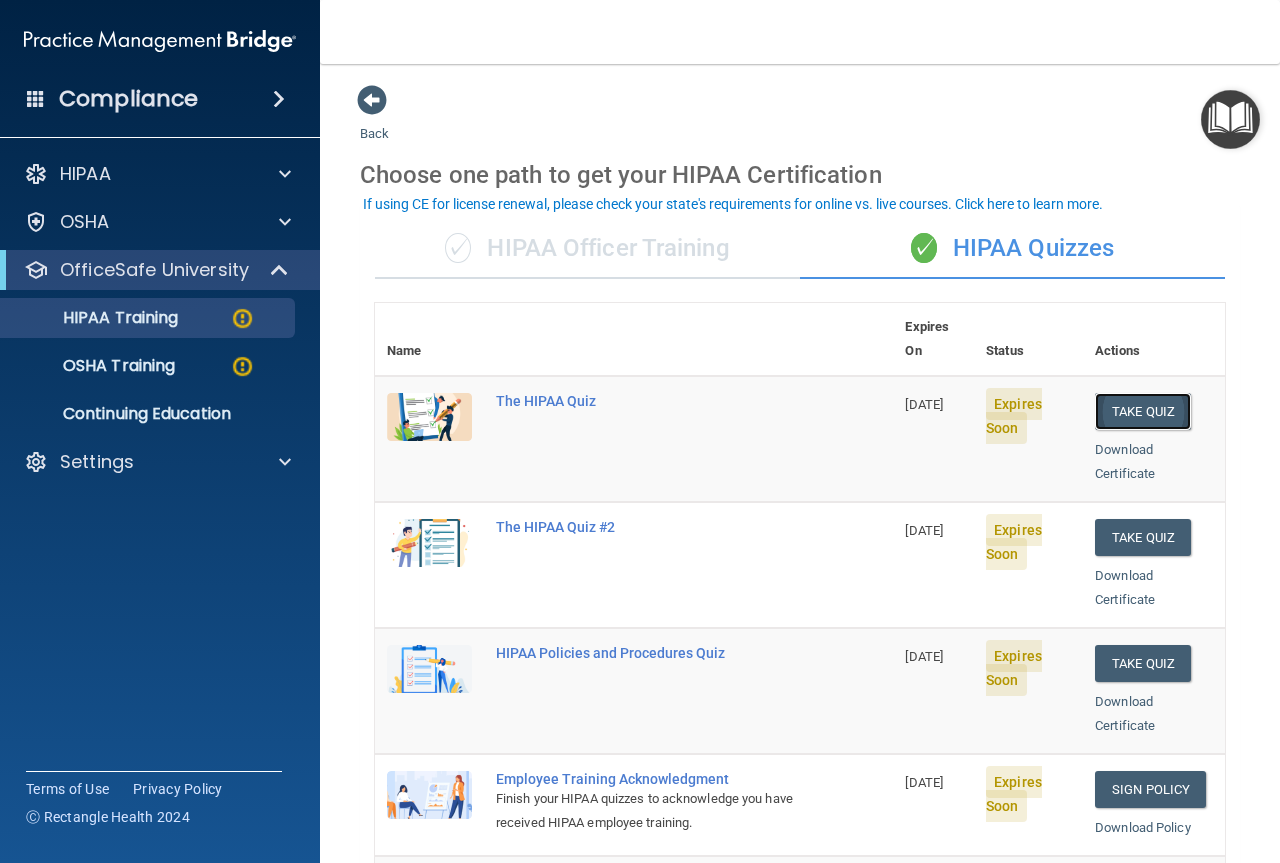 click on "Take Quiz" at bounding box center (1143, 411) 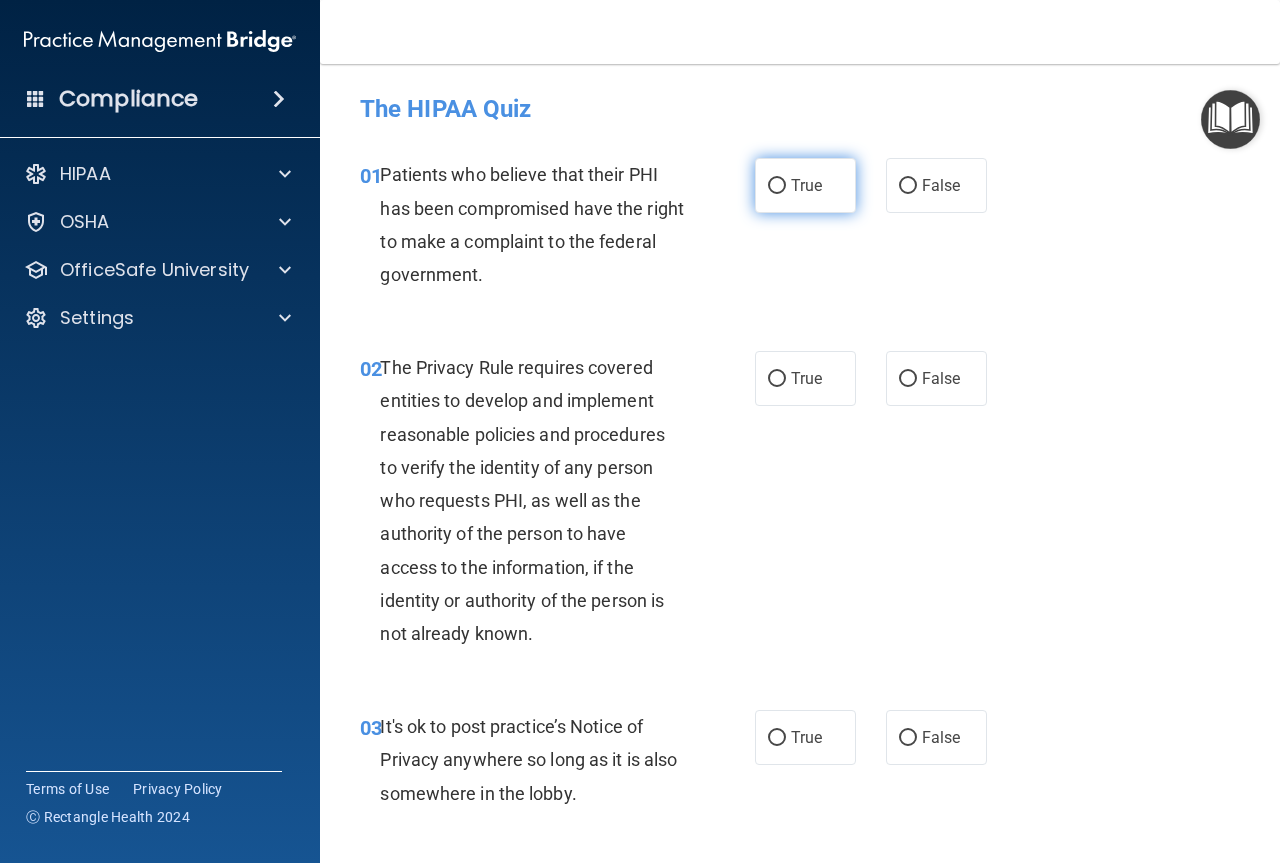 click on "True" at bounding box center [777, 186] 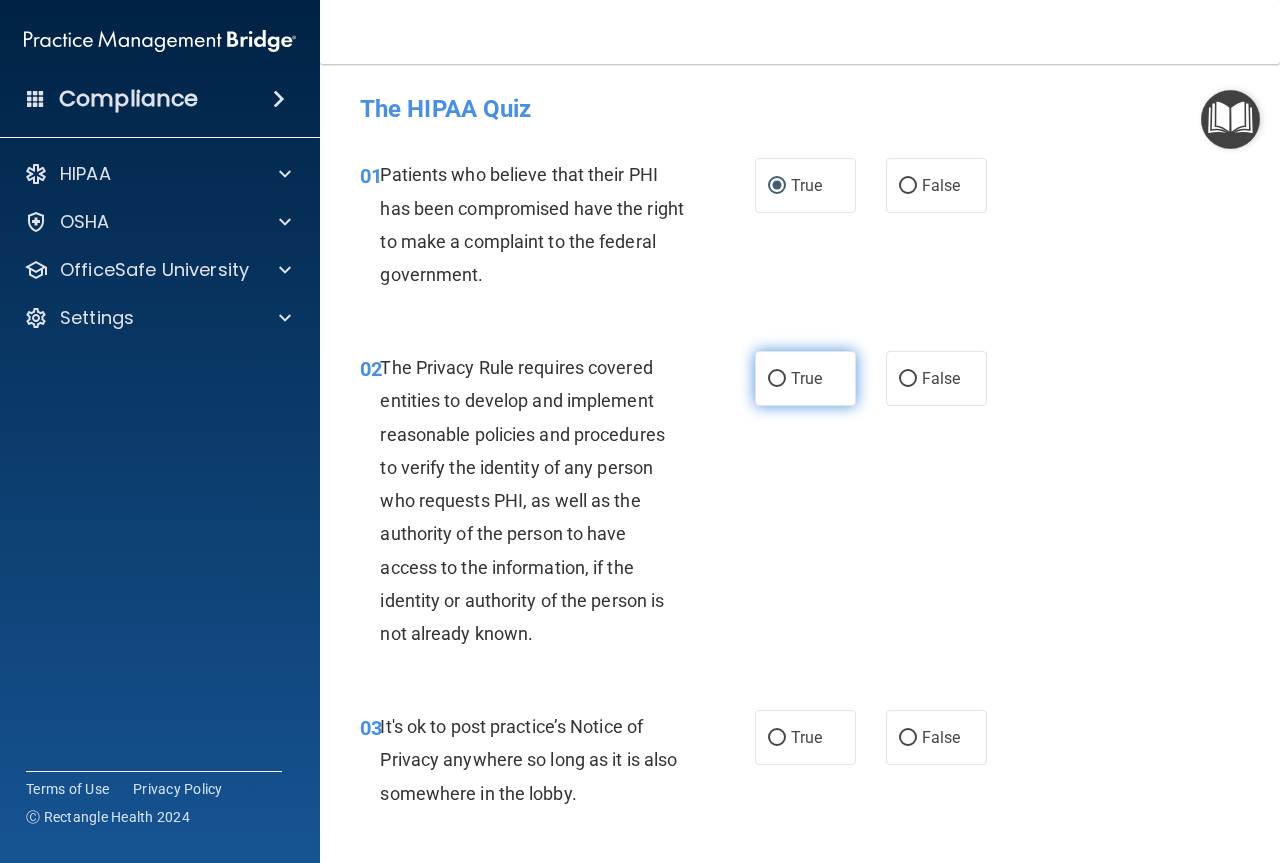 click on "True" at bounding box center [777, 379] 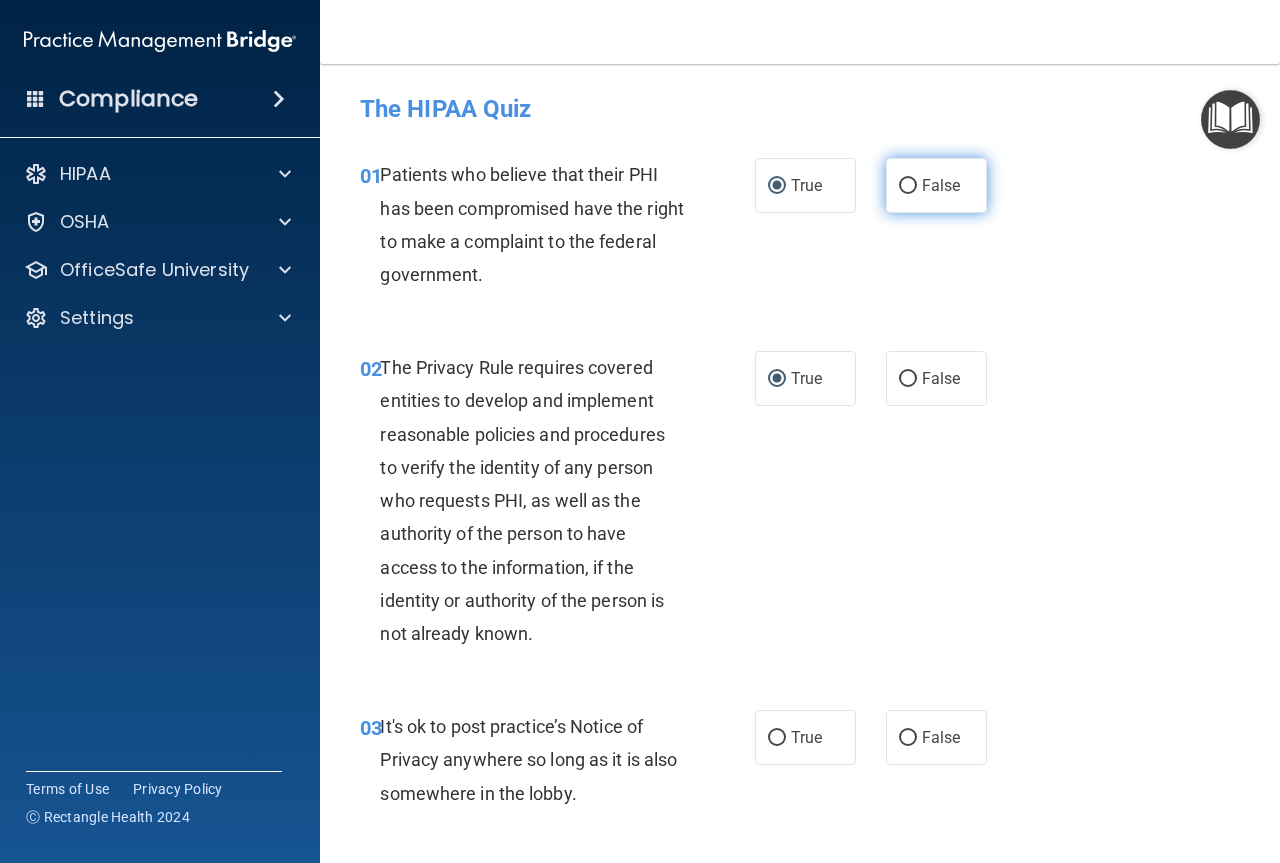 click on "False" at bounding box center (936, 185) 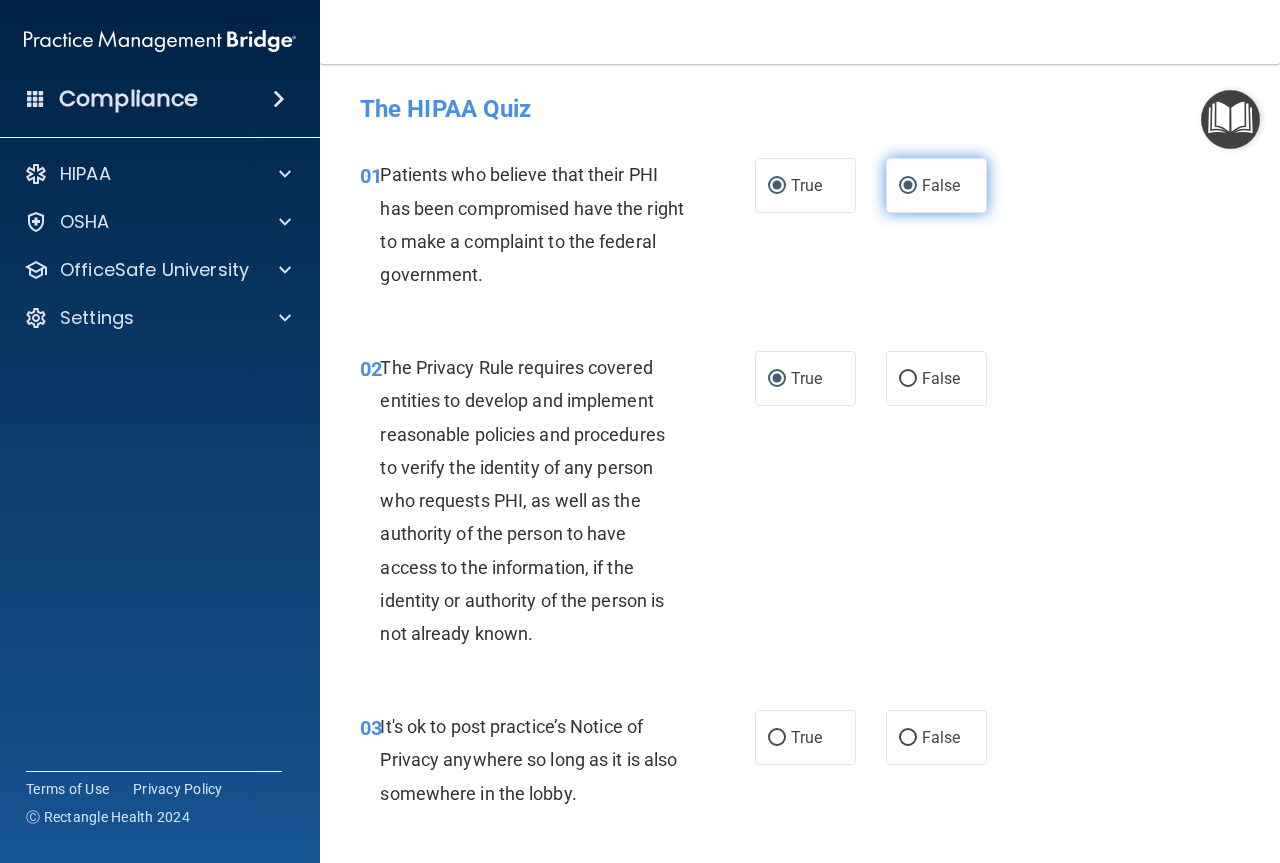 radio on "false" 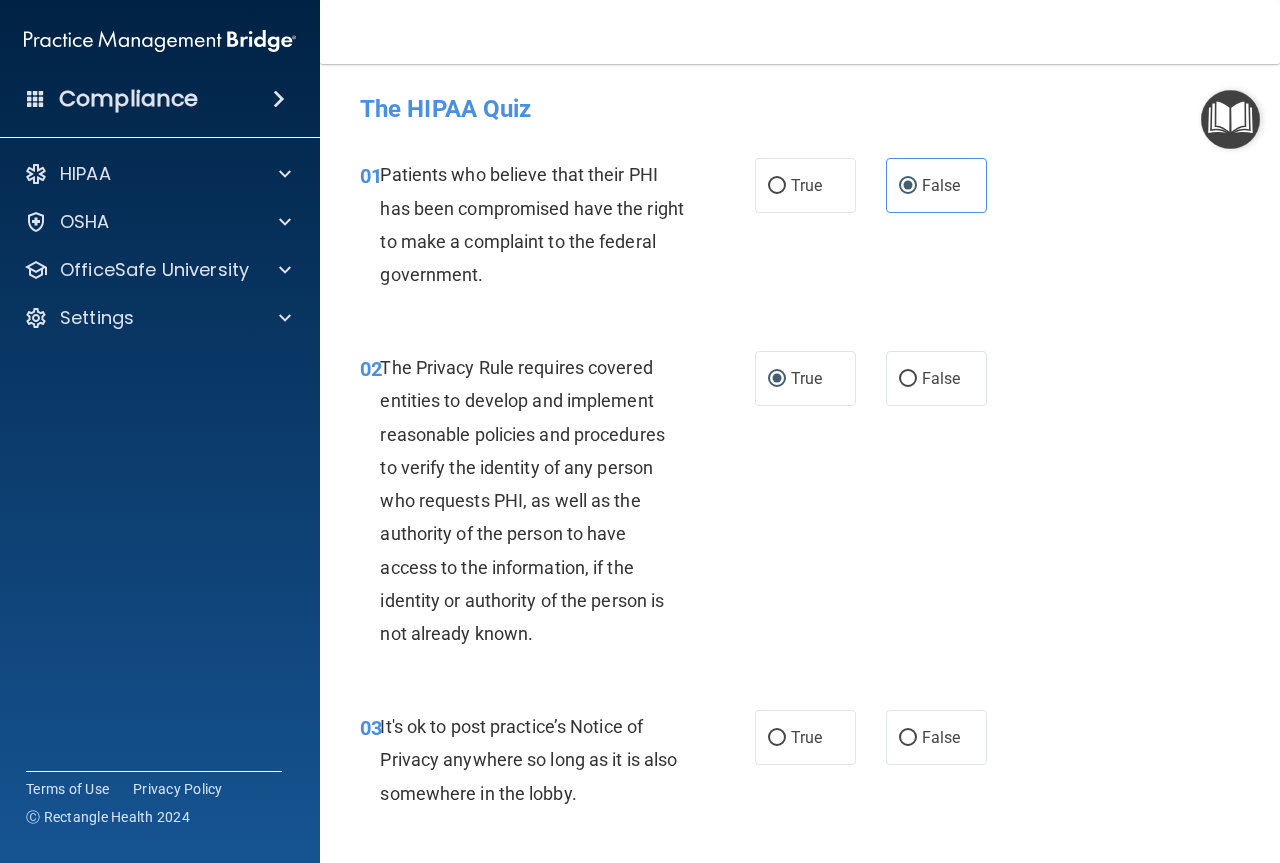 scroll, scrollTop: 100, scrollLeft: 0, axis: vertical 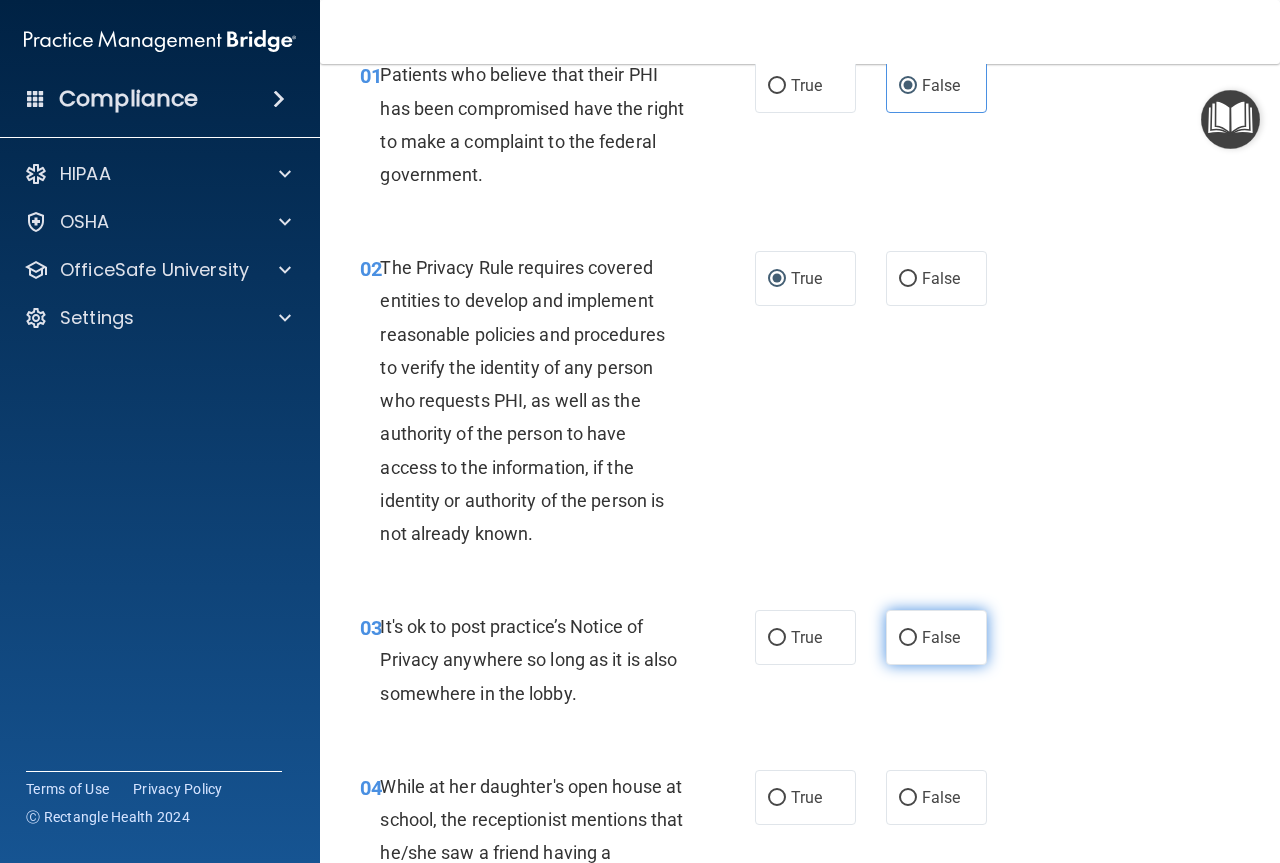 click on "False" at bounding box center [936, 637] 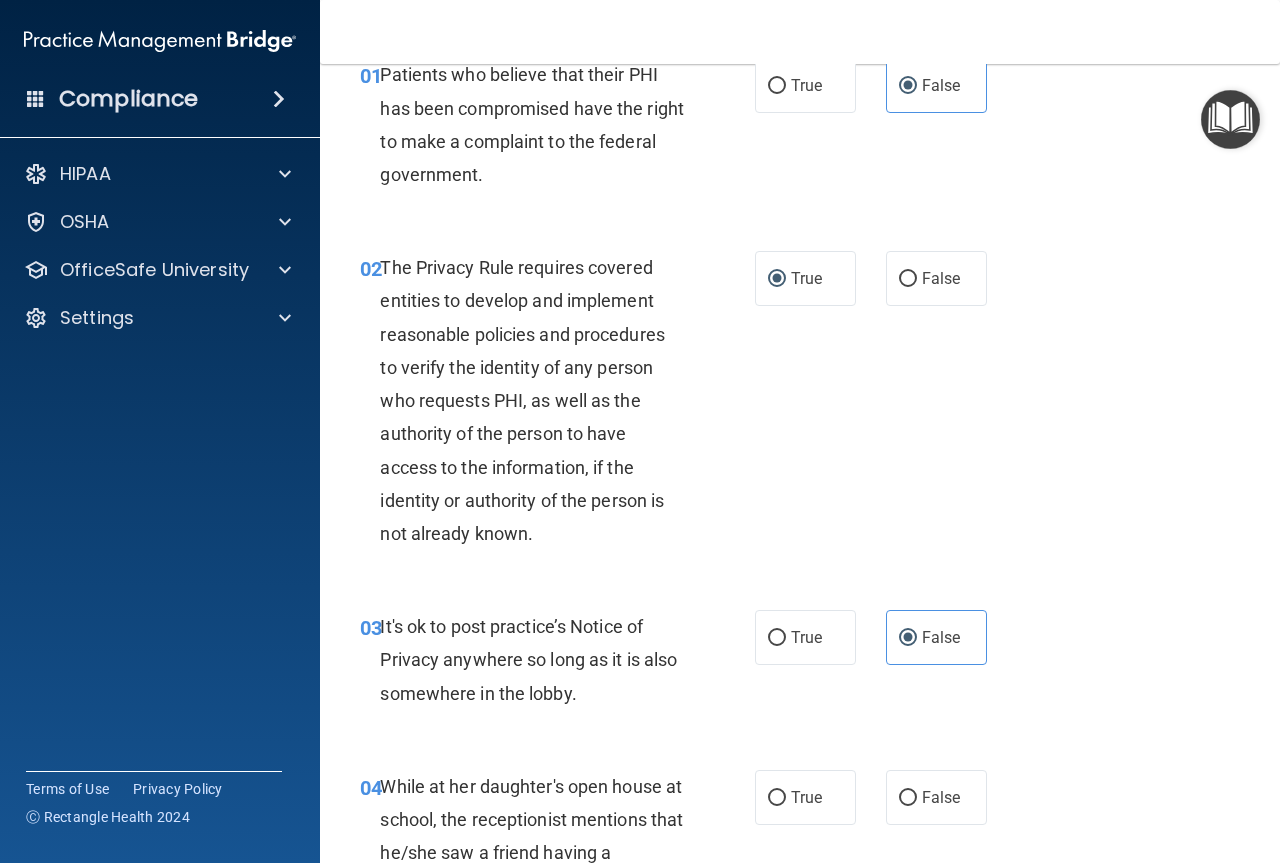 click on "03       It's ok to post  practice’s Notice of Privacy anywhere so long as it is also somewhere in the lobby.                 True           False" at bounding box center (800, 665) 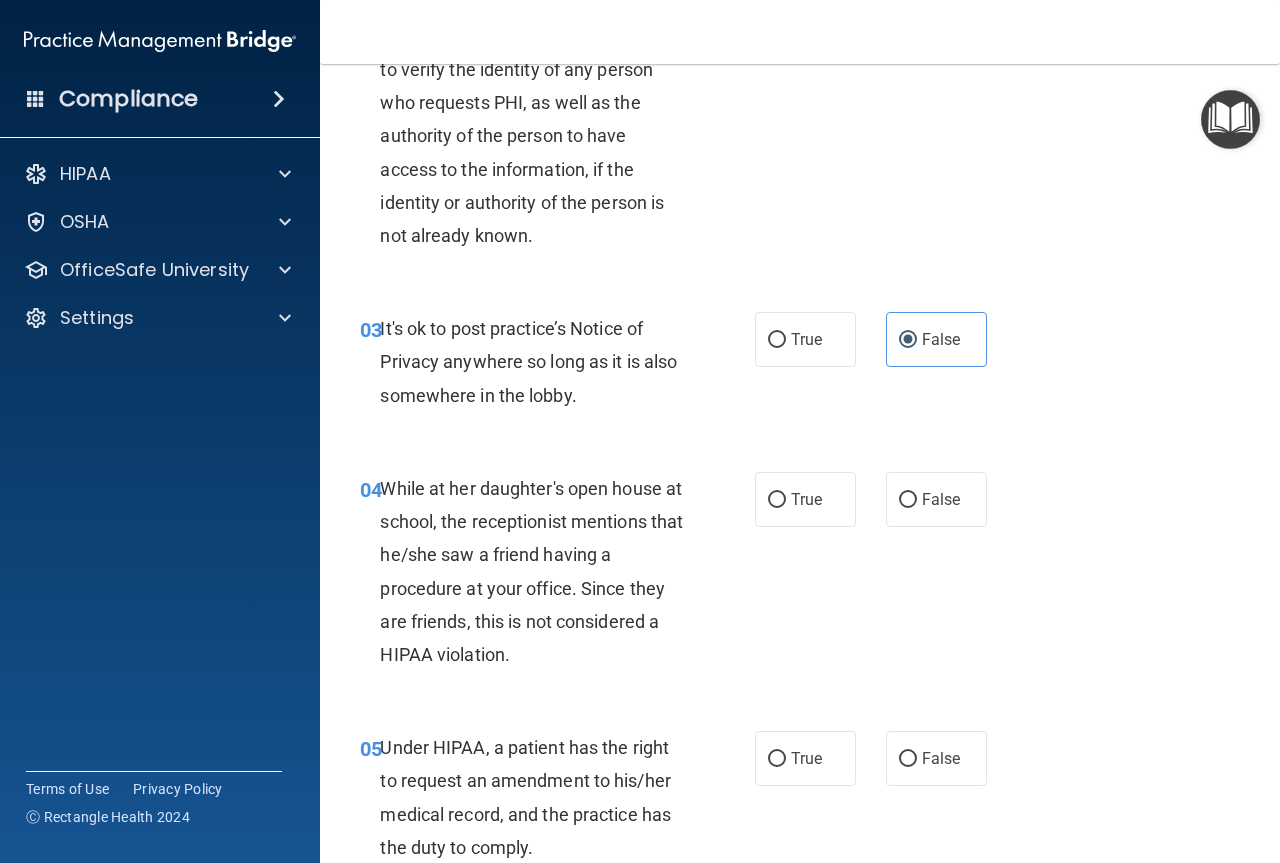 scroll, scrollTop: 400, scrollLeft: 0, axis: vertical 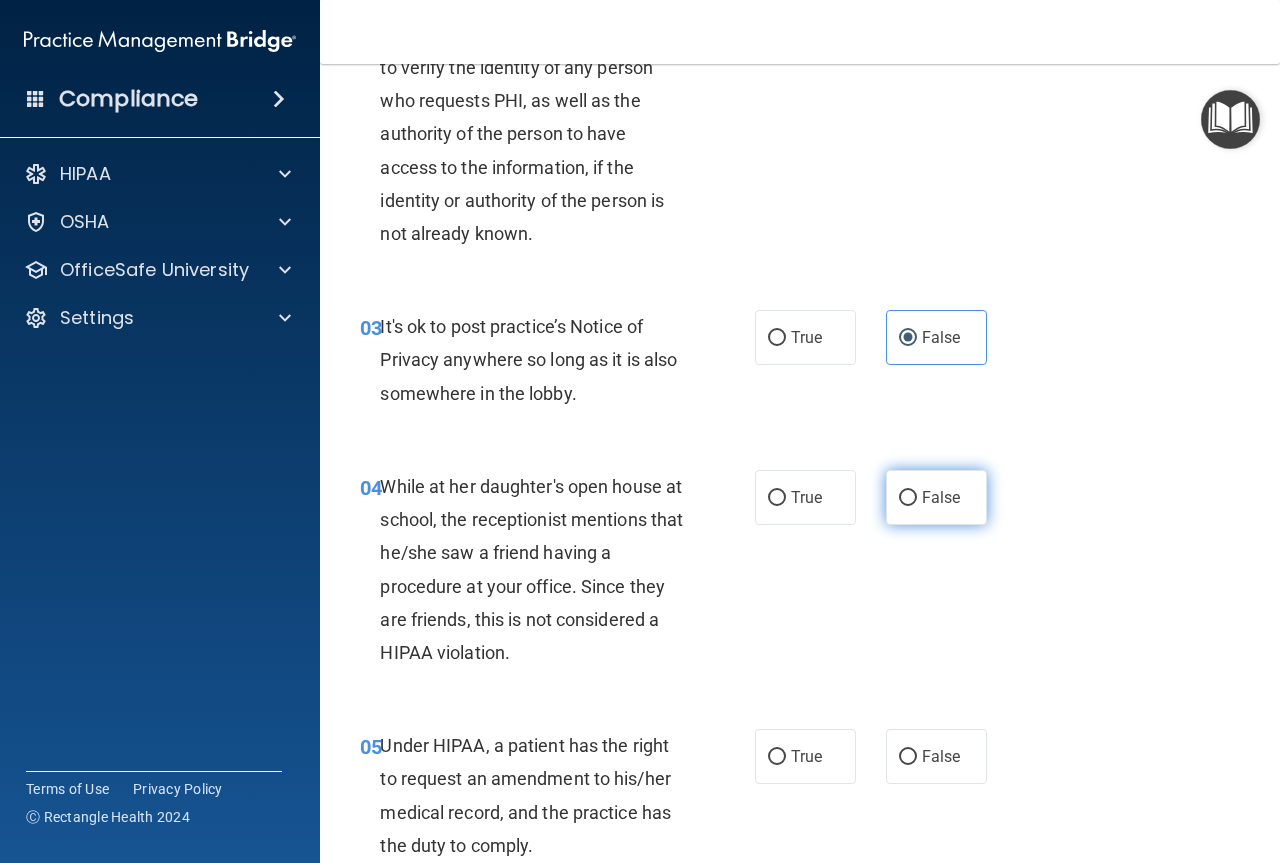 click on "False" at bounding box center (908, 498) 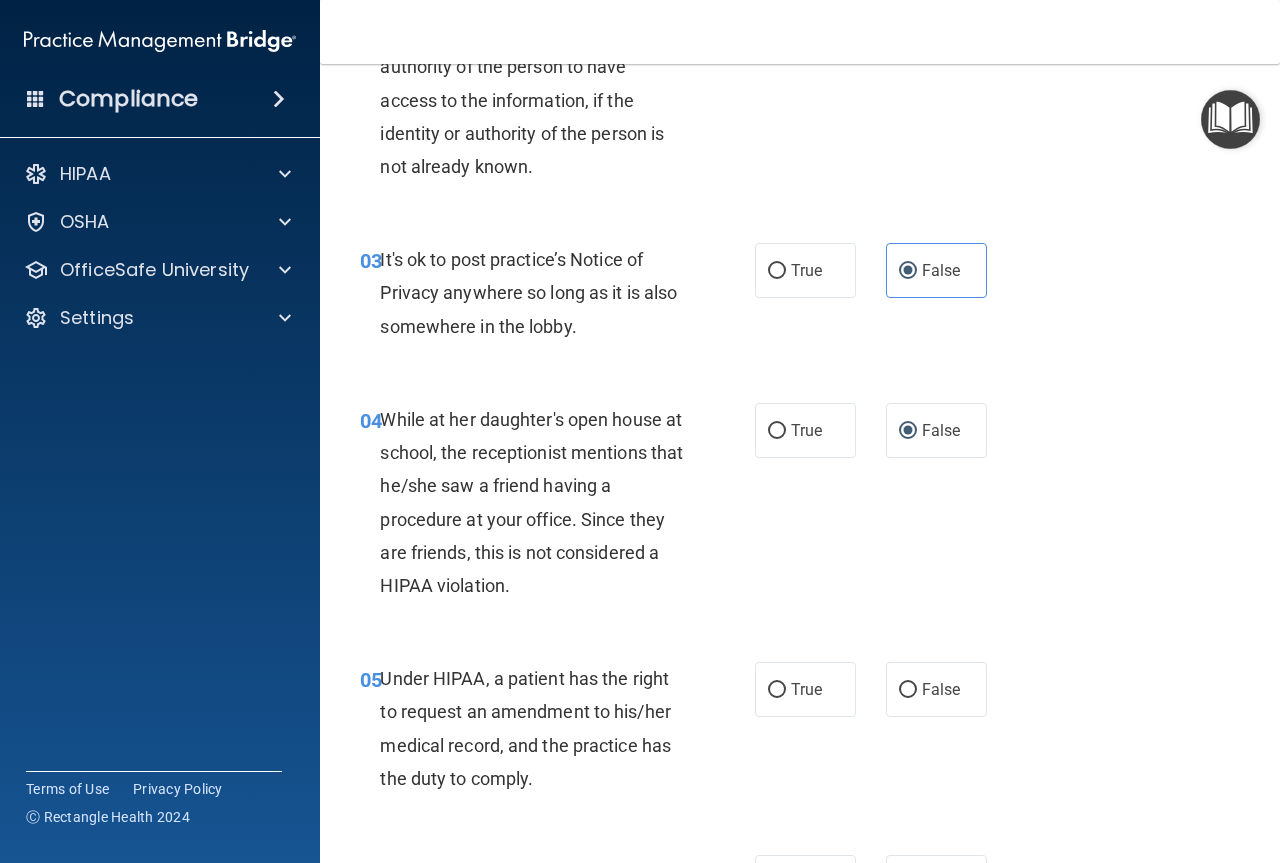 scroll, scrollTop: 600, scrollLeft: 0, axis: vertical 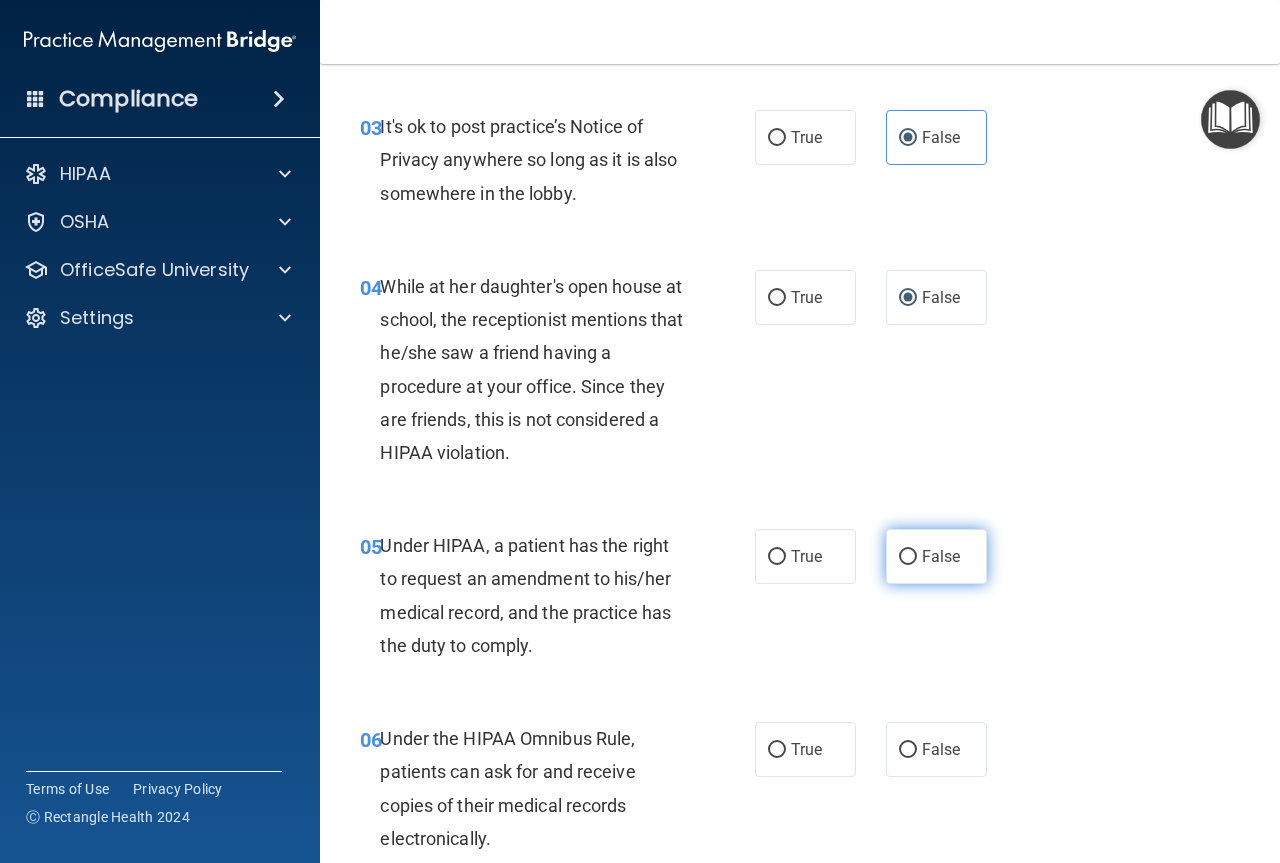 click on "False" at bounding box center (936, 556) 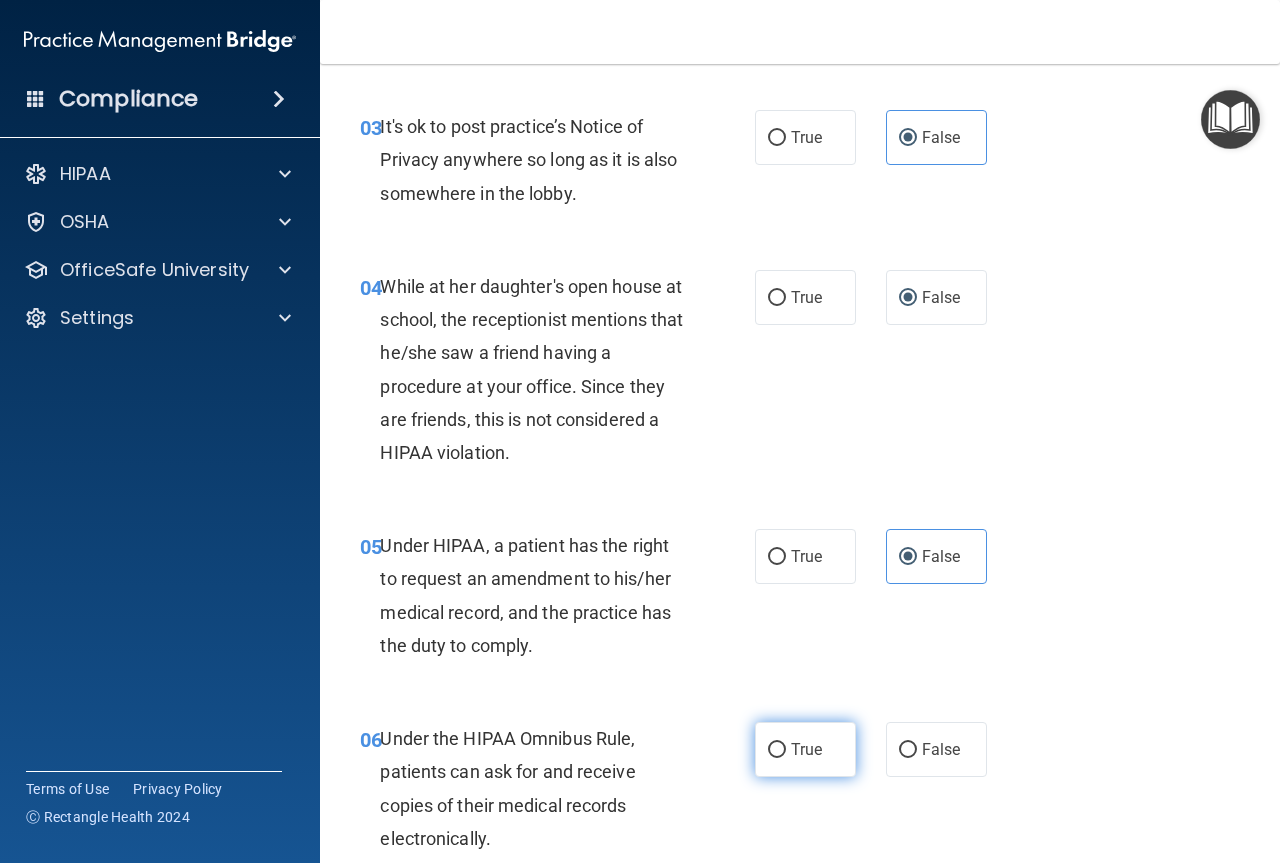 click on "True" at bounding box center (806, 749) 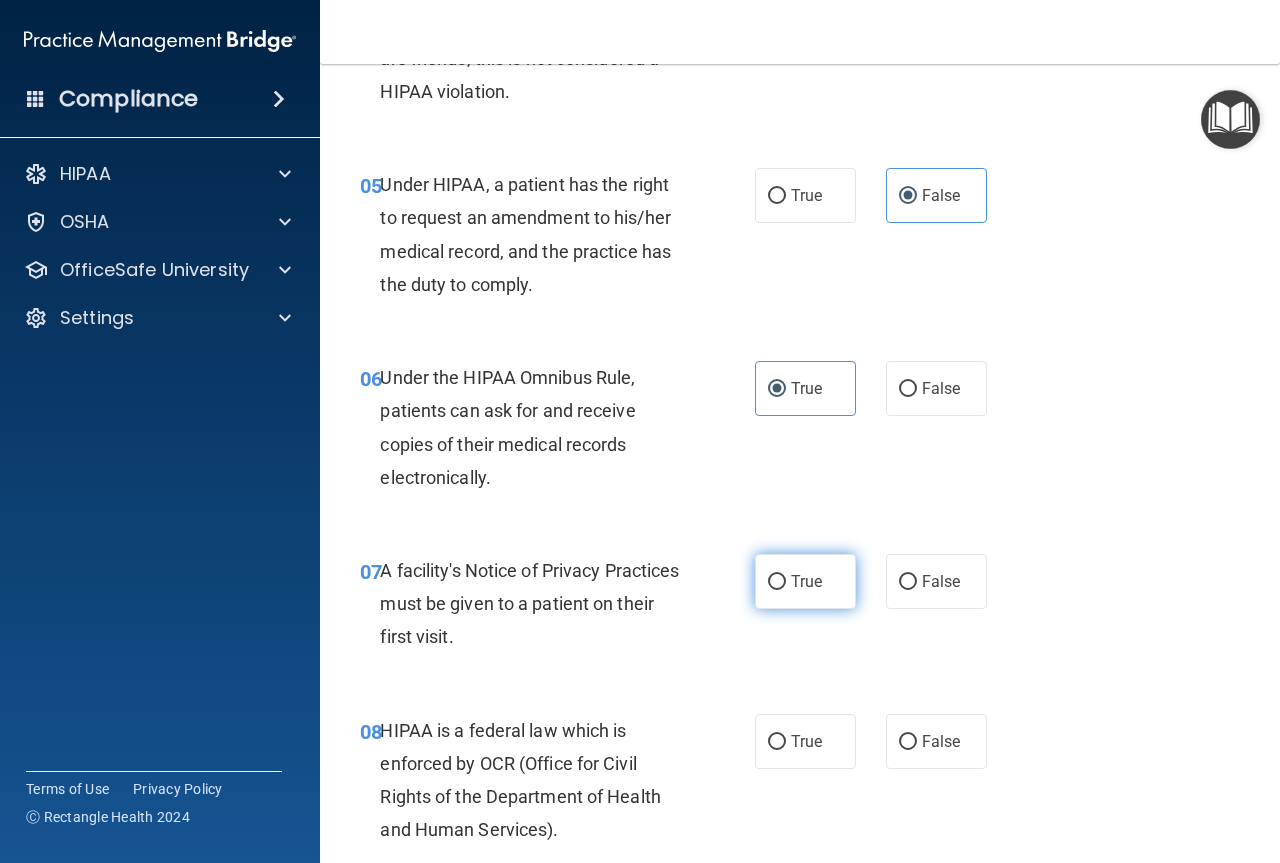 scroll, scrollTop: 1000, scrollLeft: 0, axis: vertical 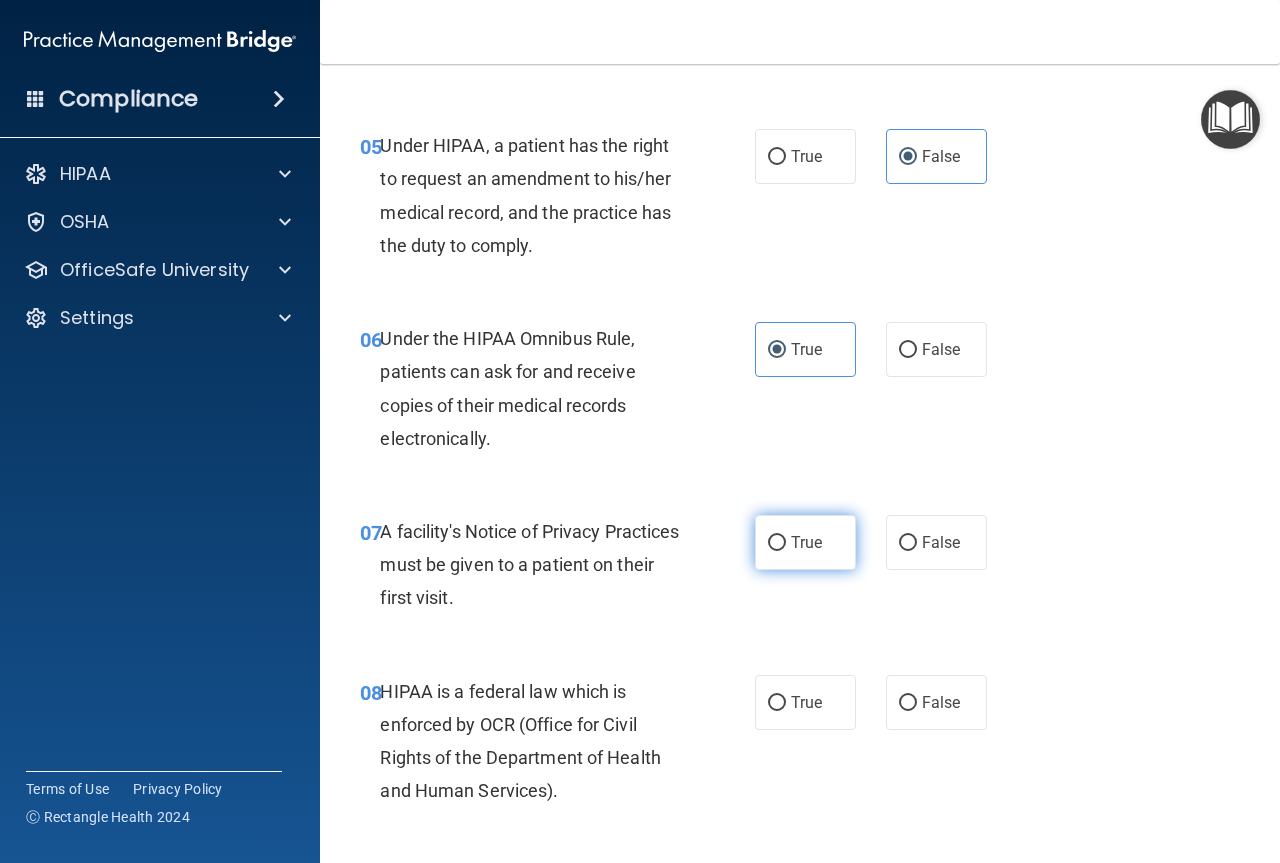 click on "True" at bounding box center (805, 542) 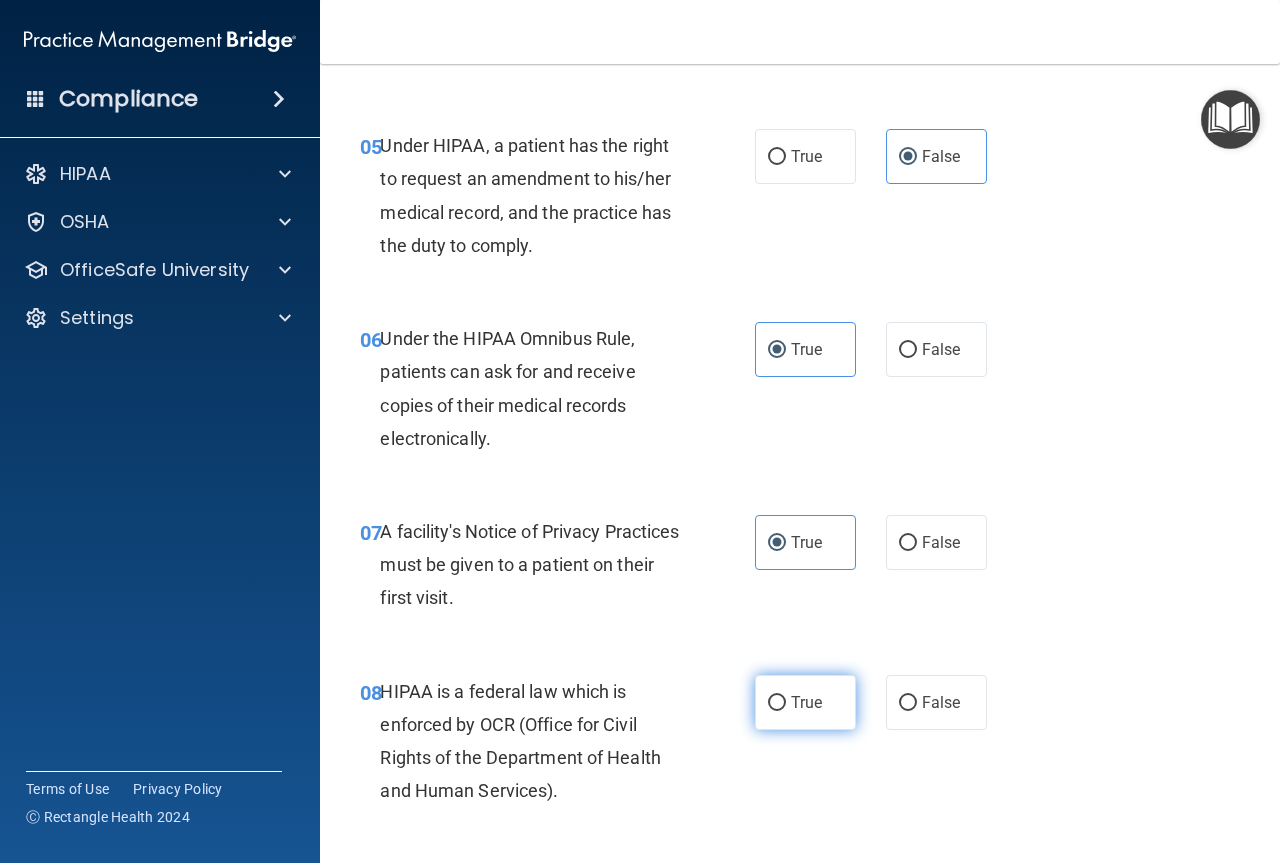click on "True" at bounding box center [806, 702] 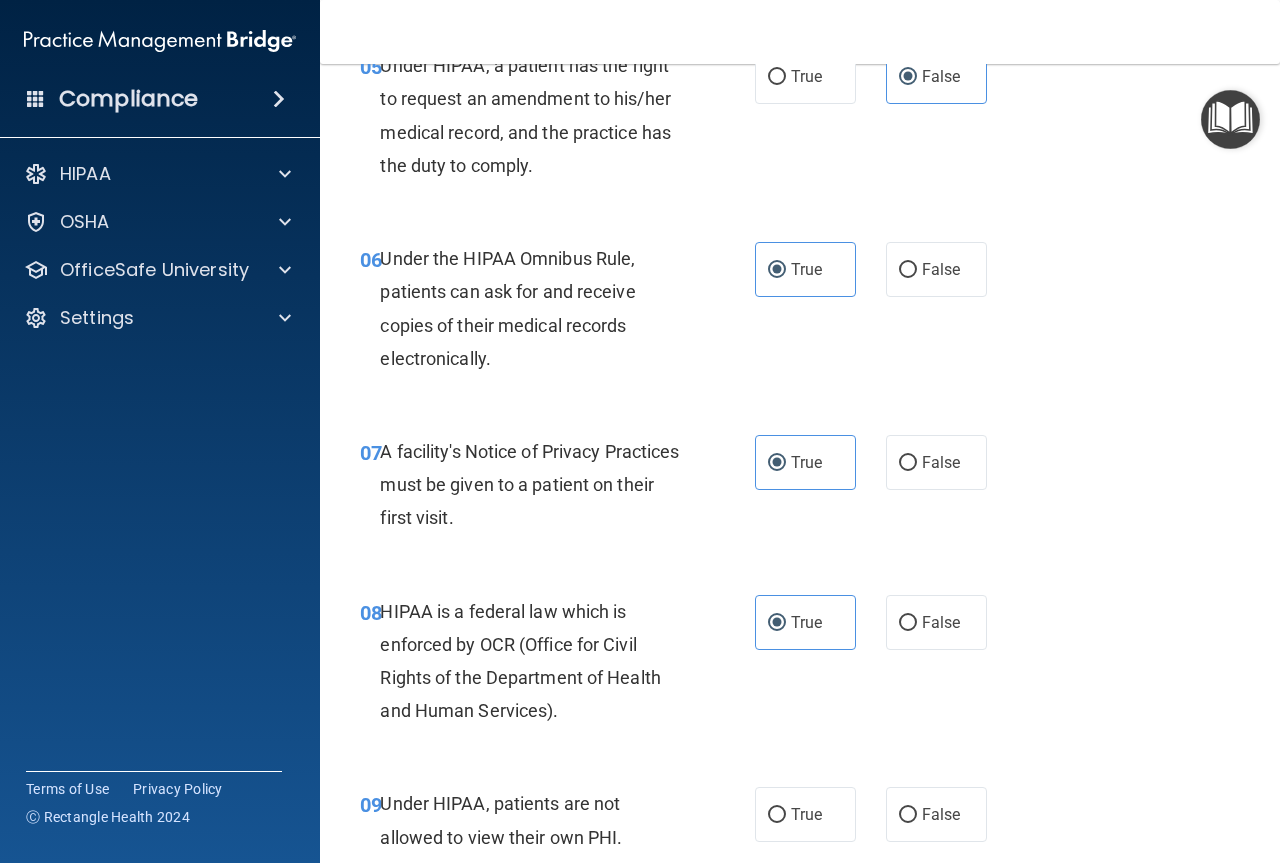 scroll, scrollTop: 1200, scrollLeft: 0, axis: vertical 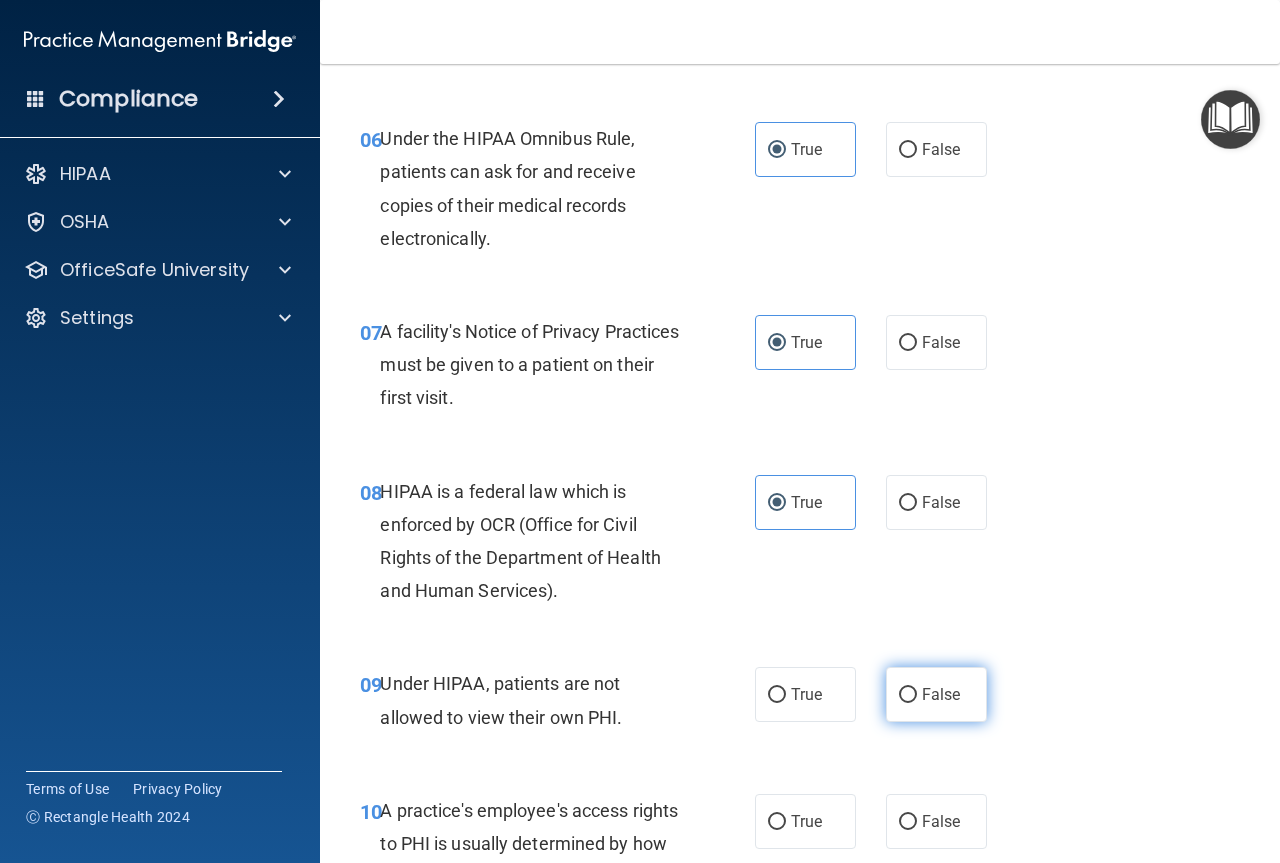 click on "False" at bounding box center (941, 694) 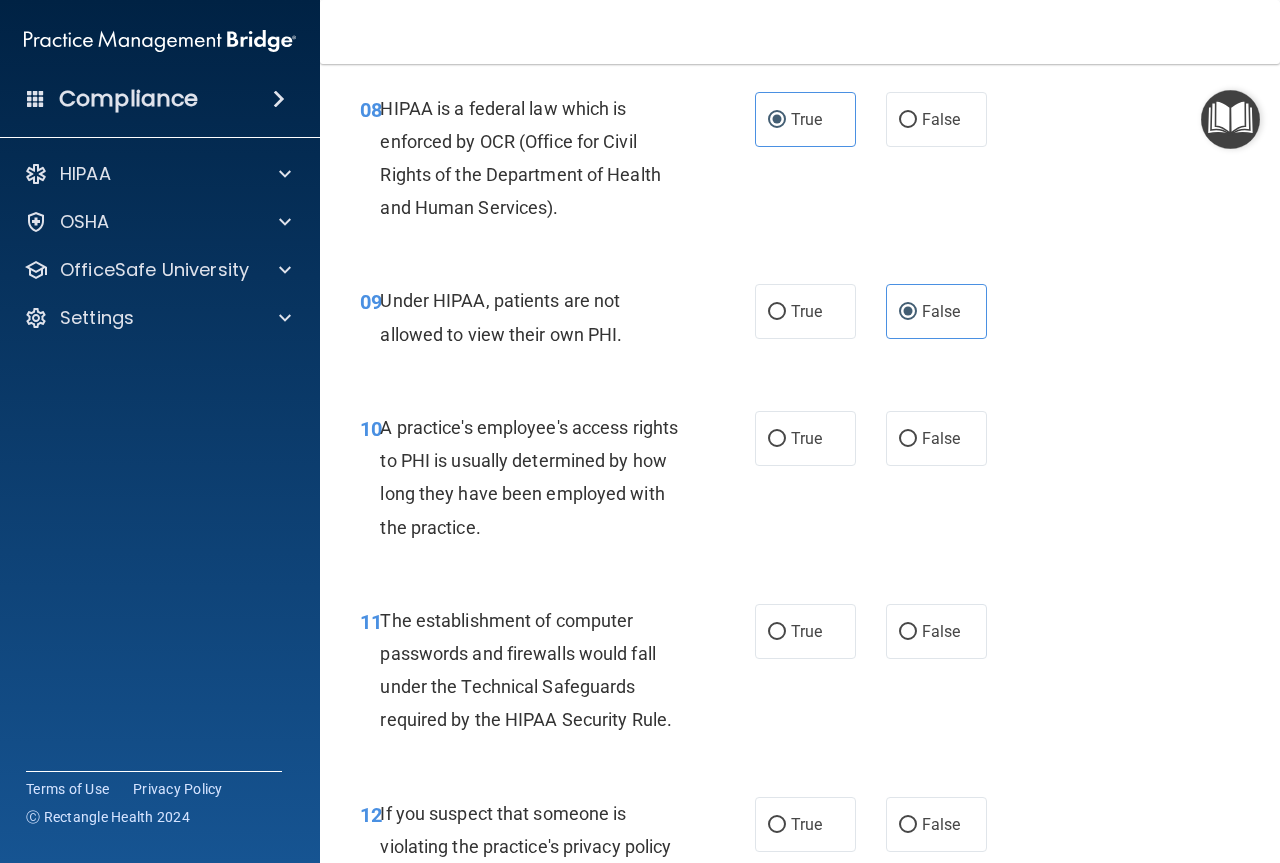 scroll, scrollTop: 1600, scrollLeft: 0, axis: vertical 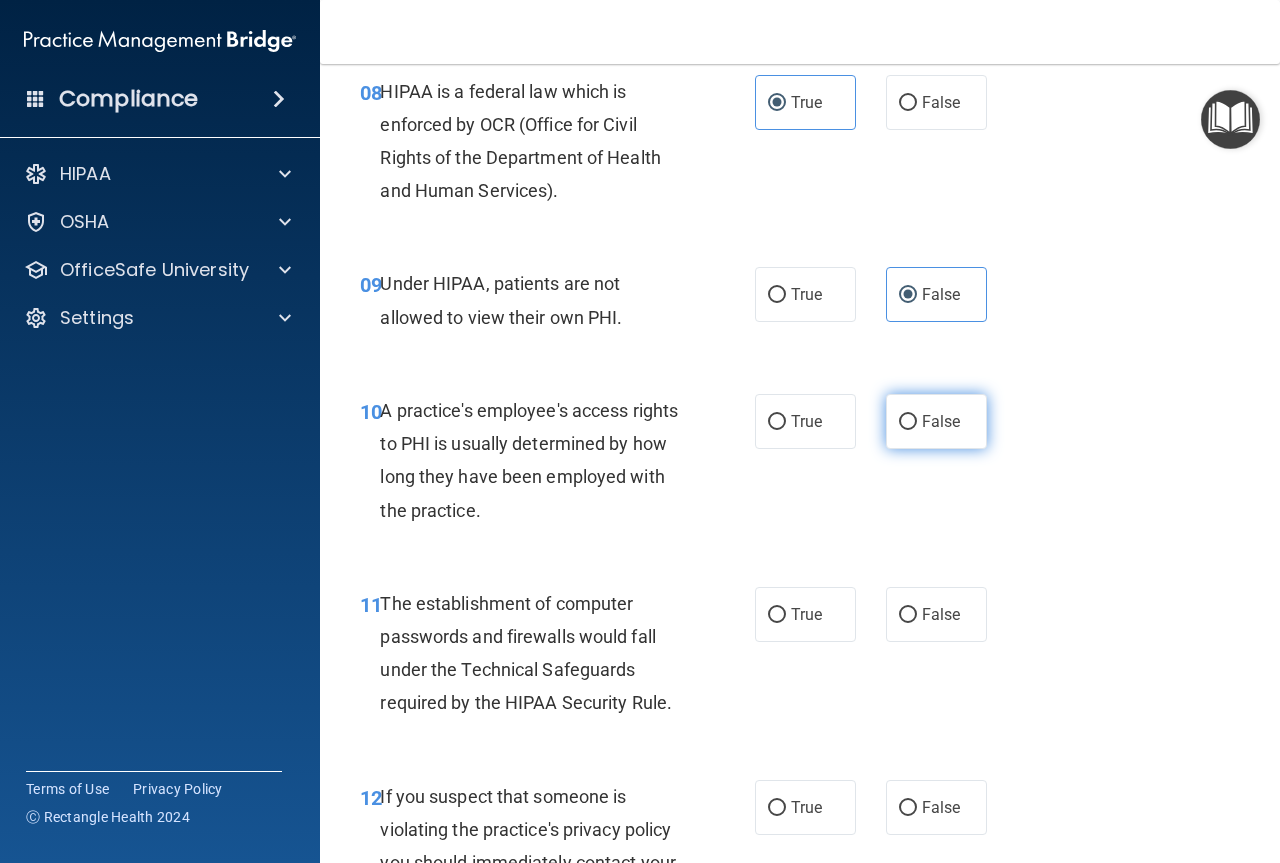 click on "False" at bounding box center (941, 421) 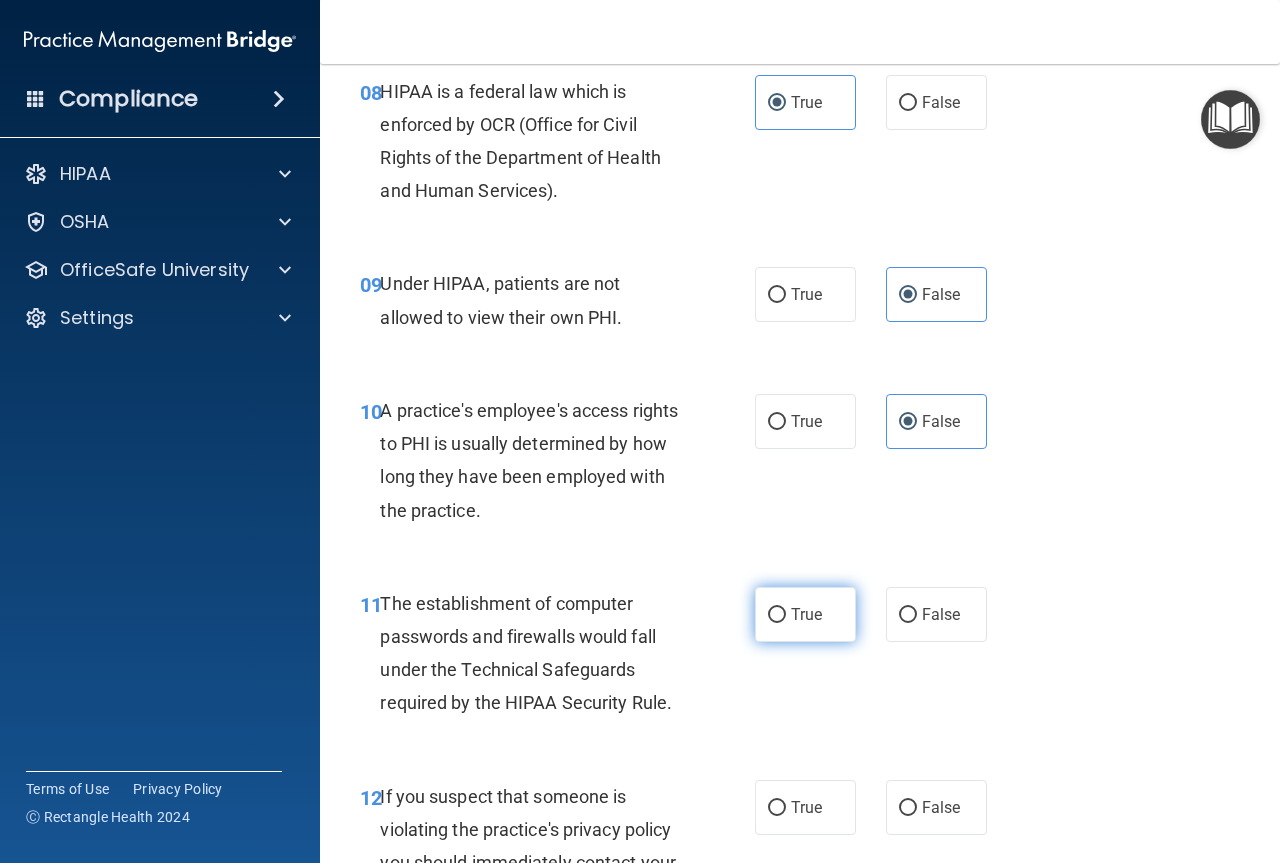 click on "True" at bounding box center (806, 614) 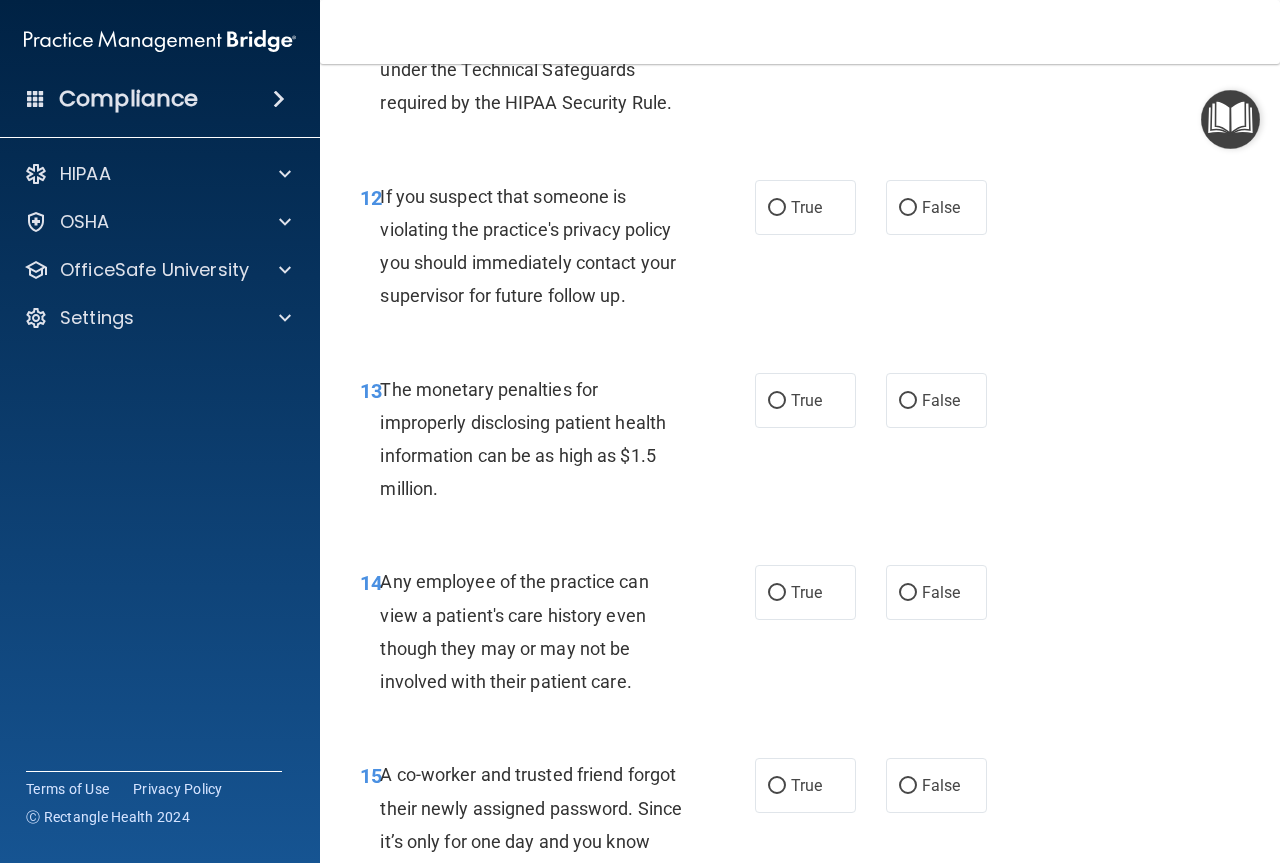 scroll, scrollTop: 2300, scrollLeft: 0, axis: vertical 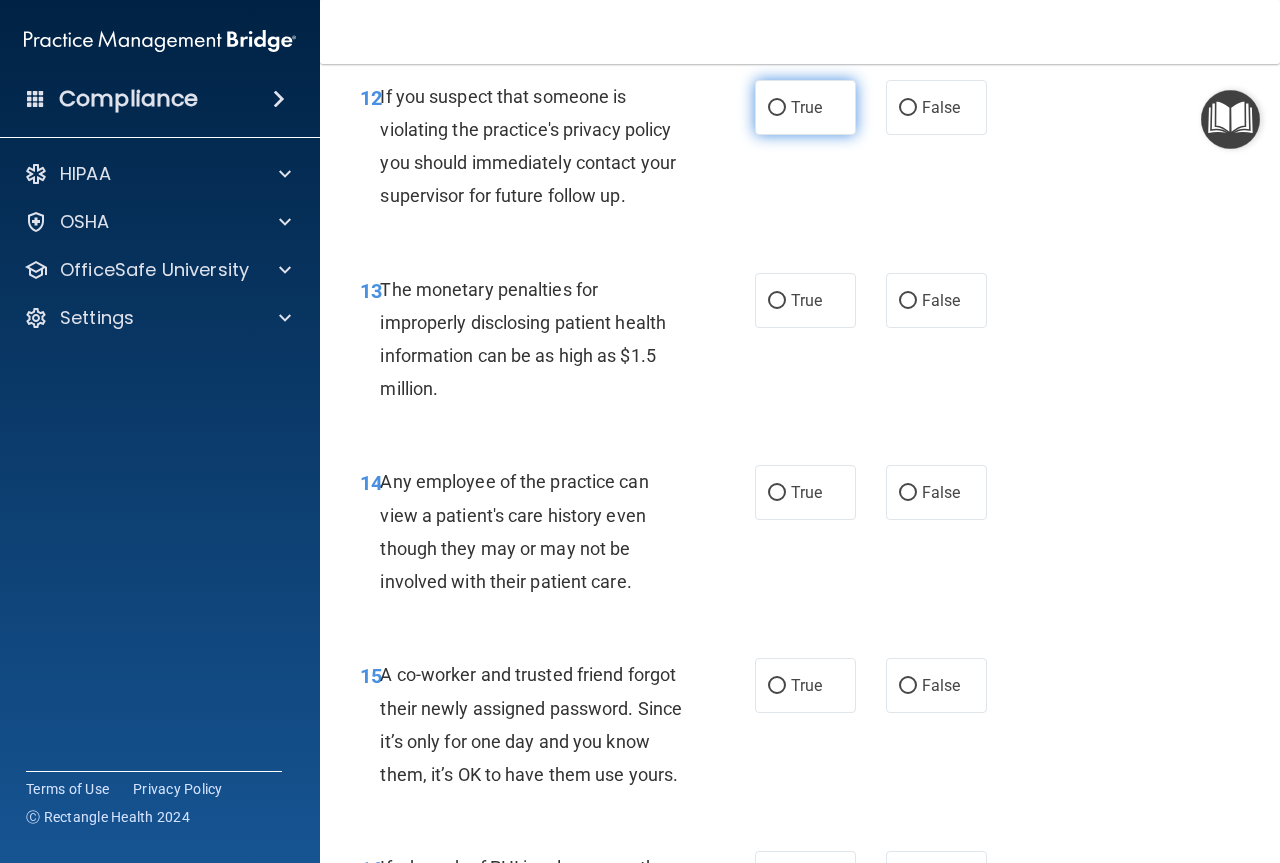 click on "True" at bounding box center (805, 107) 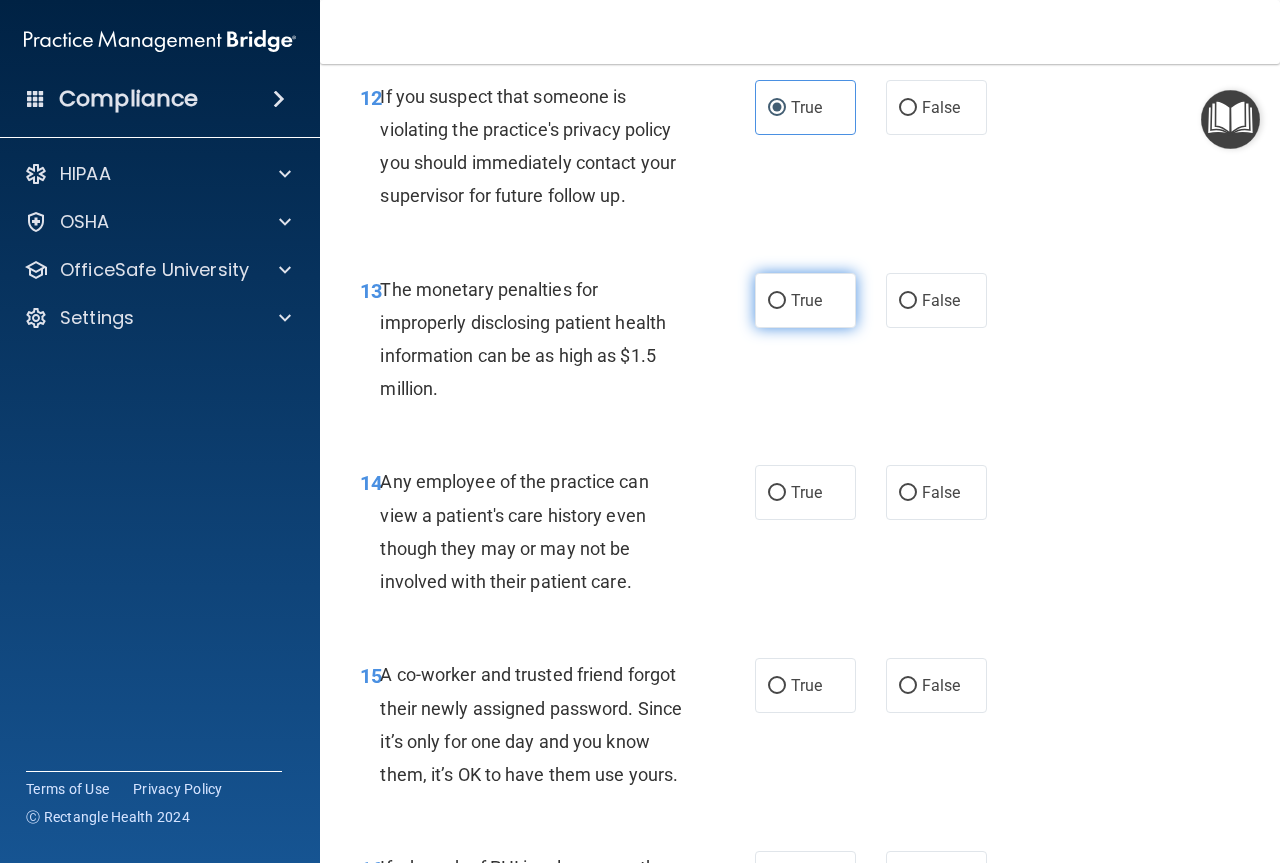 click on "True" at bounding box center (805, 300) 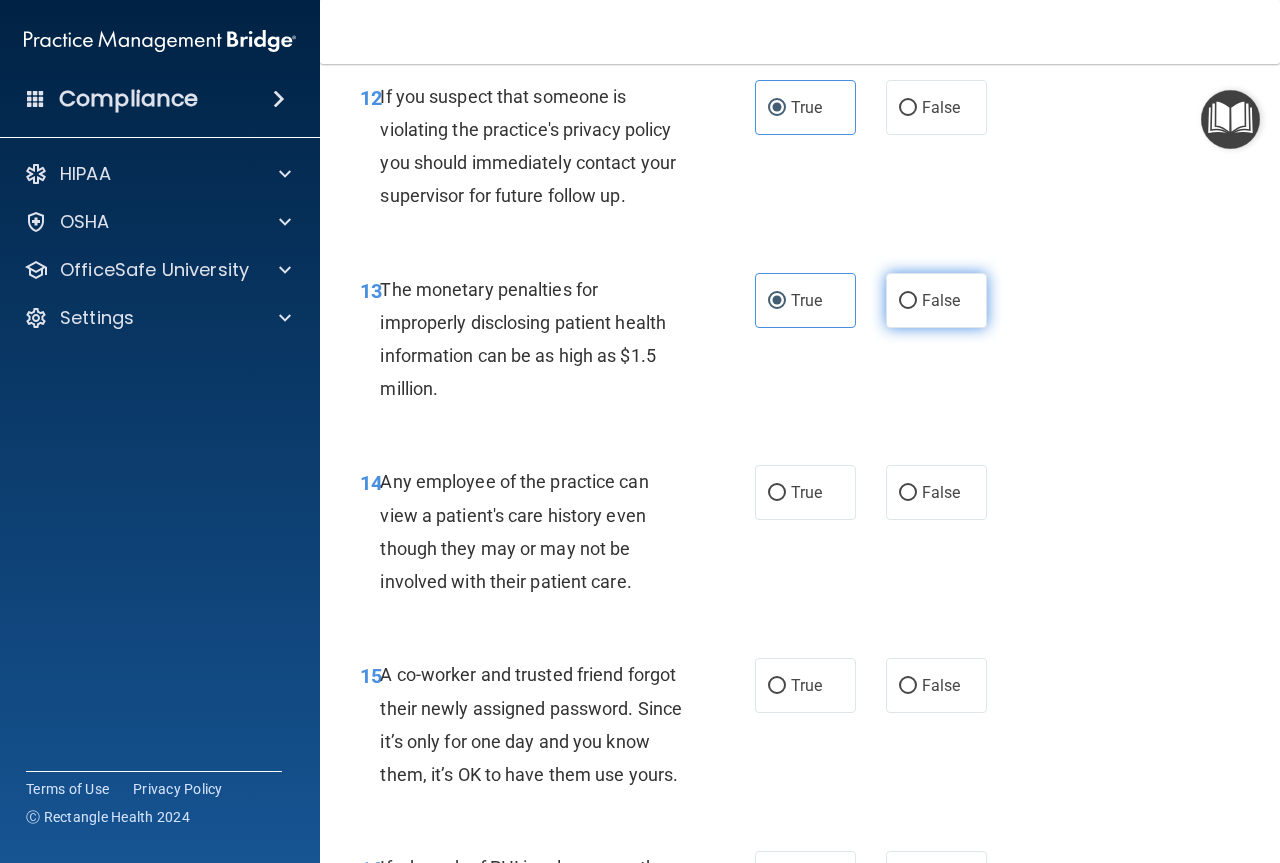 click on "False" at bounding box center (941, 300) 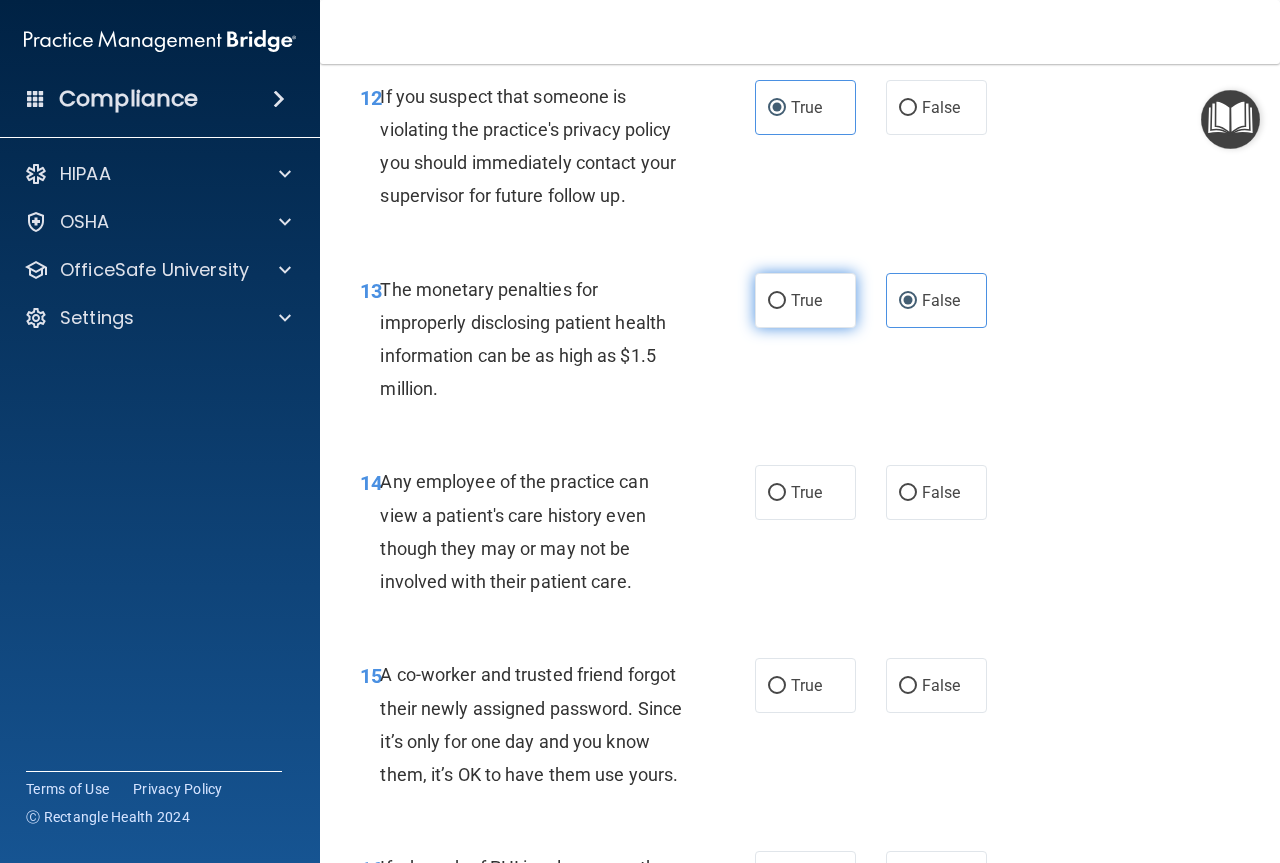 drag, startPoint x: 827, startPoint y: 305, endPoint x: 822, endPoint y: 314, distance: 10.29563 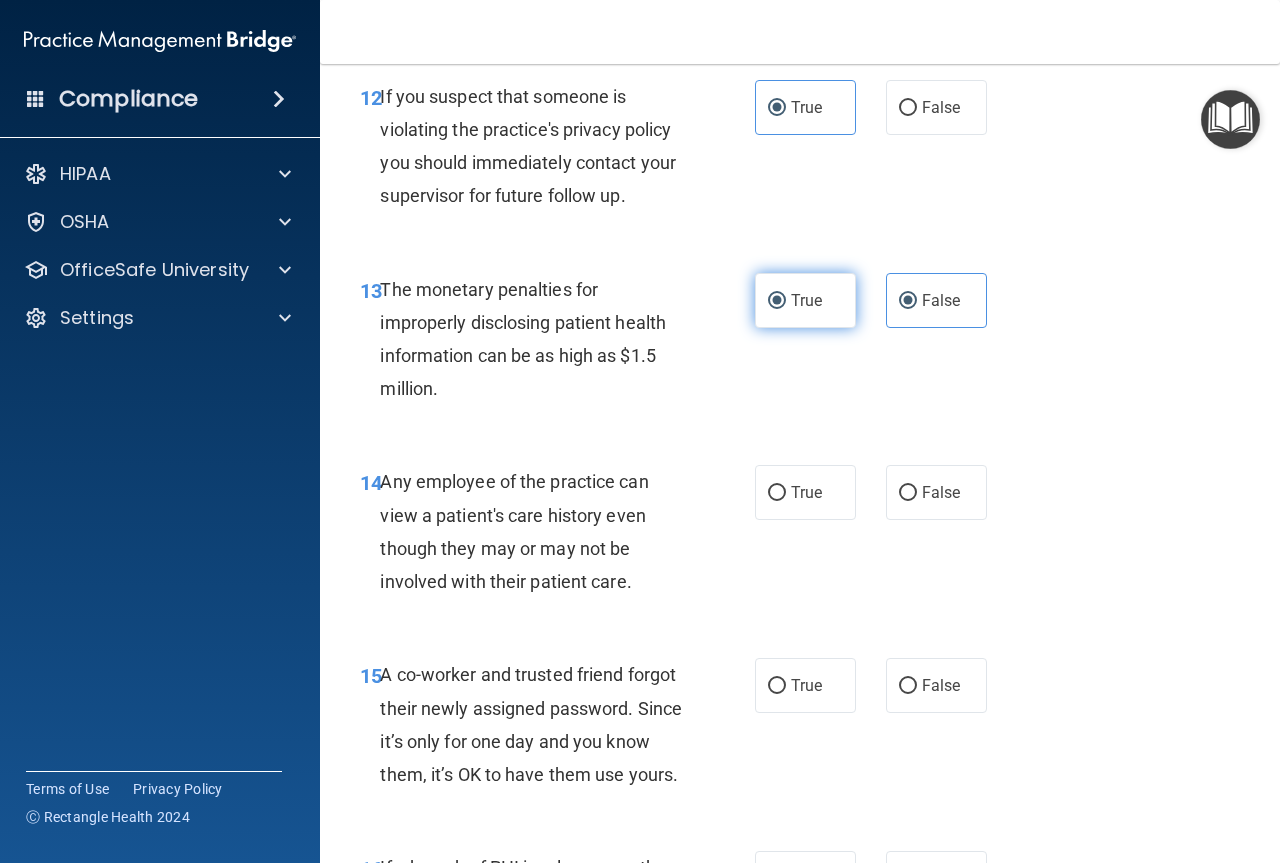 radio on "false" 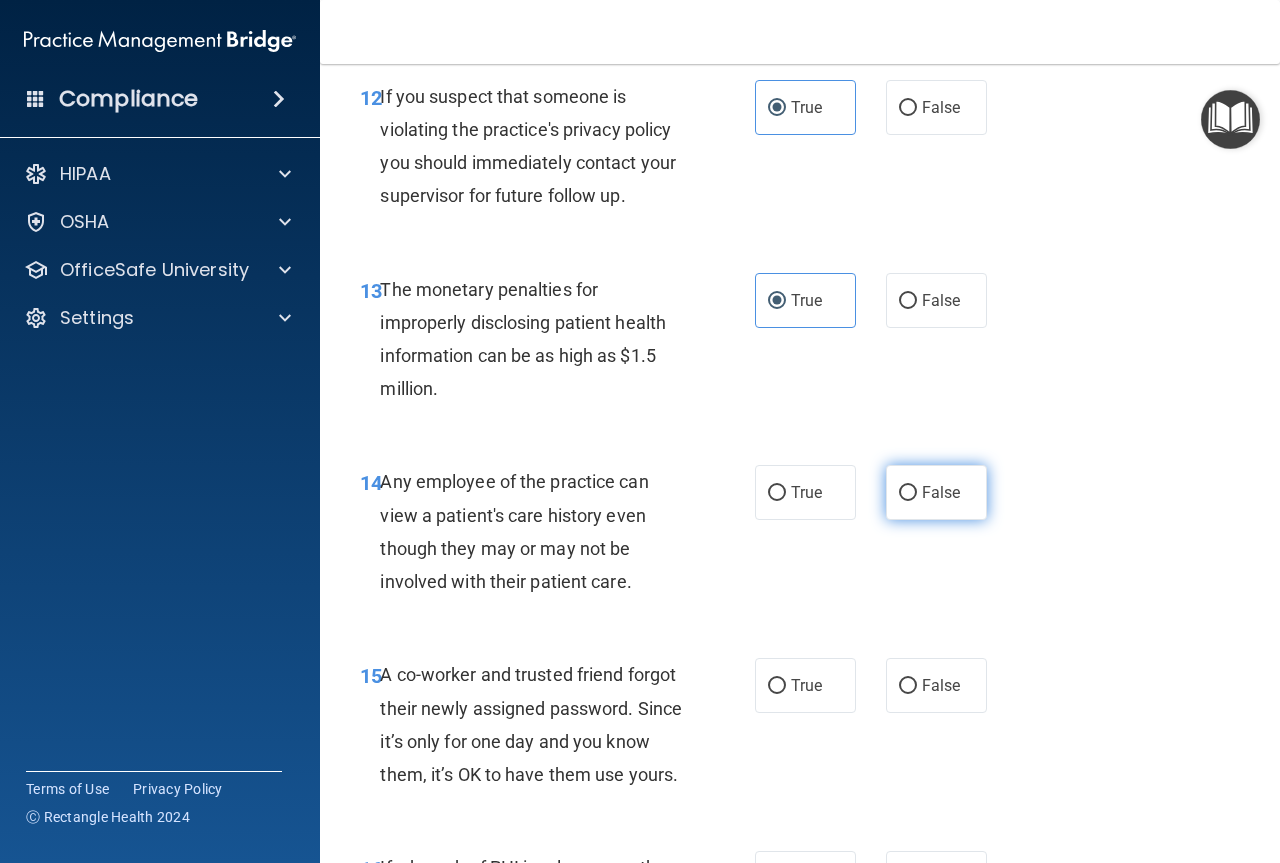click on "False" at bounding box center (936, 492) 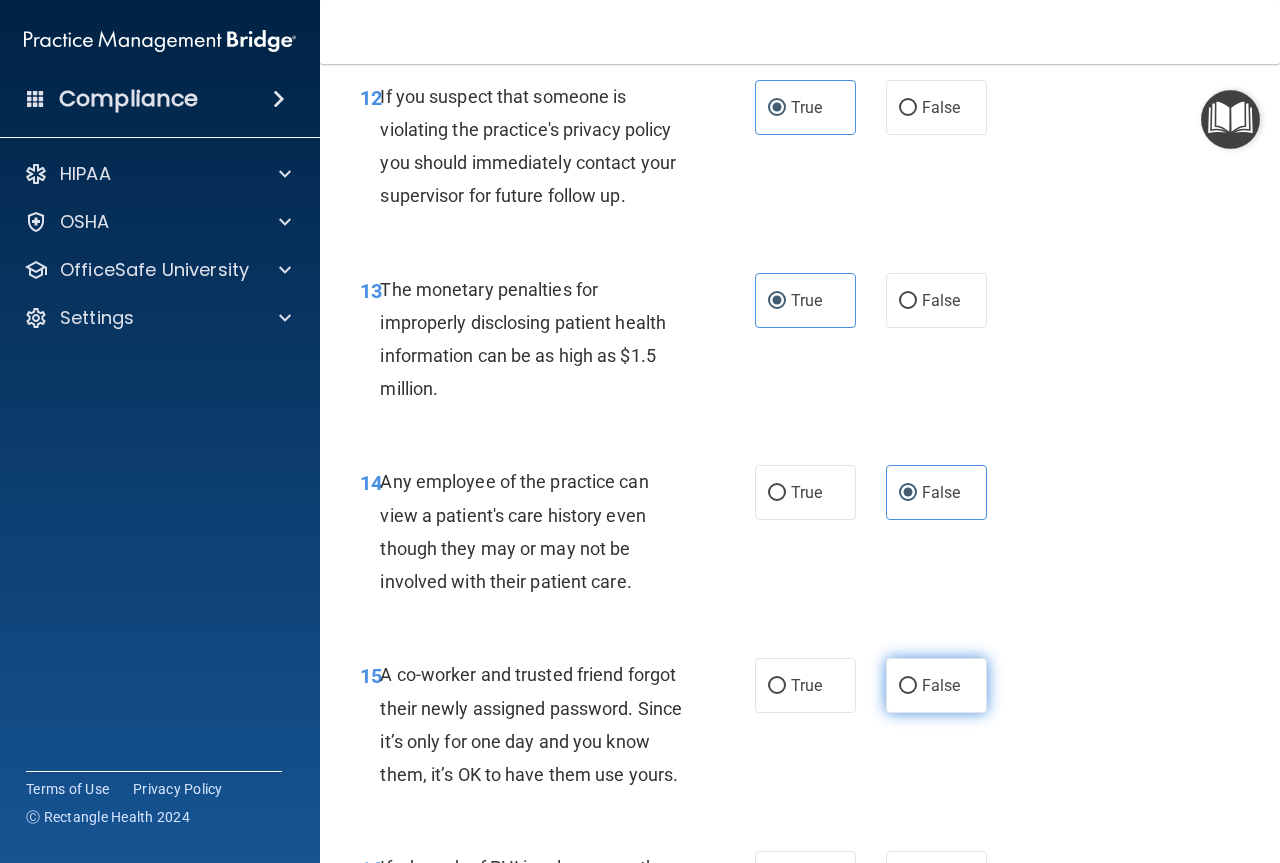 click on "False" at bounding box center [941, 685] 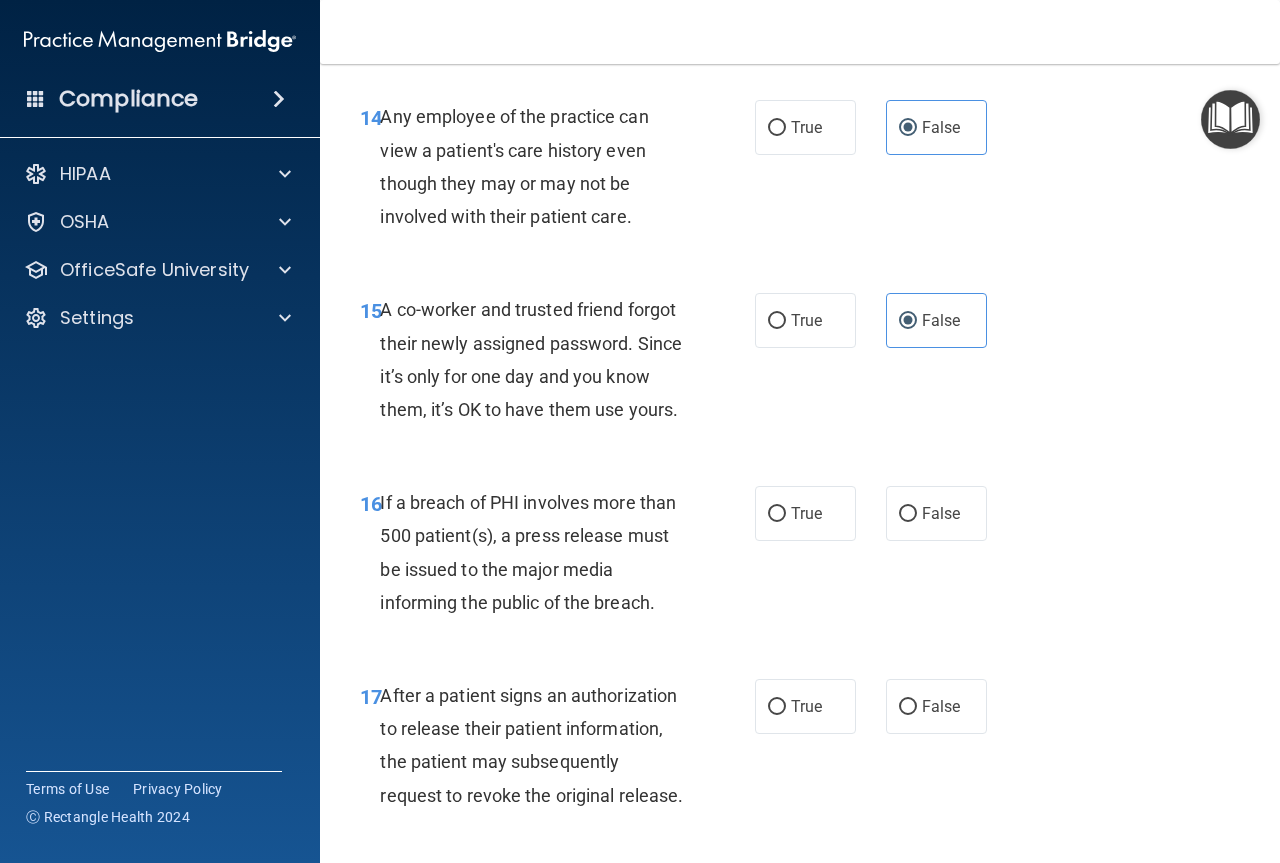 scroll, scrollTop: 2700, scrollLeft: 0, axis: vertical 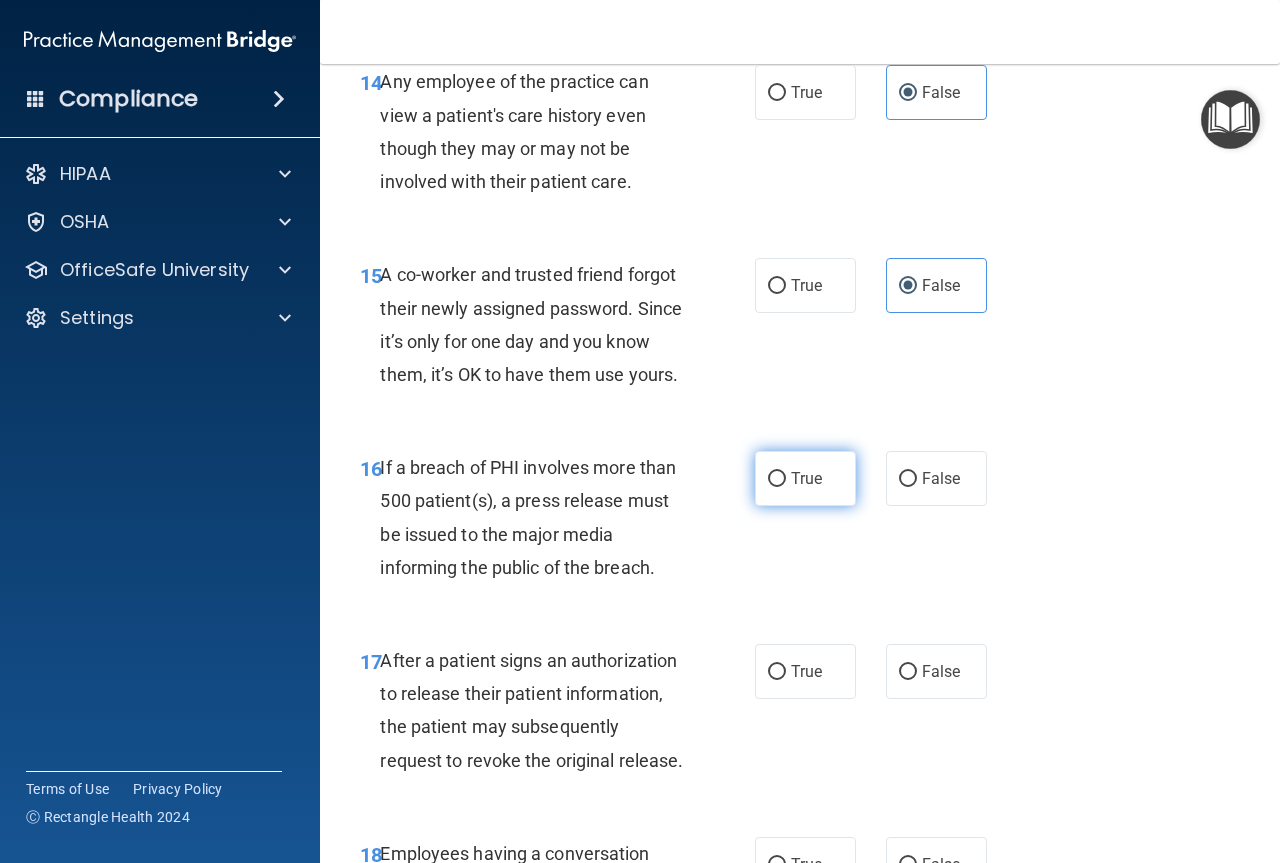 click on "True" at bounding box center (777, 479) 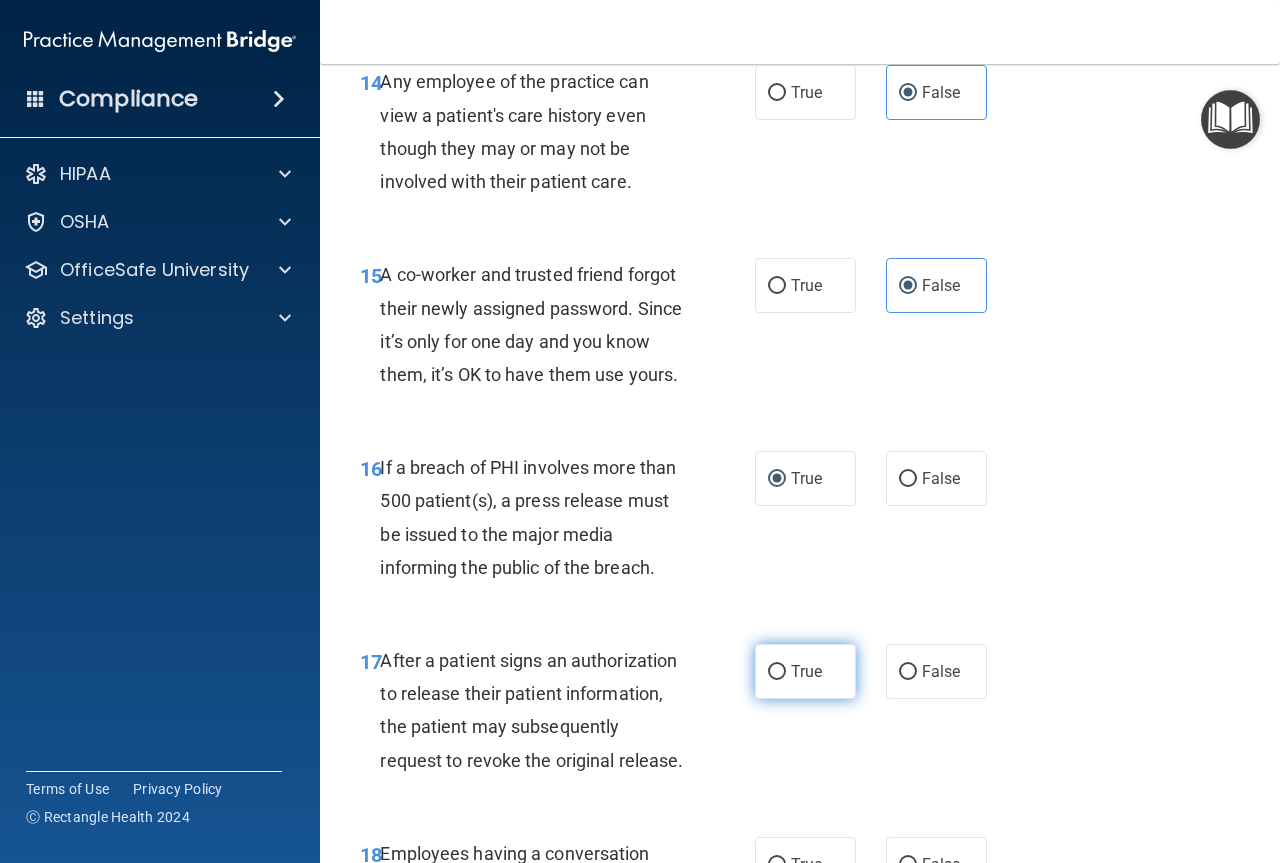 click on "True" at bounding box center (806, 671) 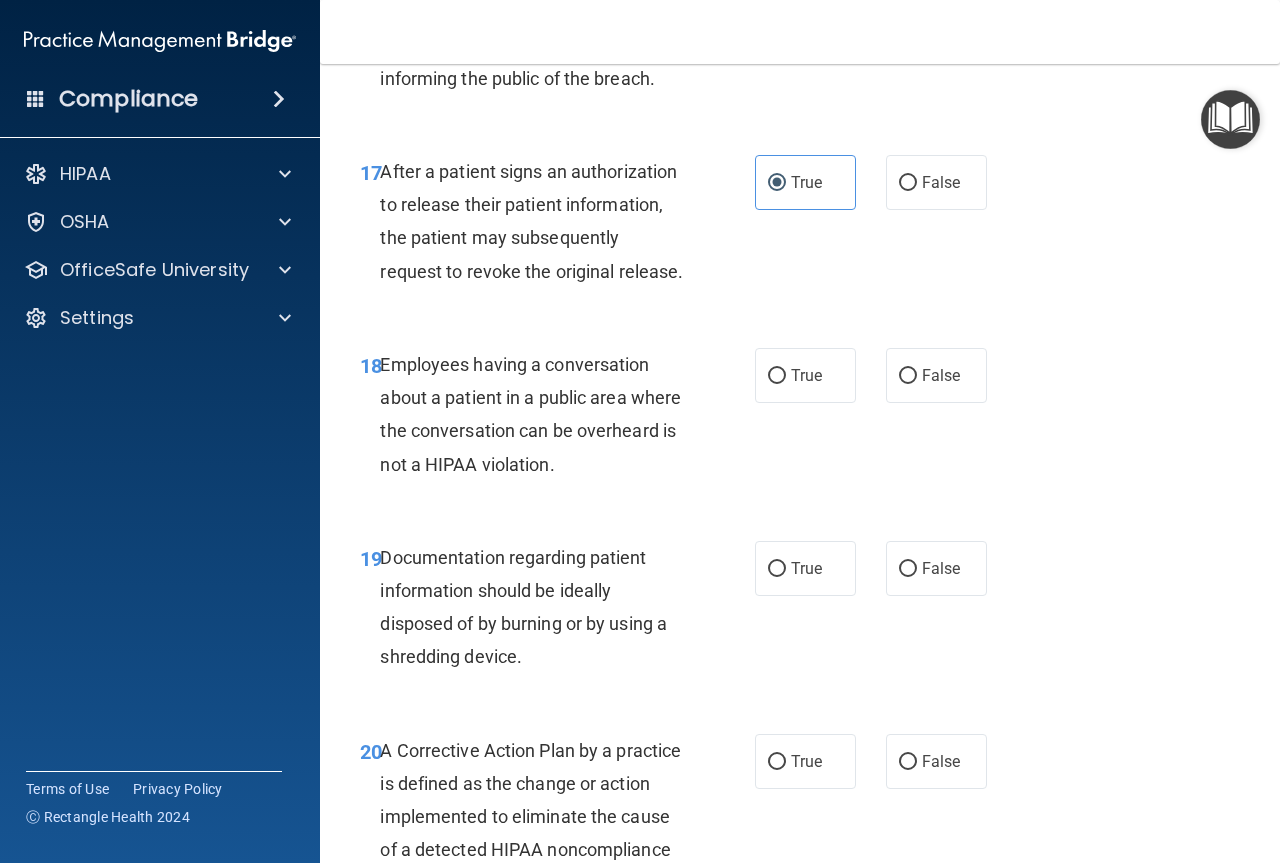 scroll, scrollTop: 3200, scrollLeft: 0, axis: vertical 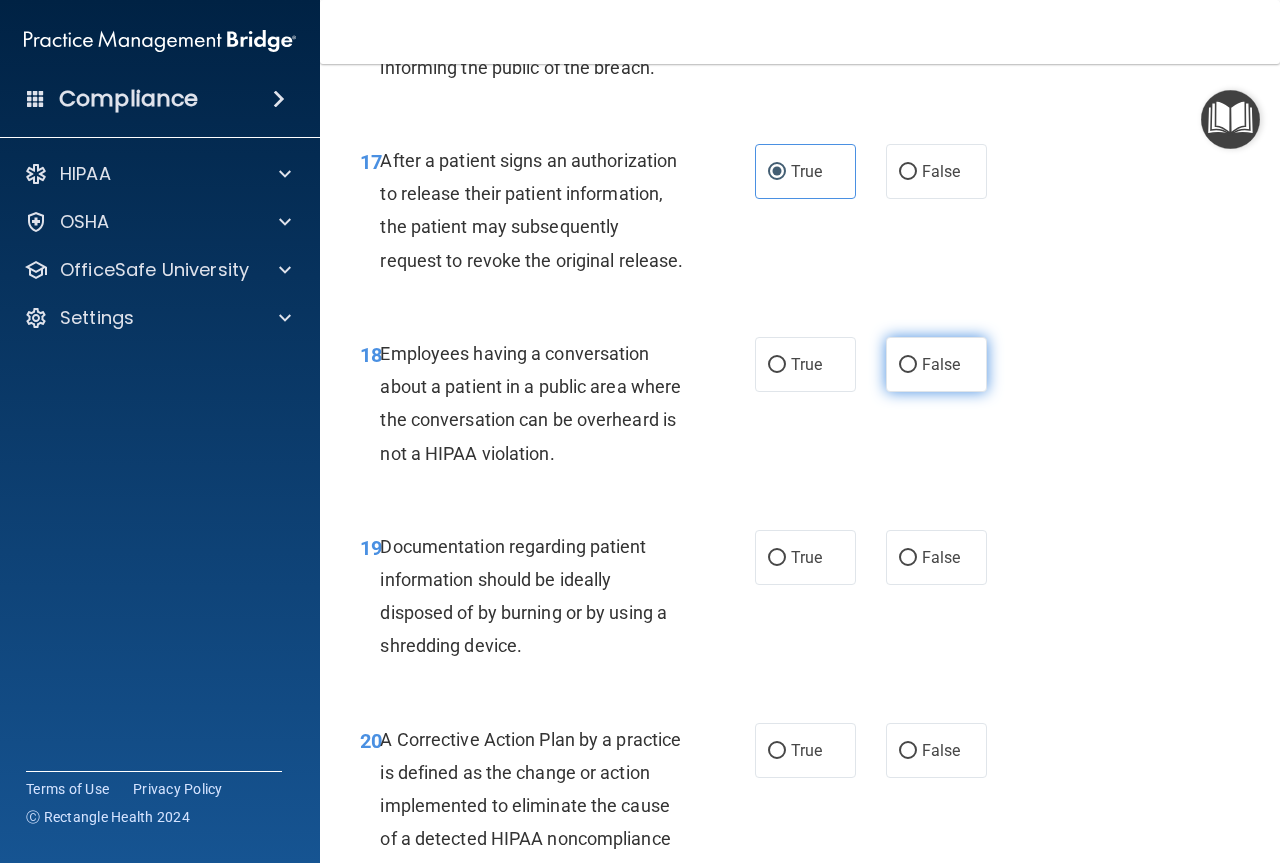 click on "False" at bounding box center (936, 364) 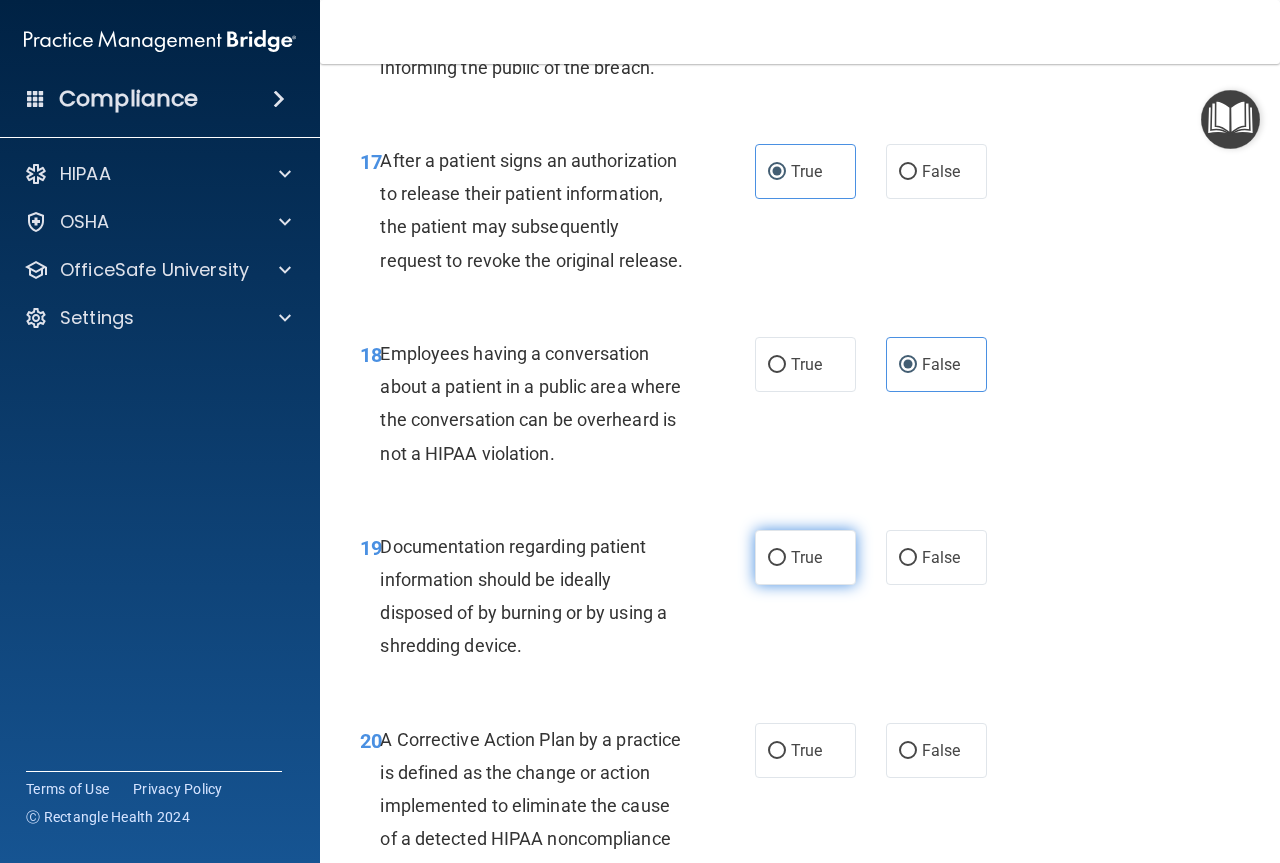 click on "True" at bounding box center (806, 557) 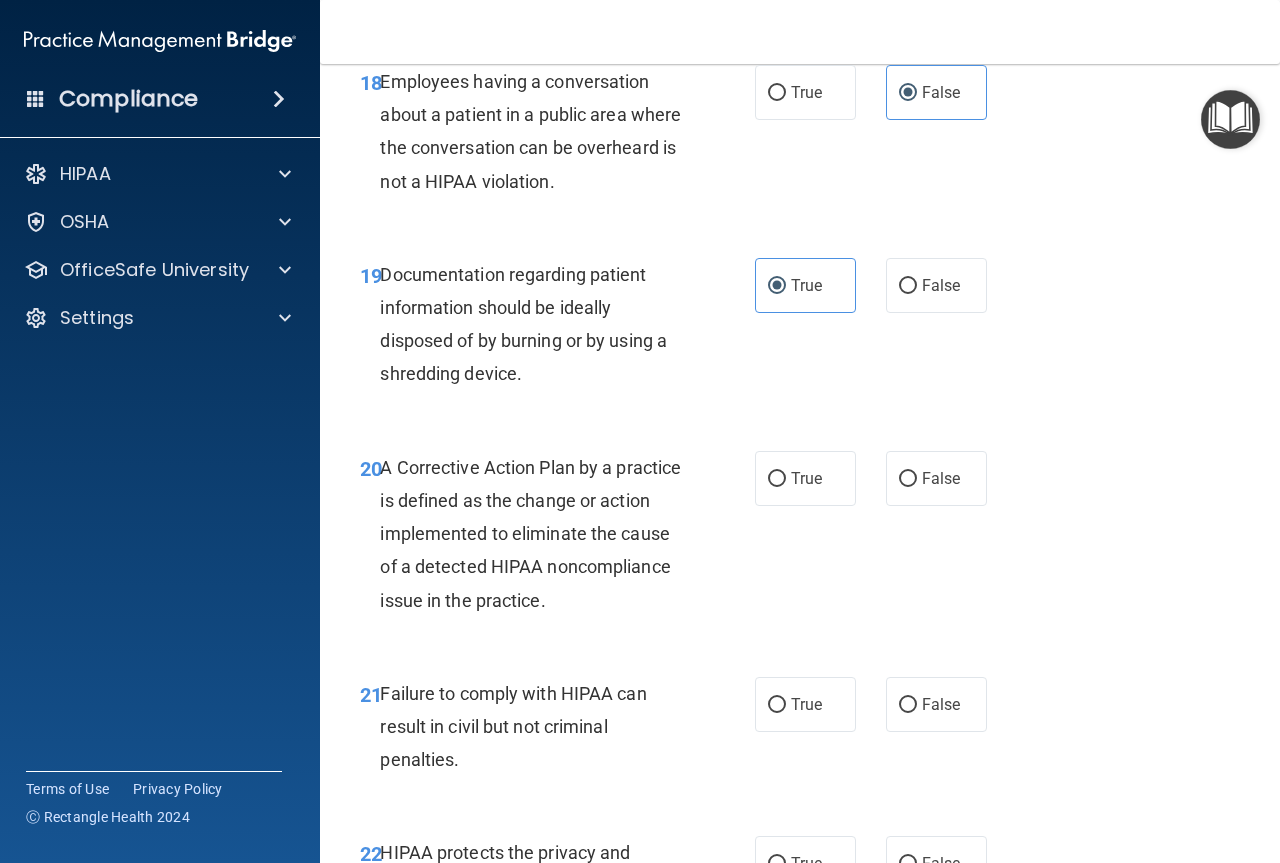 scroll, scrollTop: 3500, scrollLeft: 0, axis: vertical 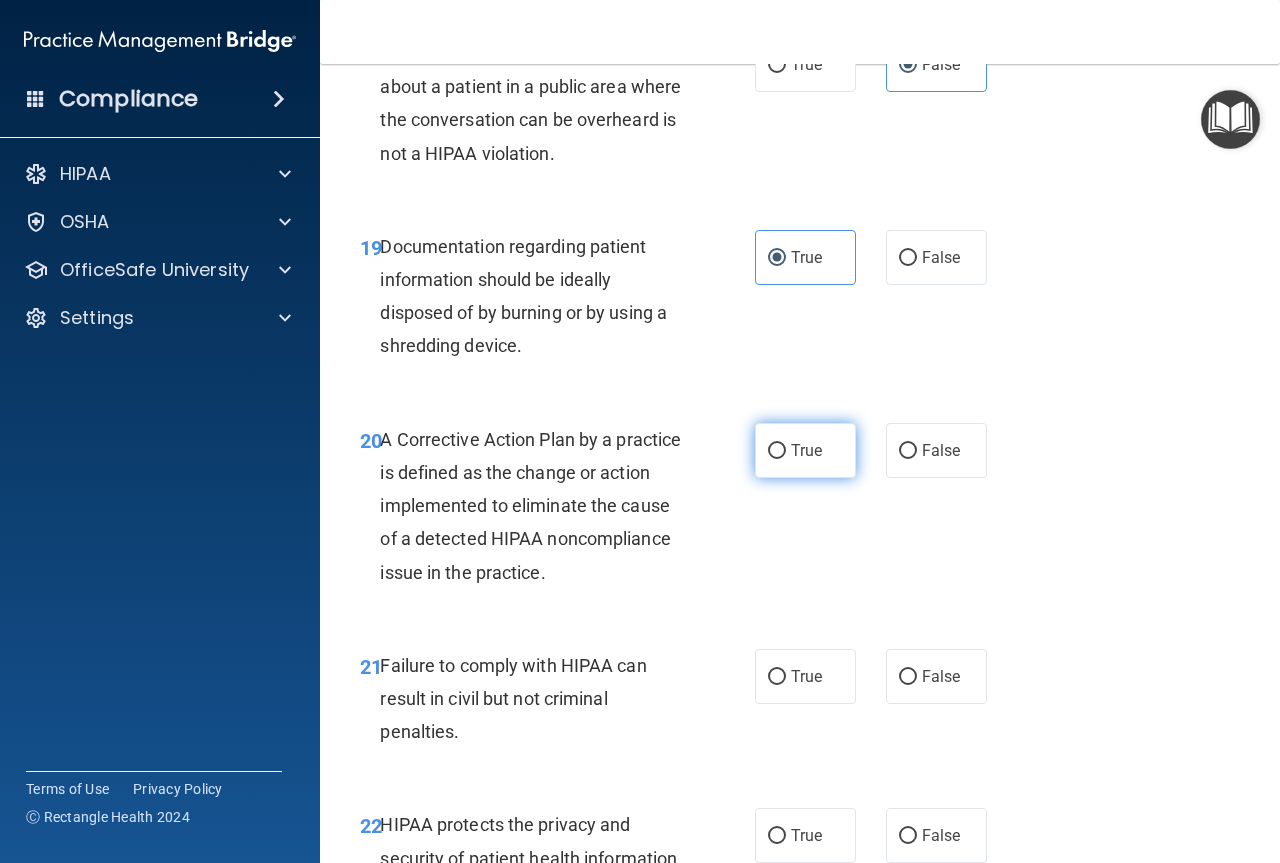 click on "True" at bounding box center (805, 450) 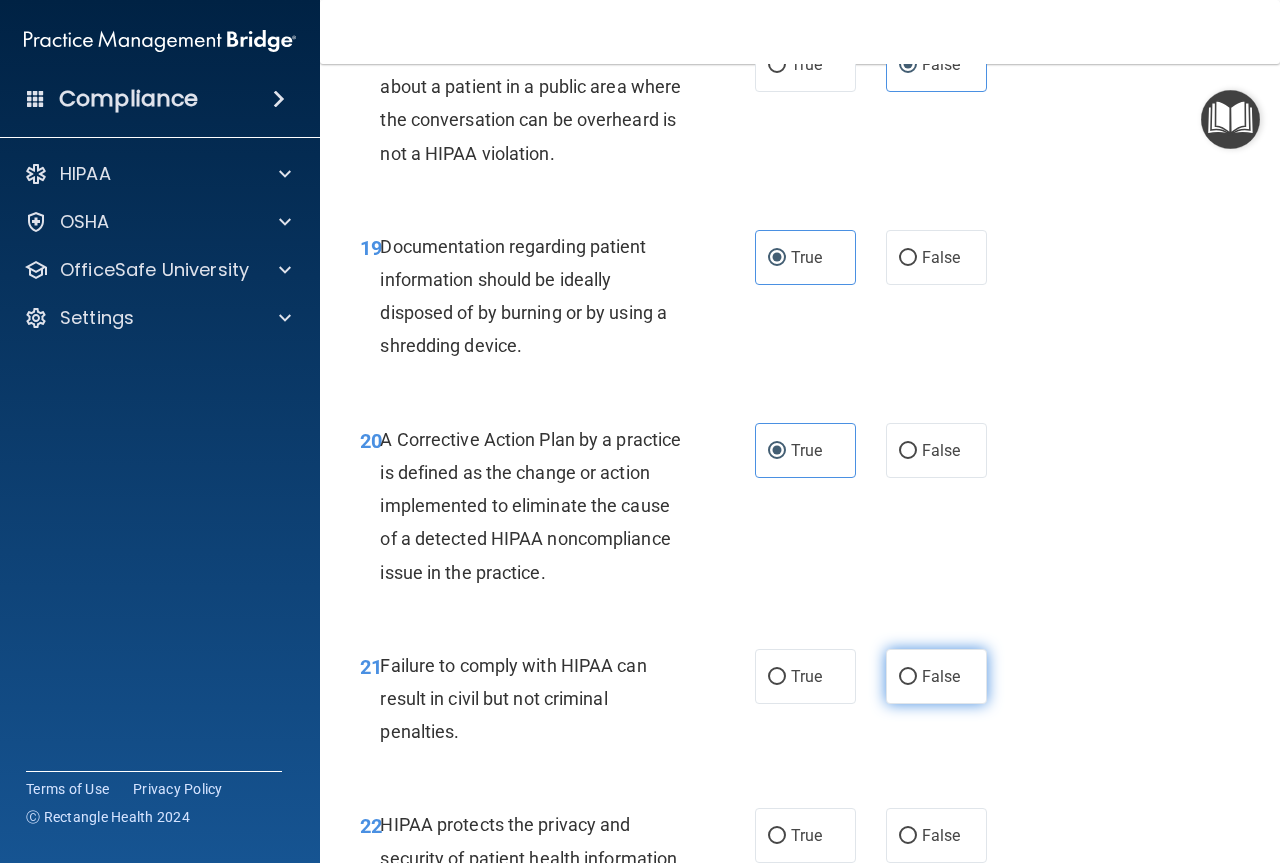 click on "False" at bounding box center [936, 676] 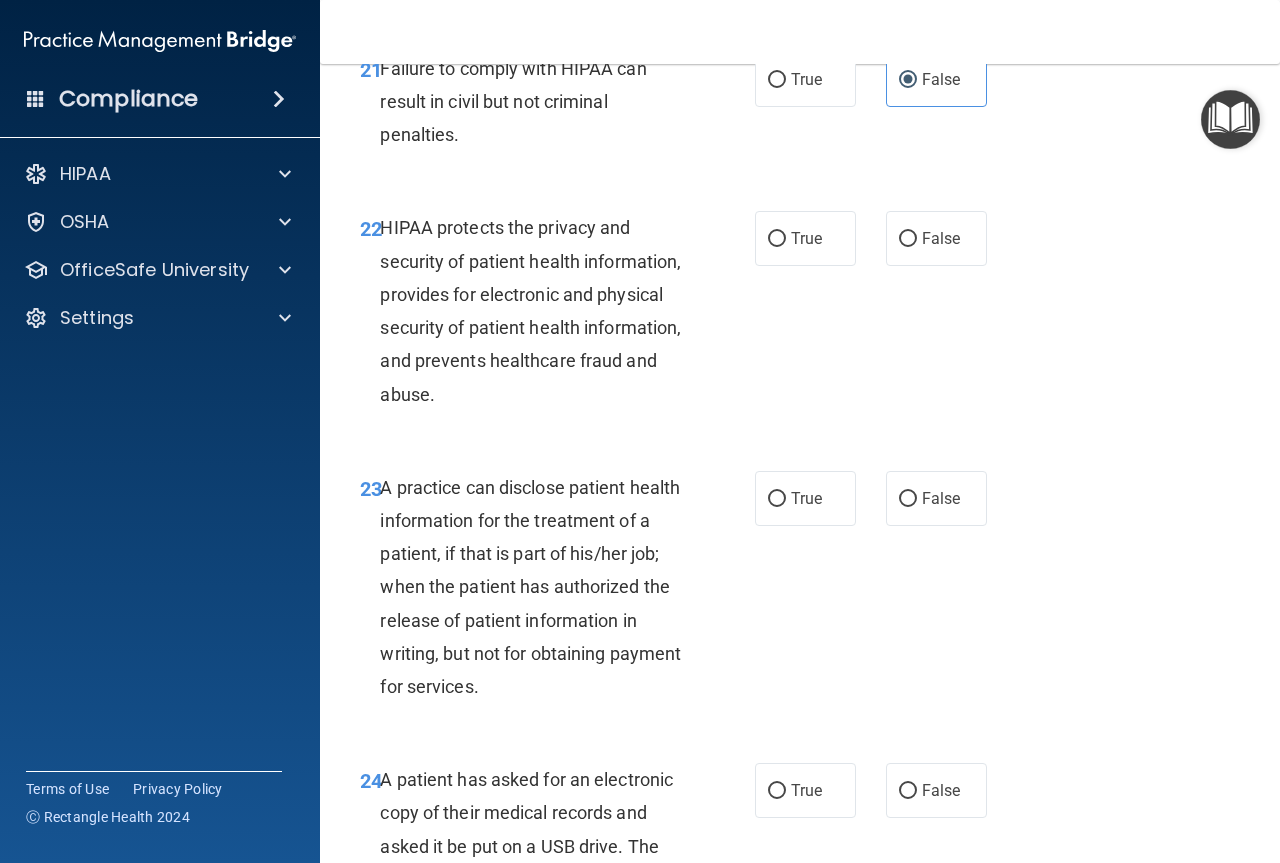 scroll, scrollTop: 4100, scrollLeft: 0, axis: vertical 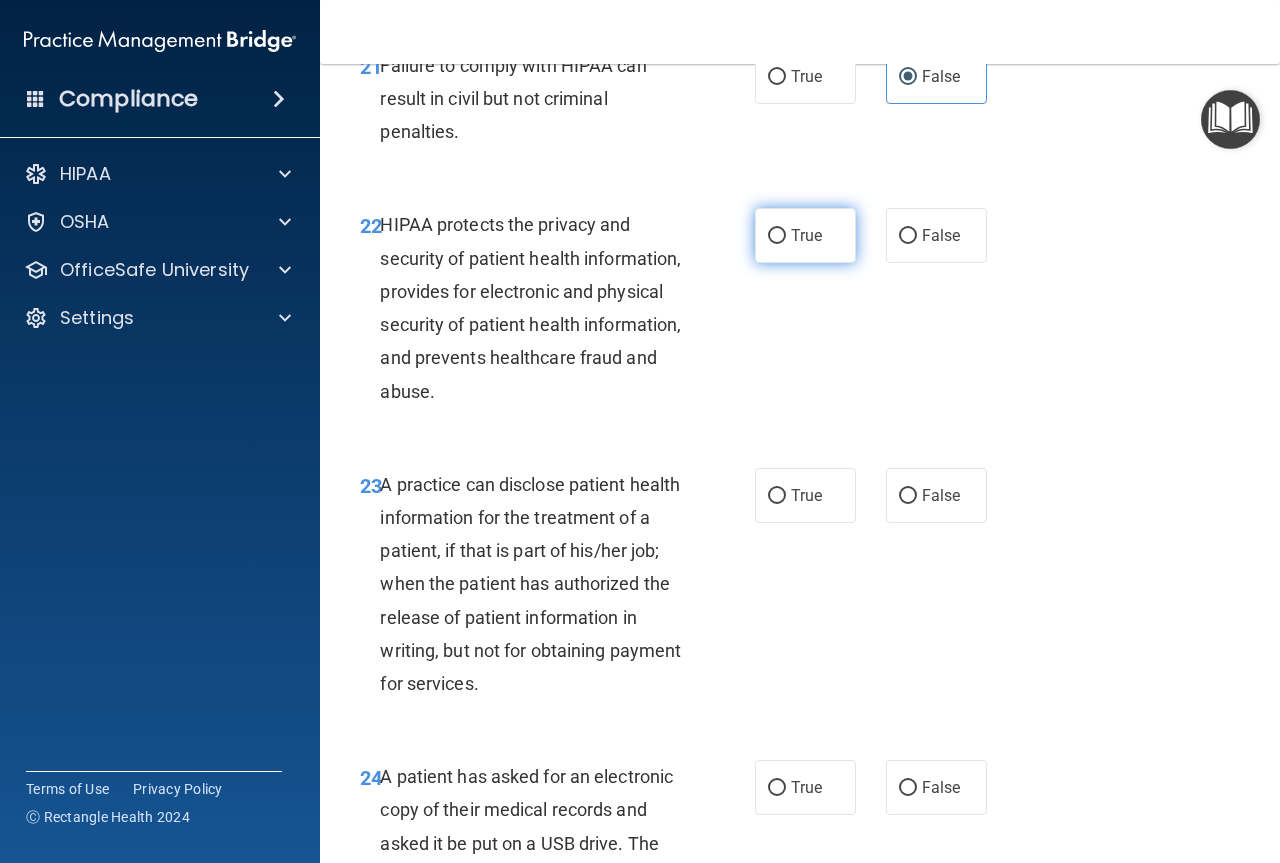 click on "True" at bounding box center [777, 236] 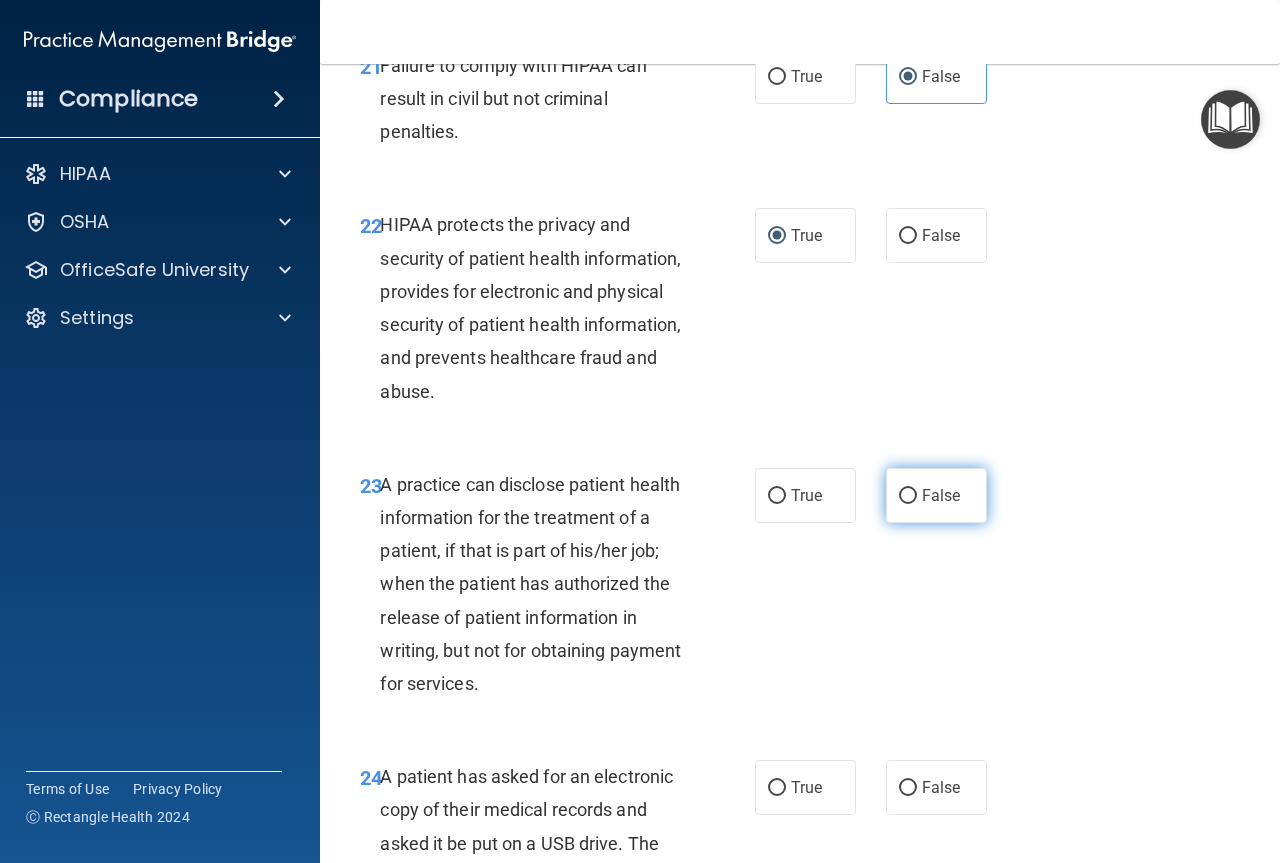 click on "False" at bounding box center [936, 495] 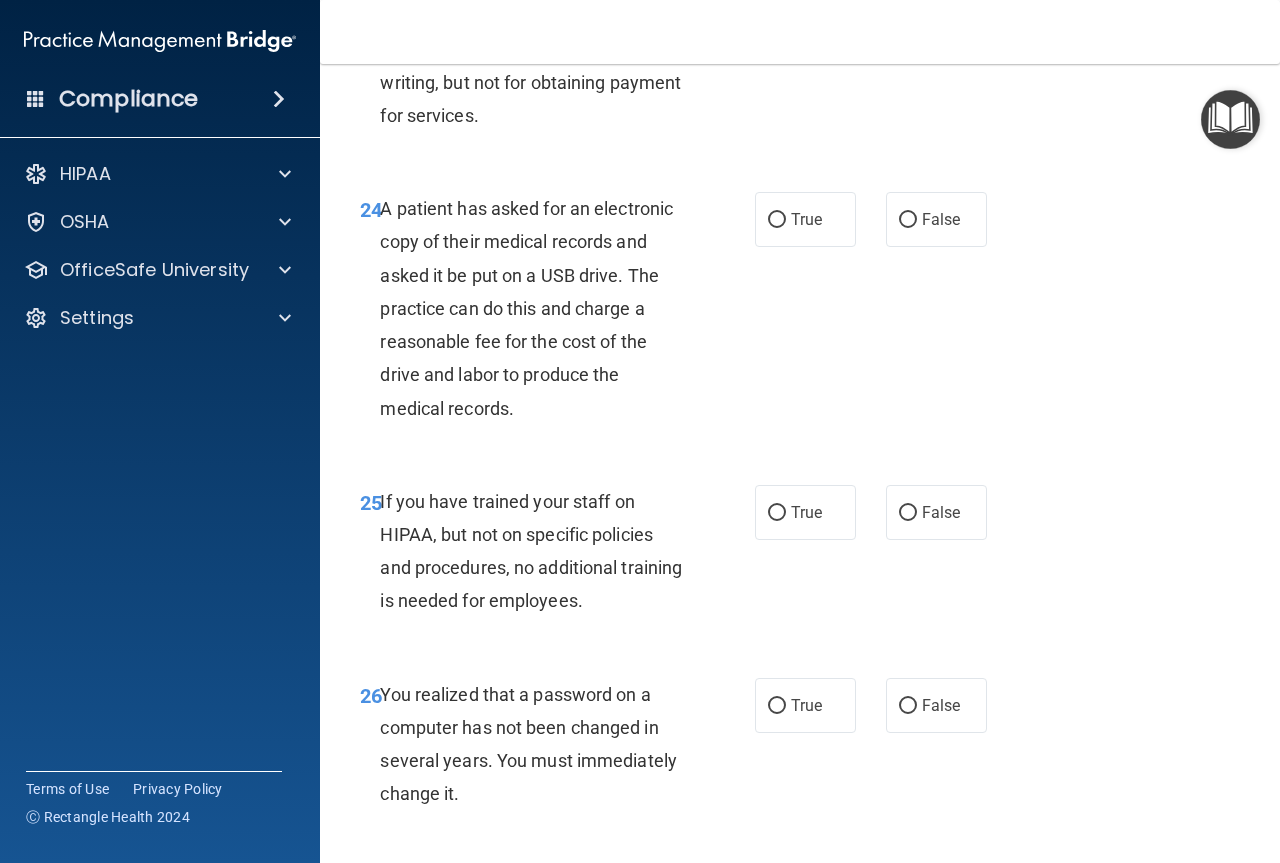 scroll, scrollTop: 4800, scrollLeft: 0, axis: vertical 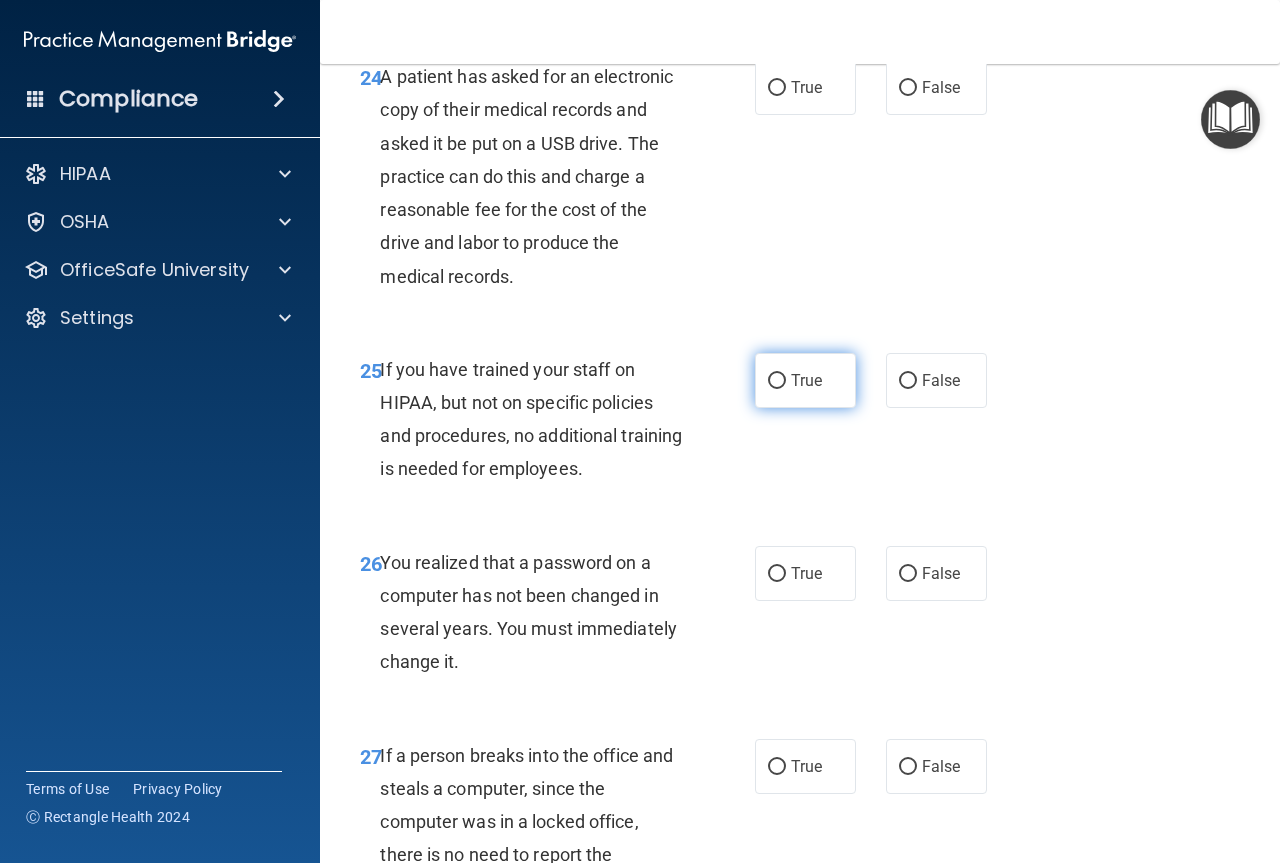 click on "True" at bounding box center [806, 380] 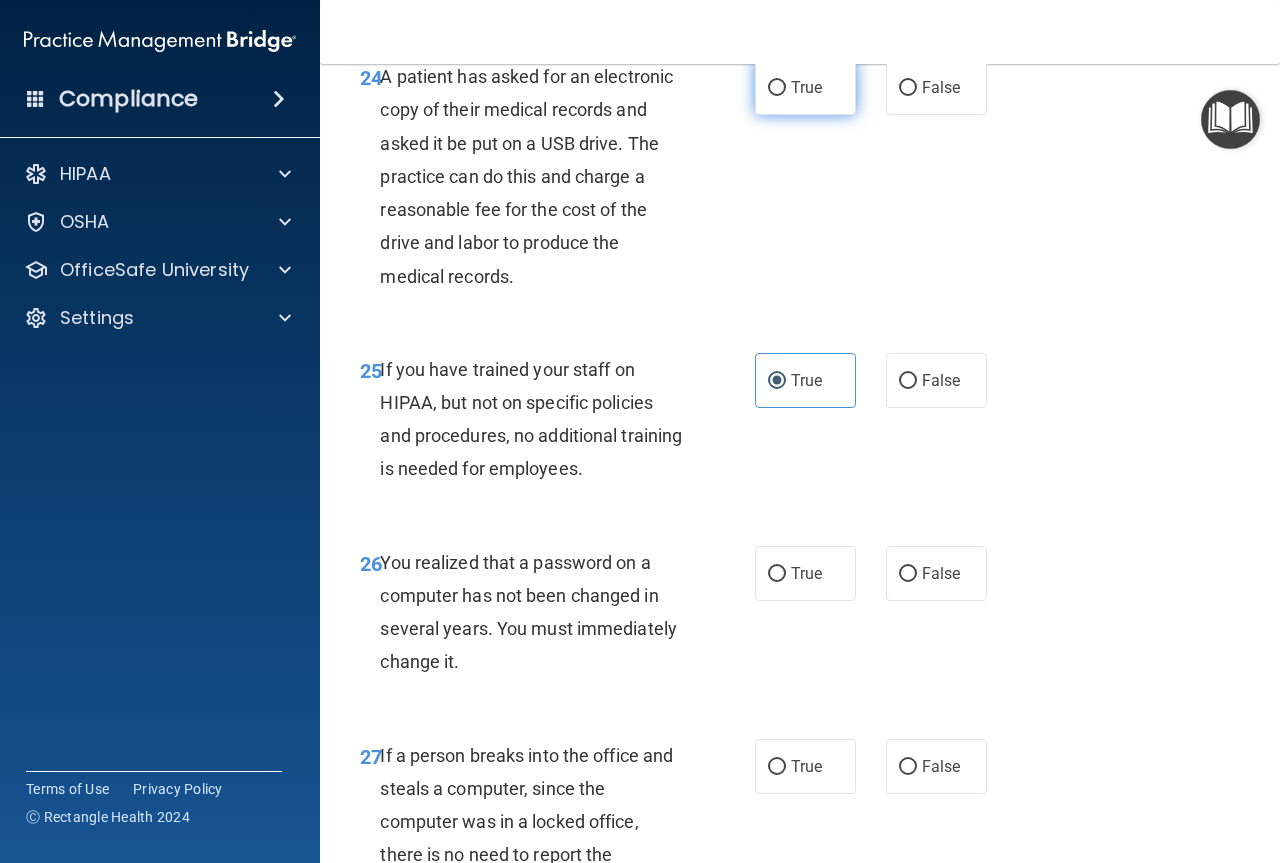 click on "True" at bounding box center [806, 87] 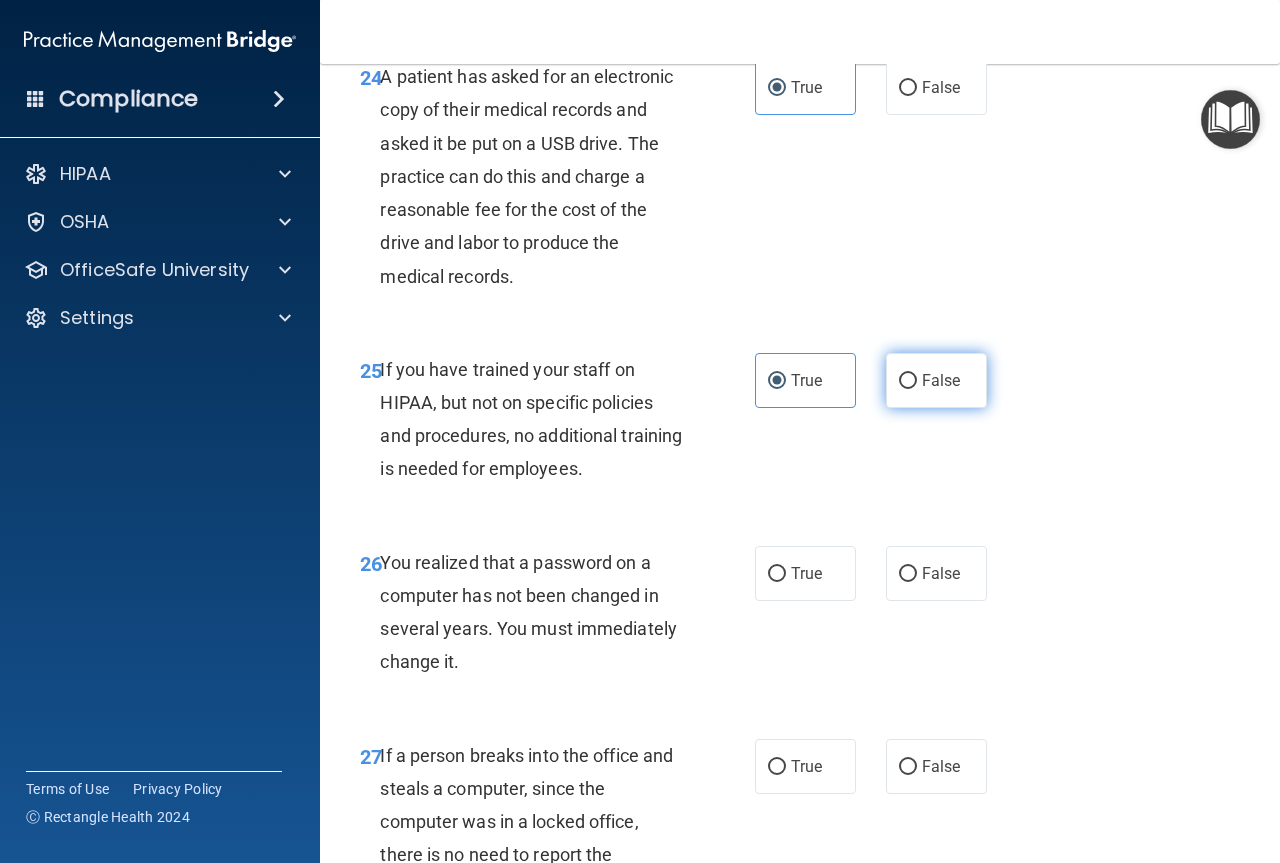 click on "False" at bounding box center (941, 380) 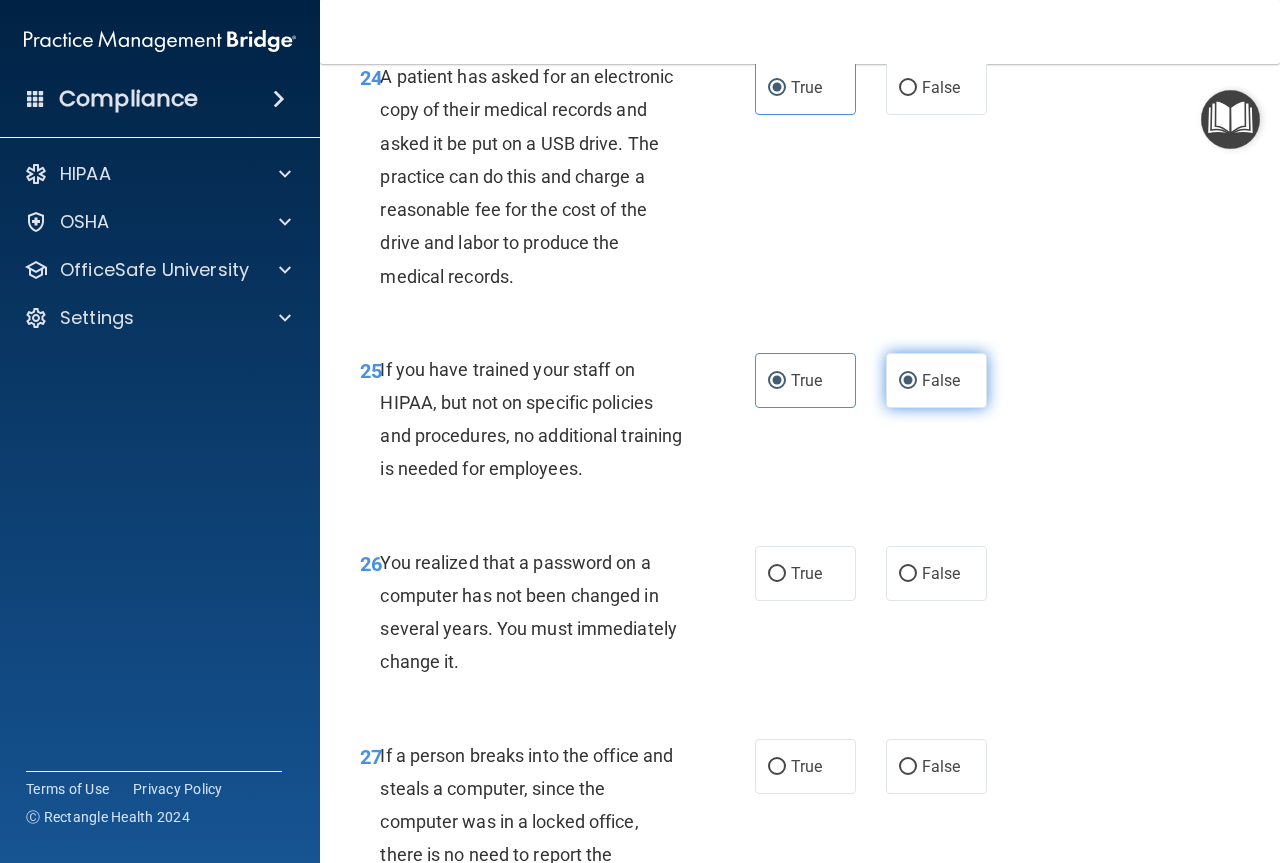 radio on "false" 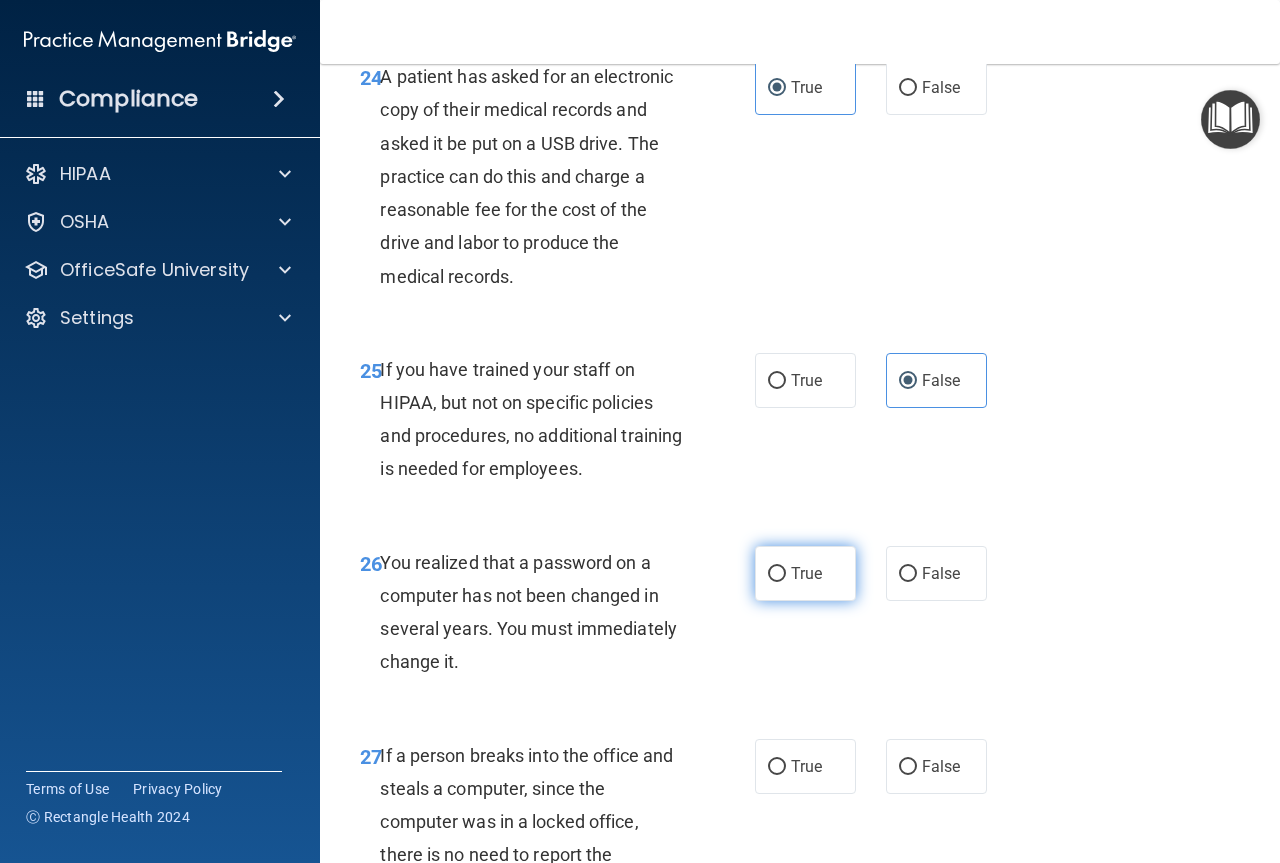 click on "True" at bounding box center (805, 573) 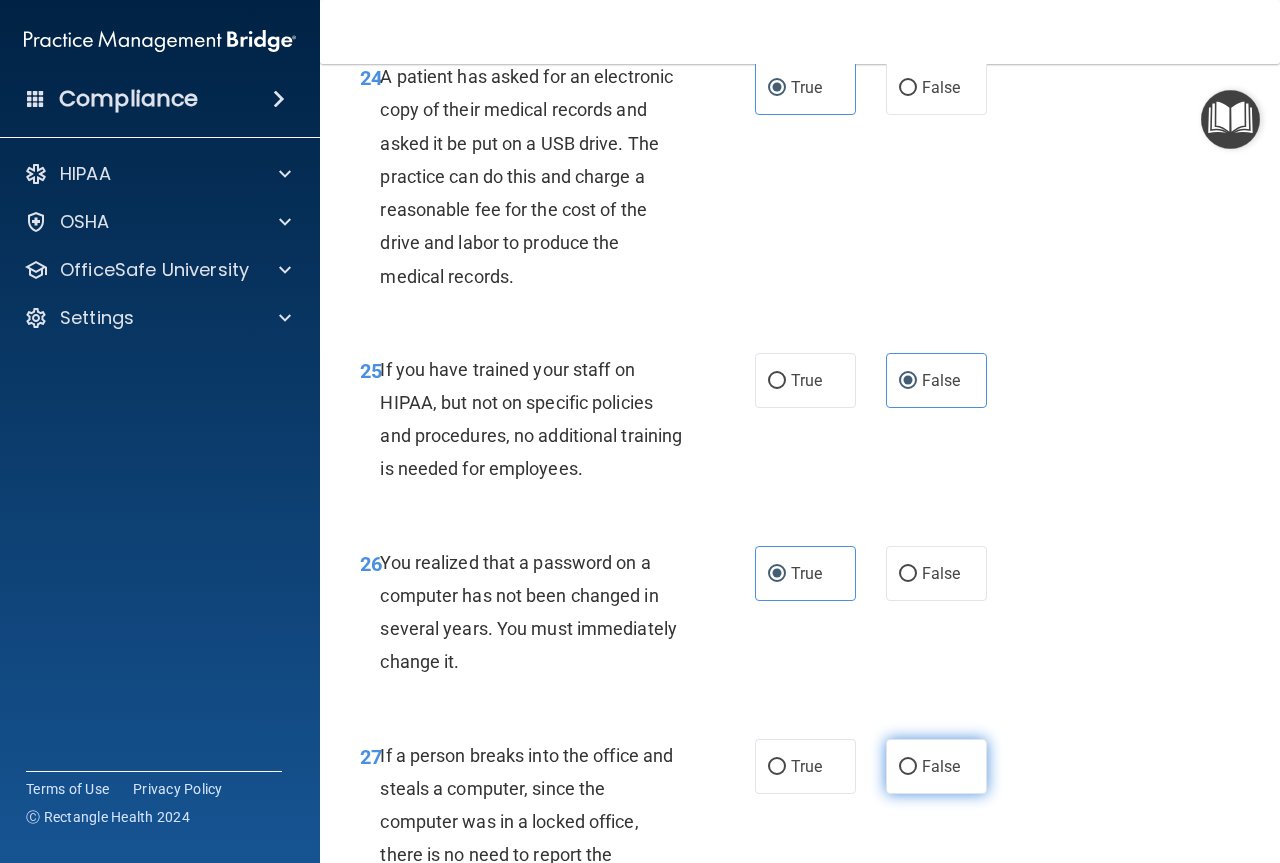 click on "False" at bounding box center (936, 766) 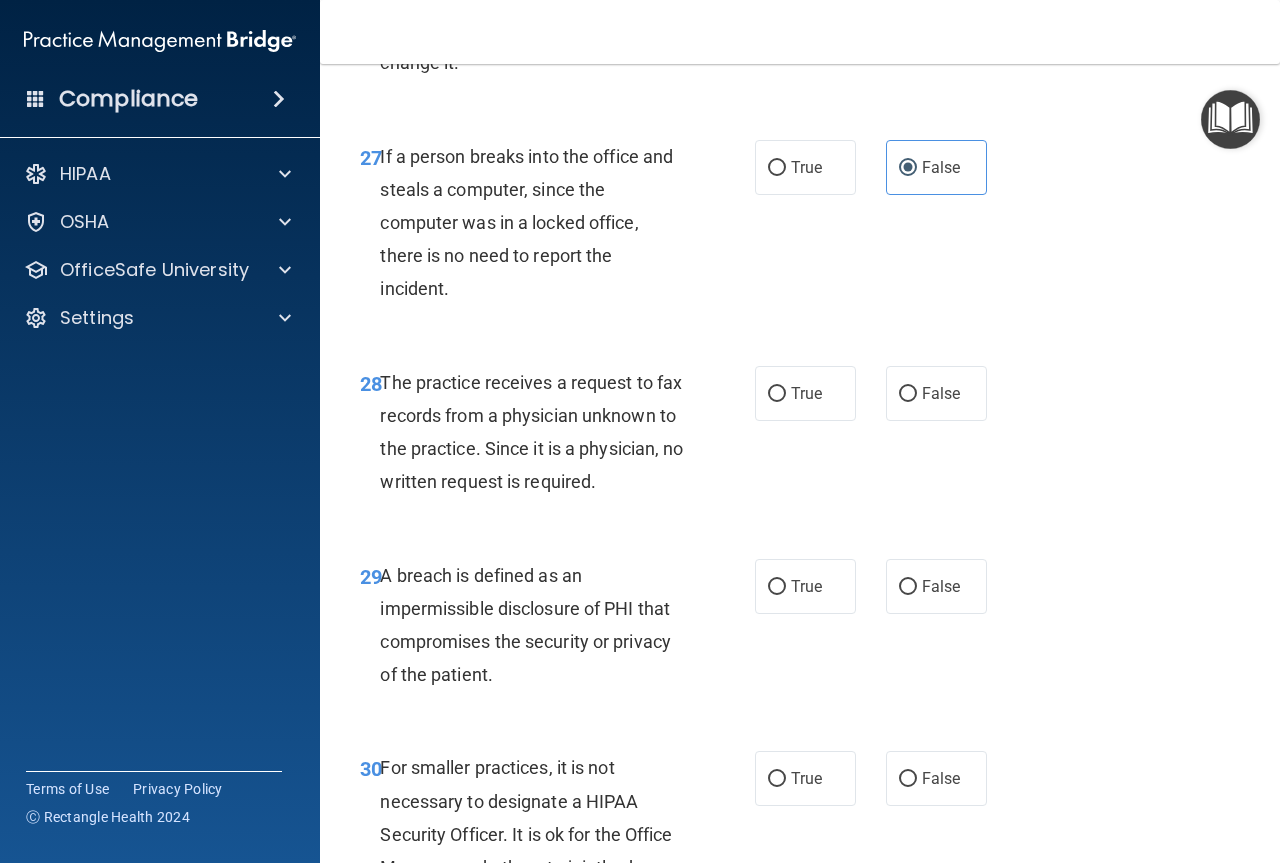 scroll, scrollTop: 5400, scrollLeft: 0, axis: vertical 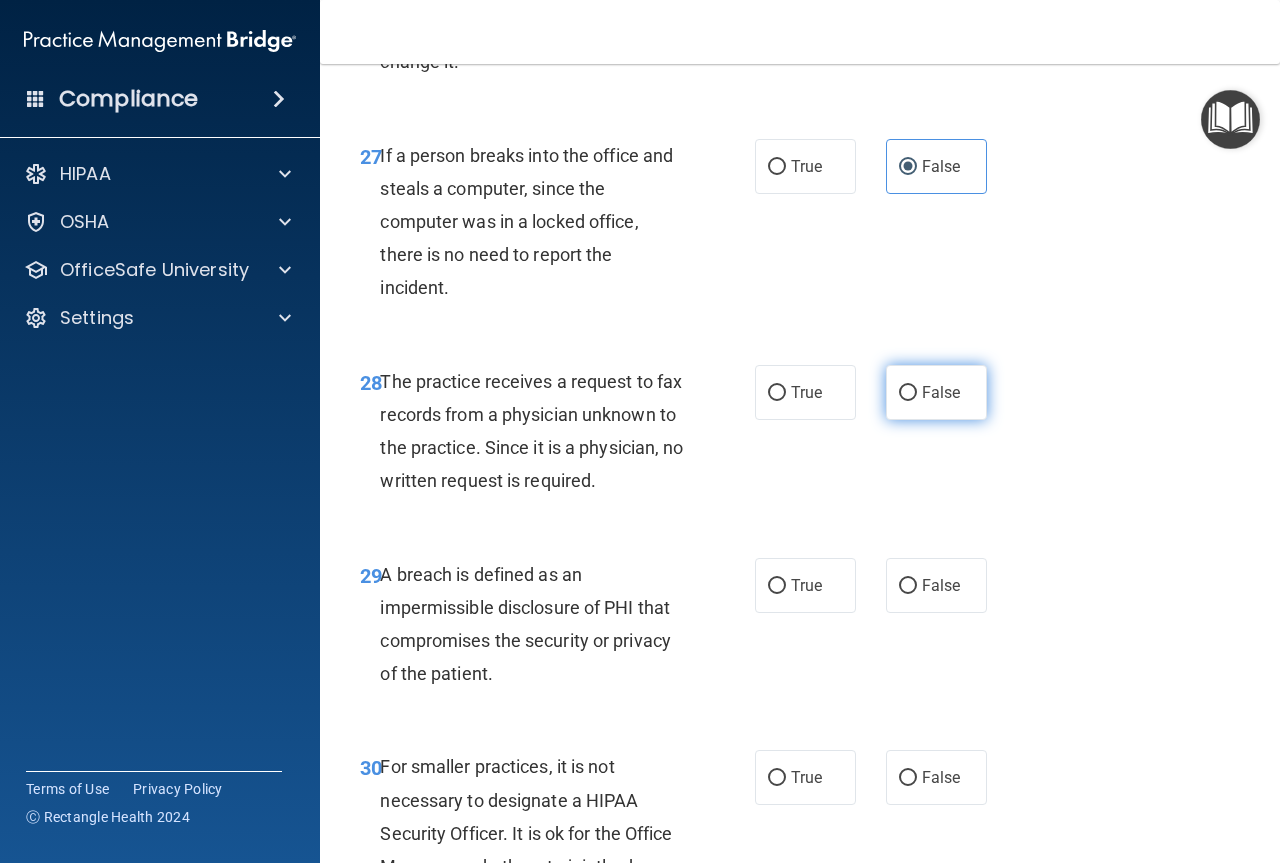 click on "False" at bounding box center (936, 392) 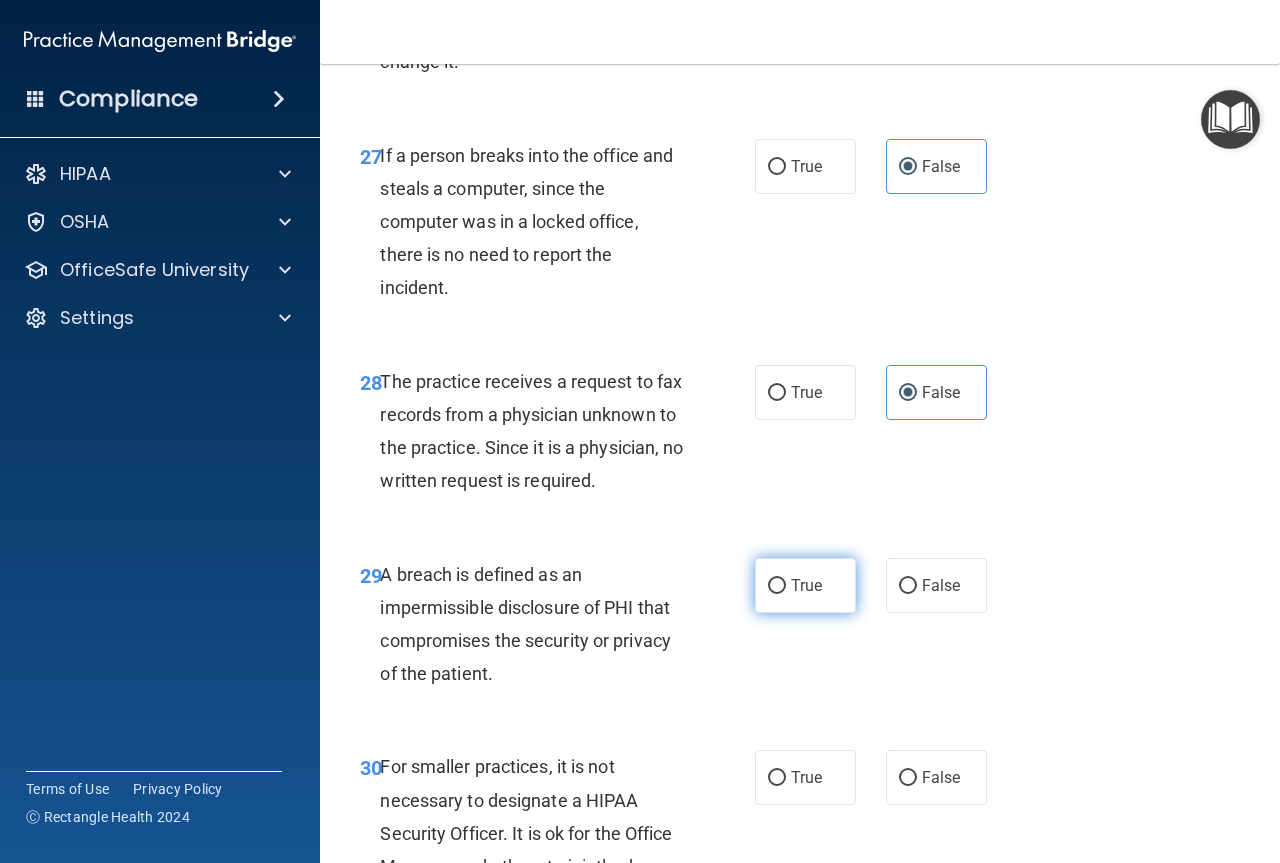 drag, startPoint x: 811, startPoint y: 680, endPoint x: 823, endPoint y: 669, distance: 16.27882 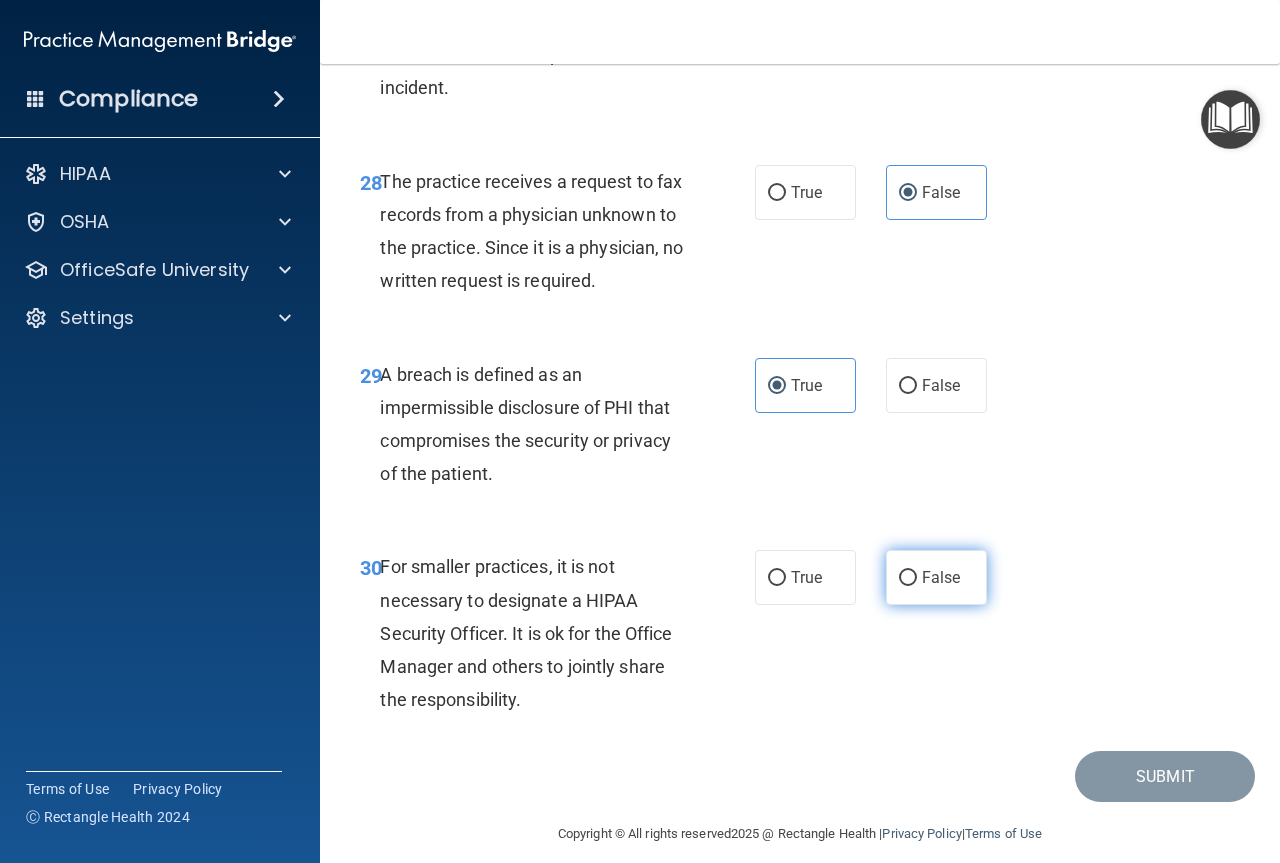 click on "False" at bounding box center [941, 577] 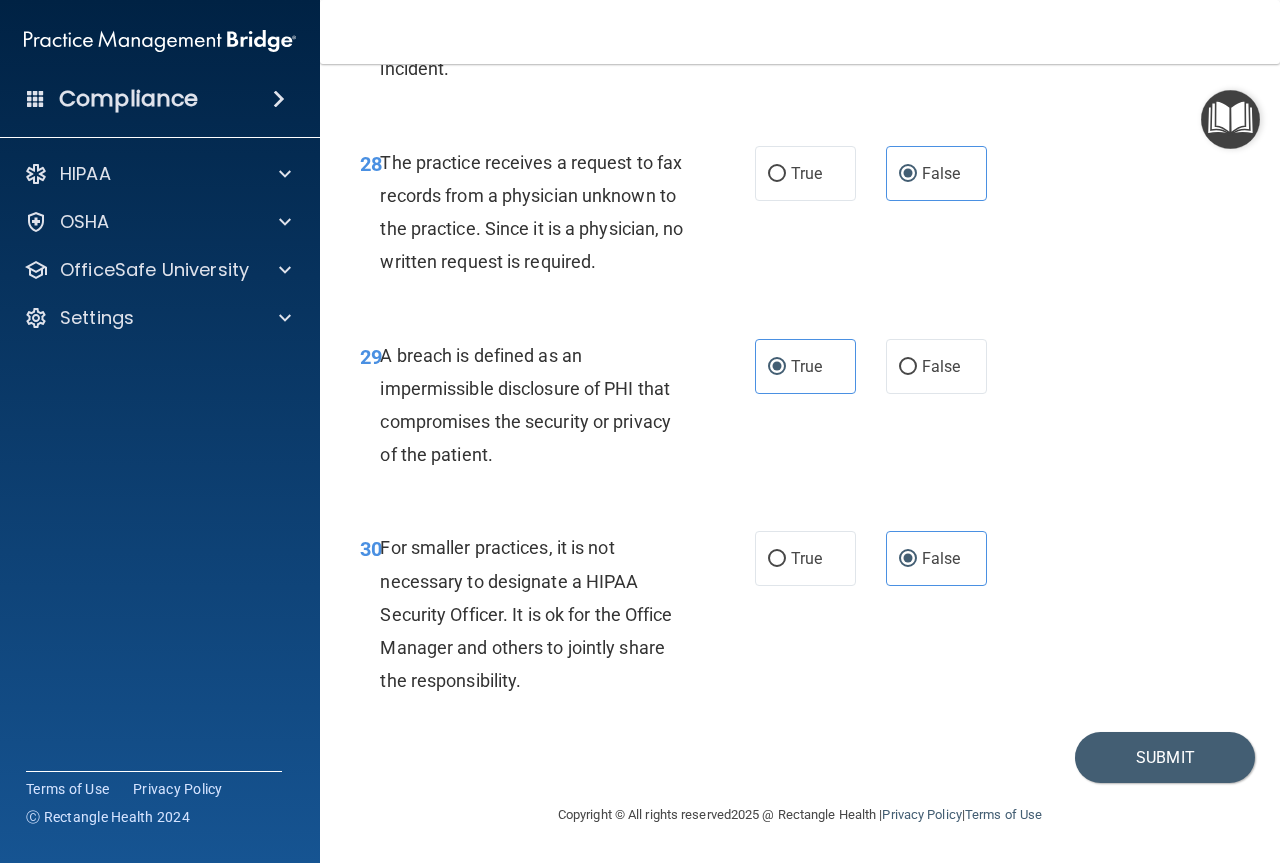 scroll, scrollTop: 5719, scrollLeft: 0, axis: vertical 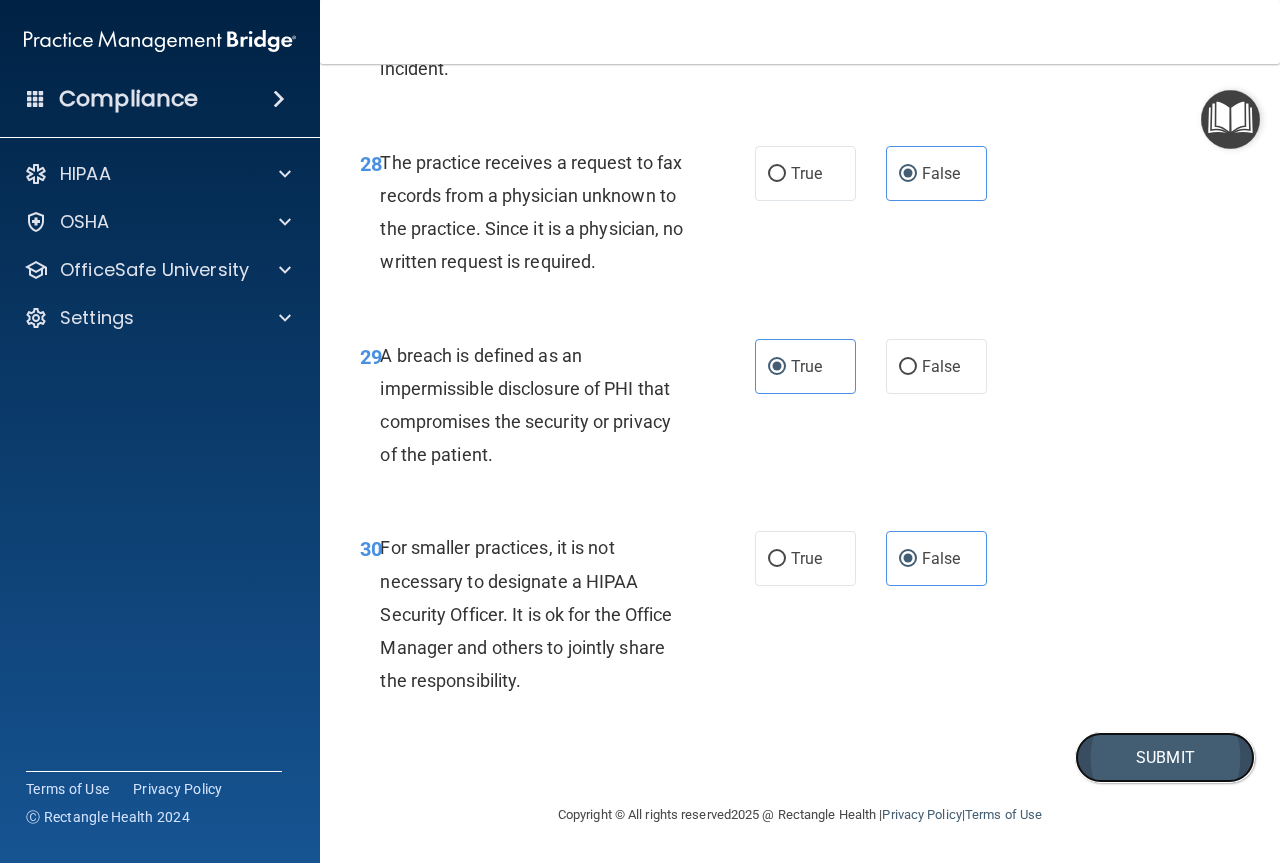 click on "Submit" at bounding box center (1165, 757) 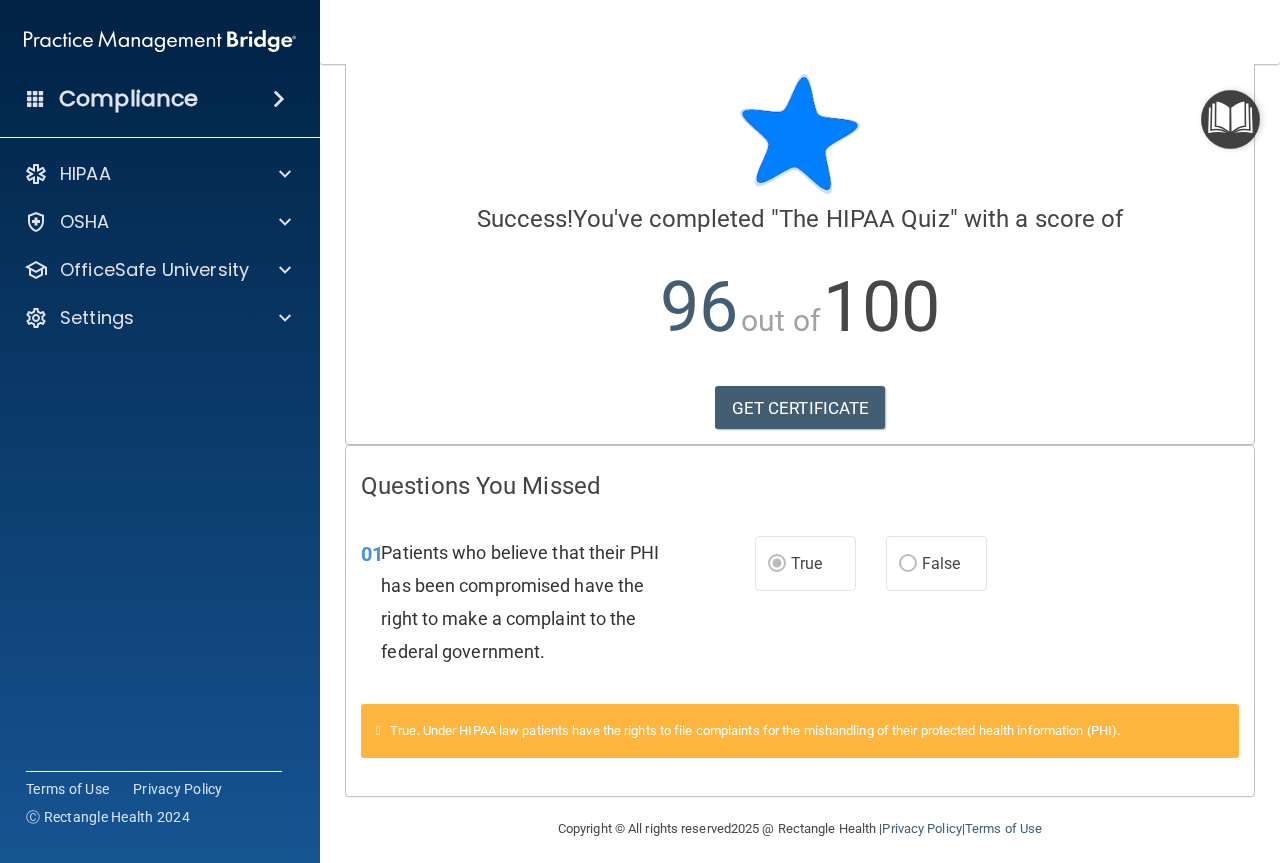 scroll, scrollTop: 40, scrollLeft: 0, axis: vertical 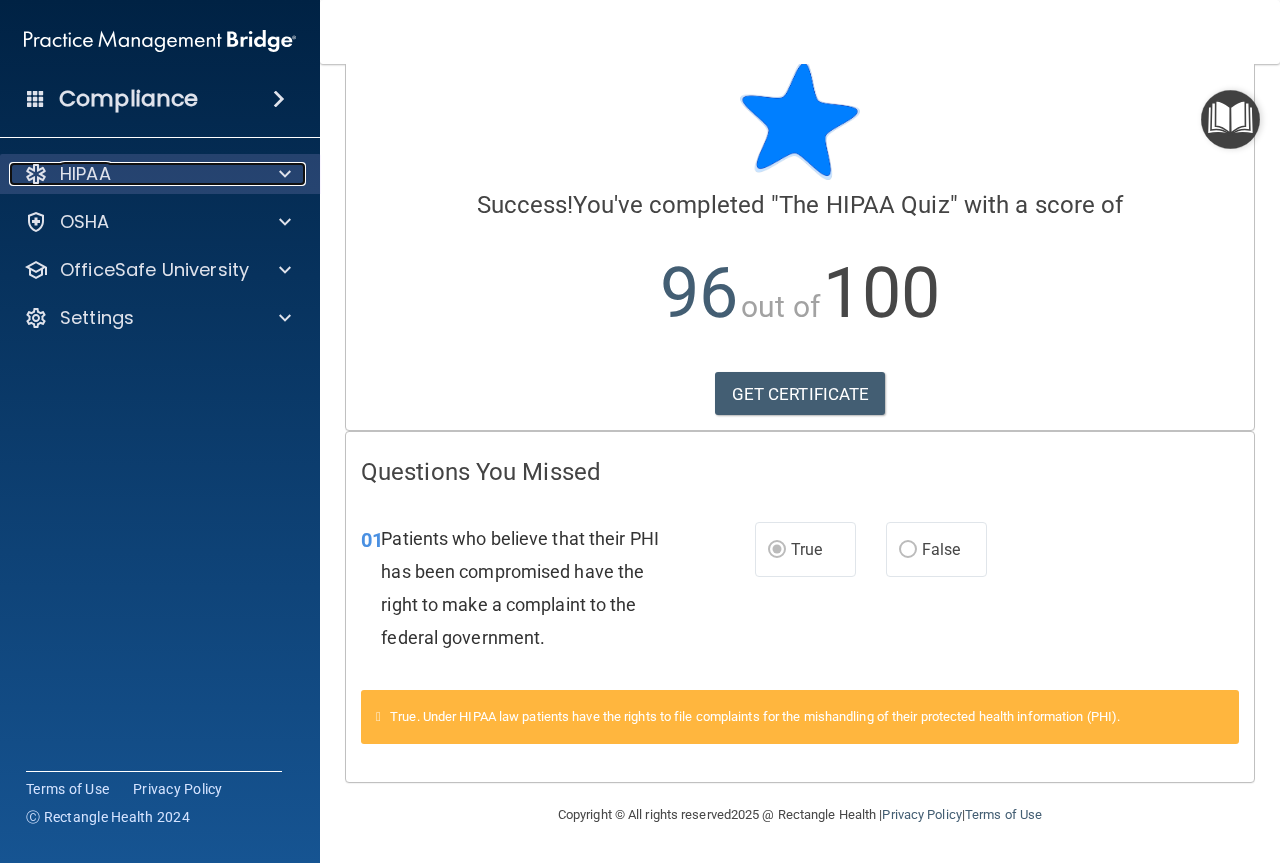 click on "HIPAA" at bounding box center [85, 174] 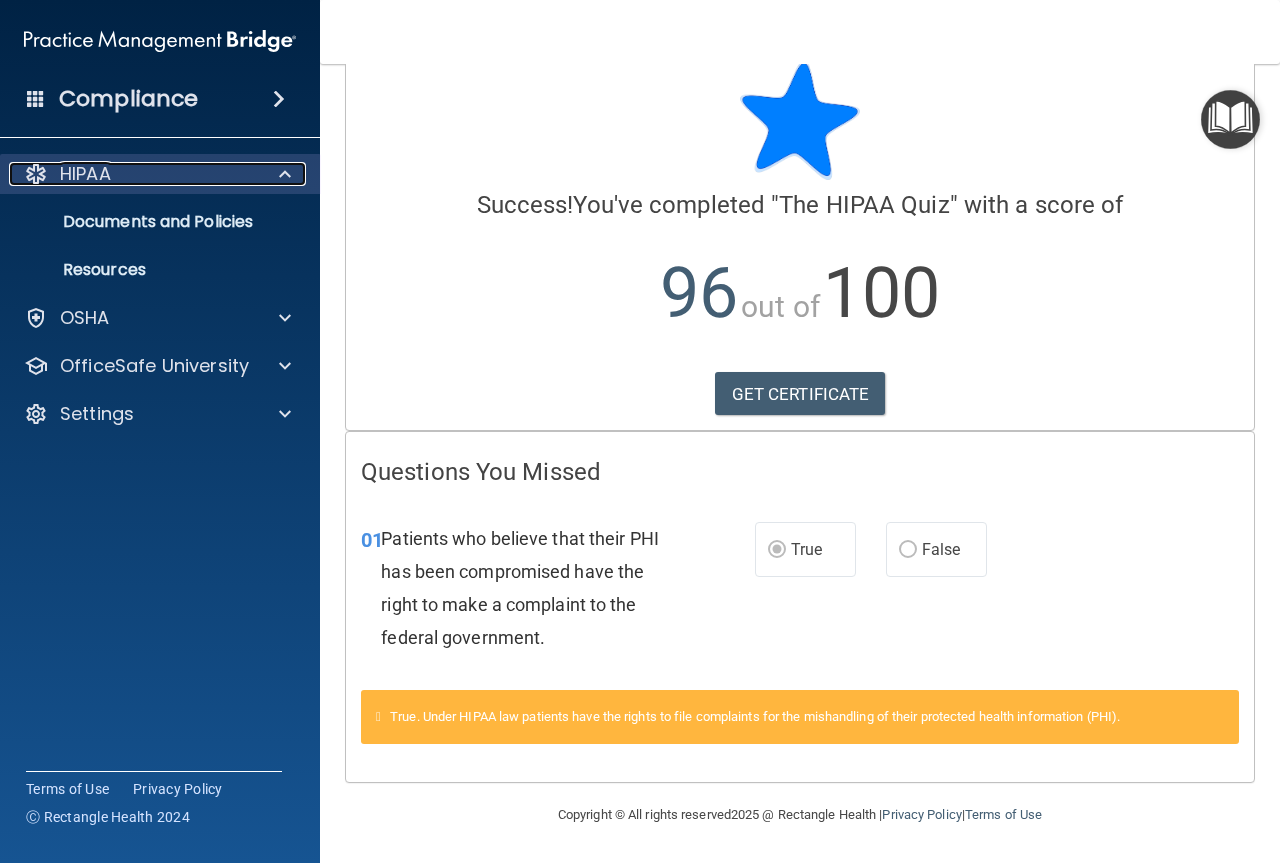 click on "HIPAA" at bounding box center [85, 174] 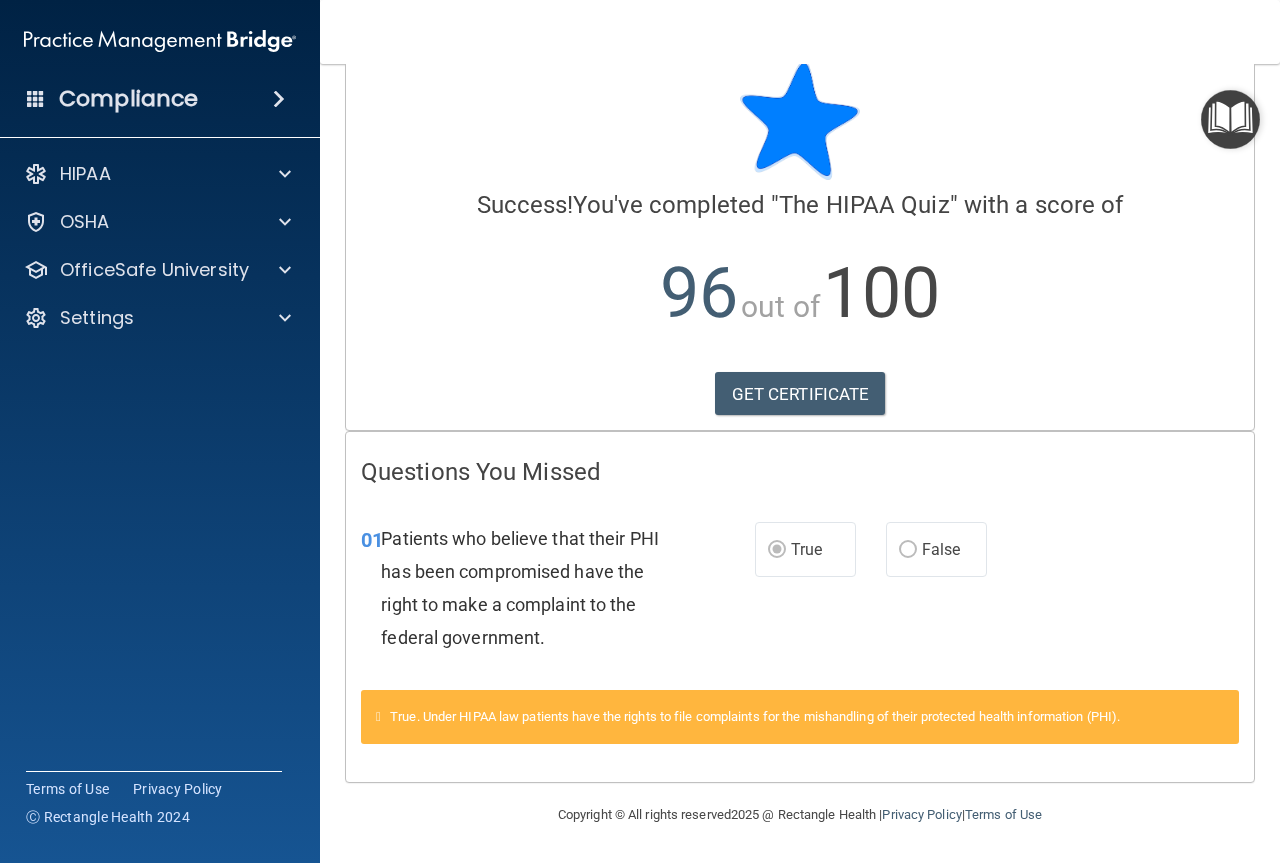 click on "Compliance" at bounding box center (160, 99) 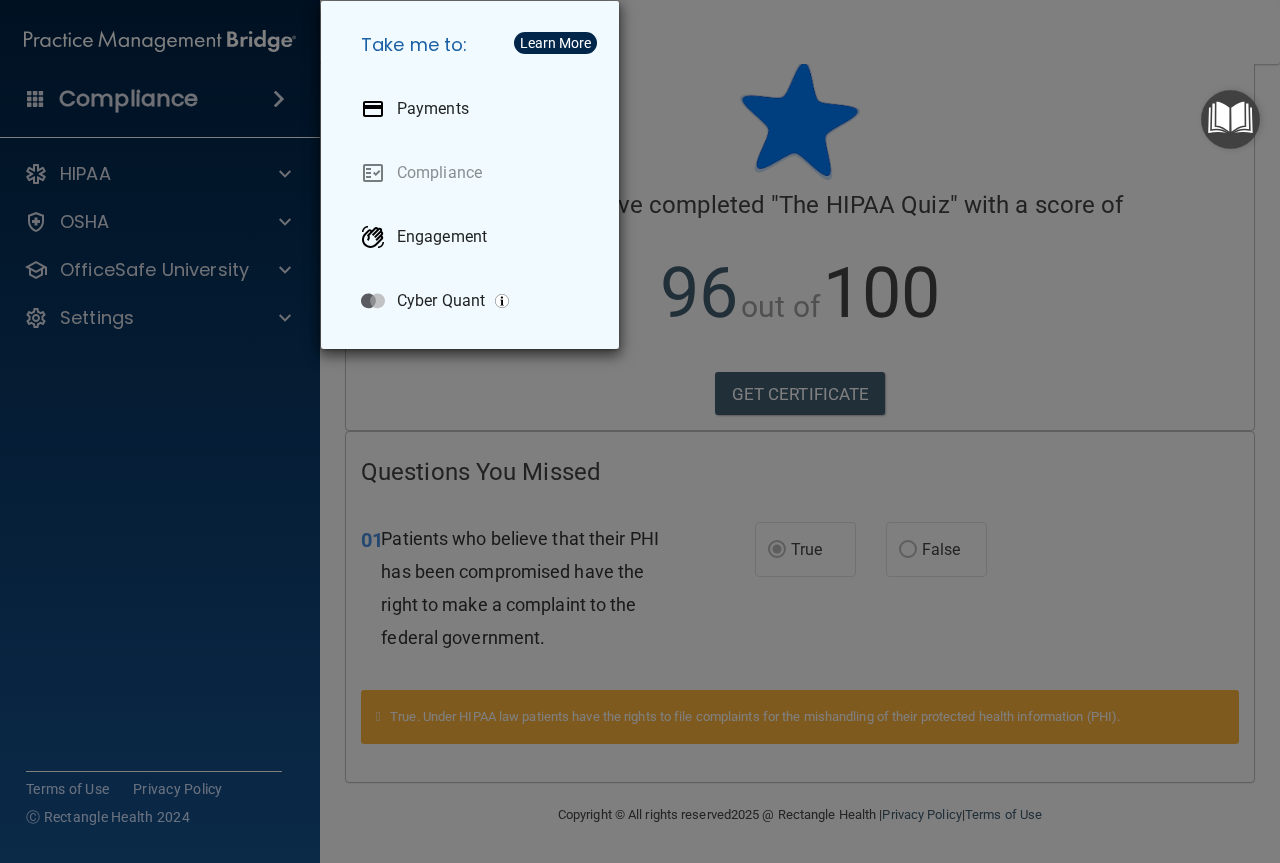 click on "Take me to:             Payments                   Compliance                     Engagement                     Cyber Quant" at bounding box center [640, 431] 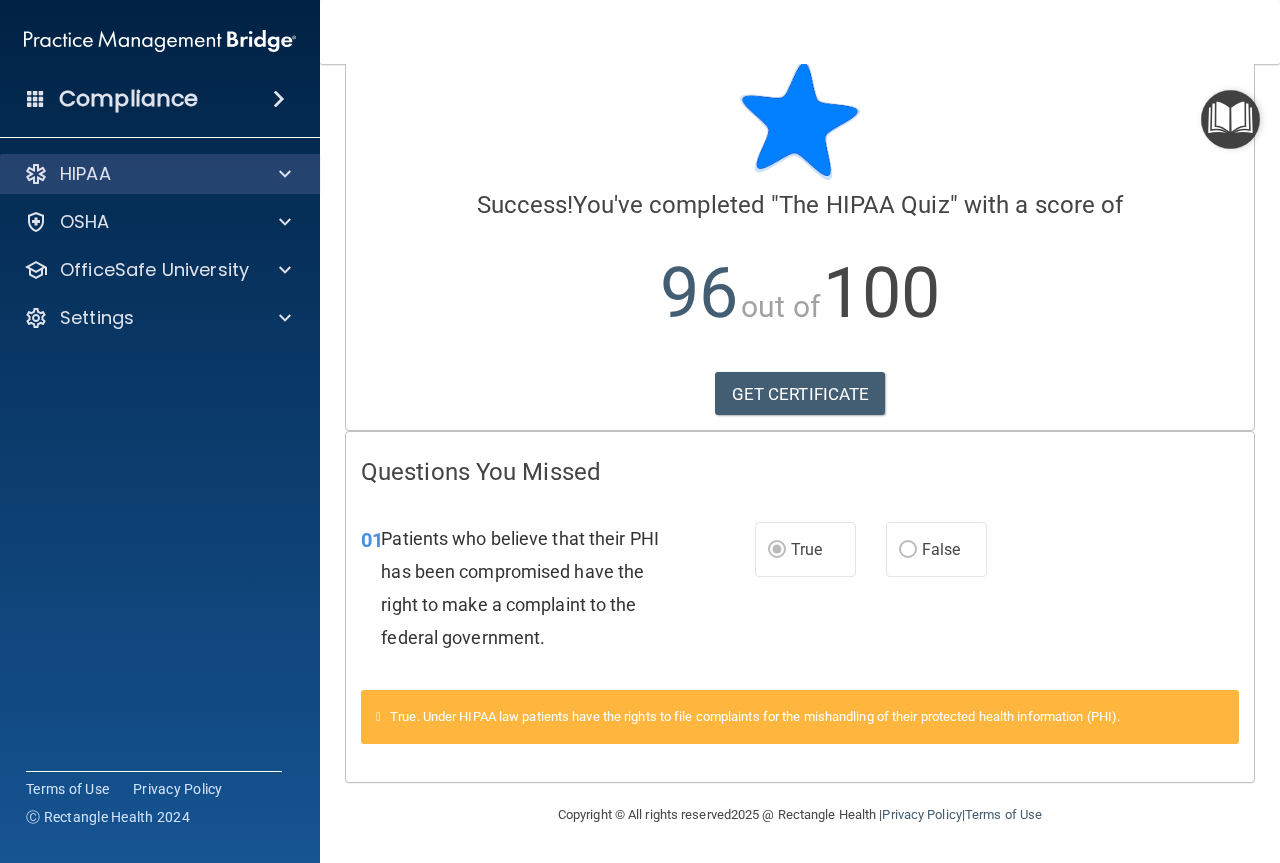 click on "HIPAA" at bounding box center [160, 174] 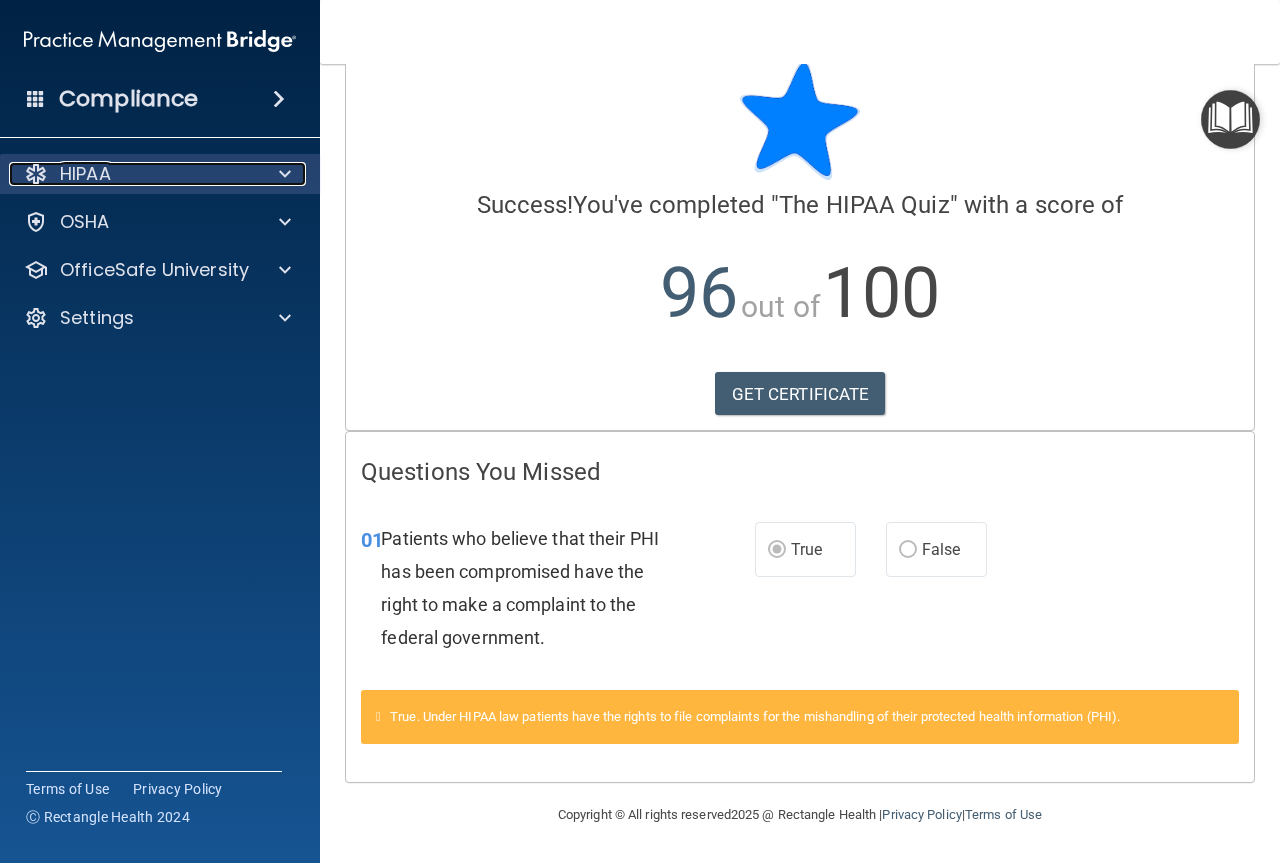 click on "HIPAA" at bounding box center [133, 174] 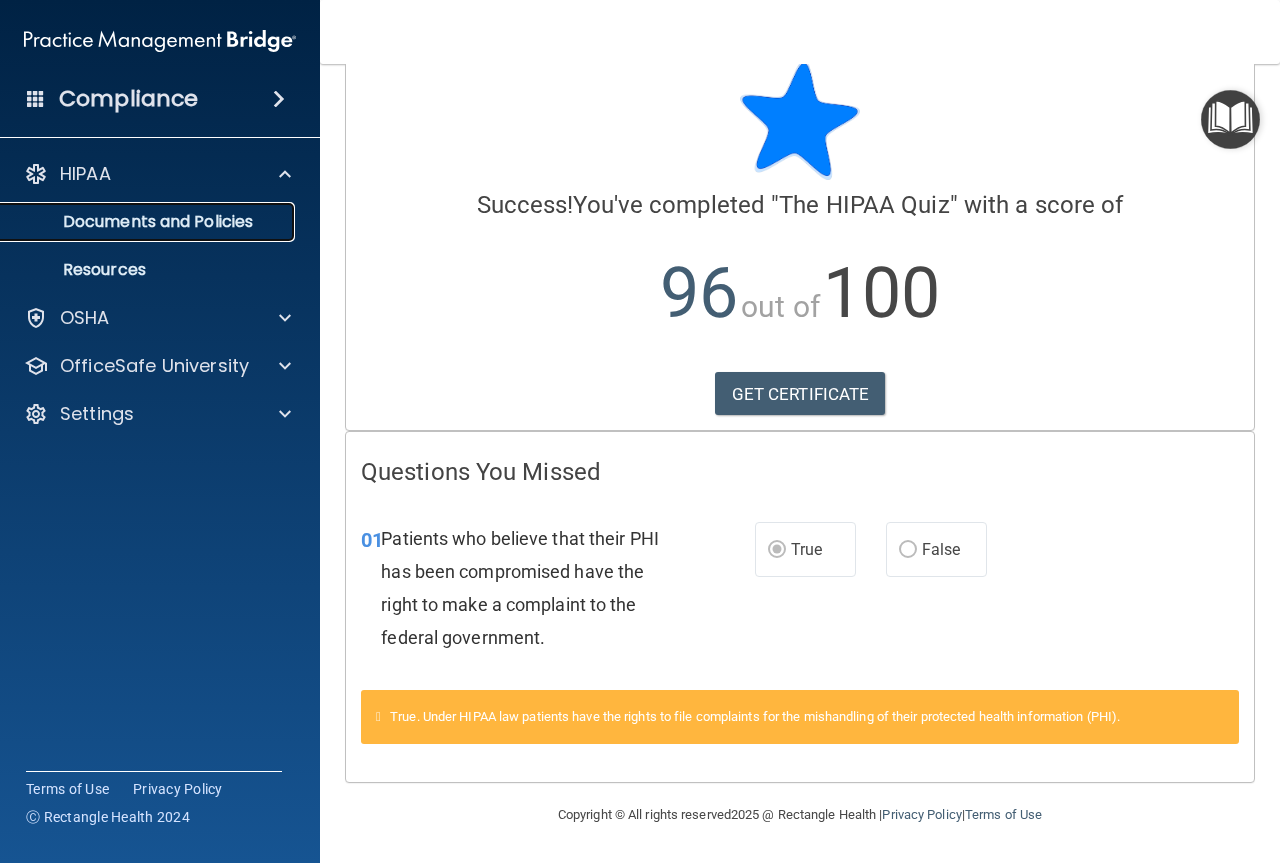 click on "Documents and Policies" at bounding box center (137, 222) 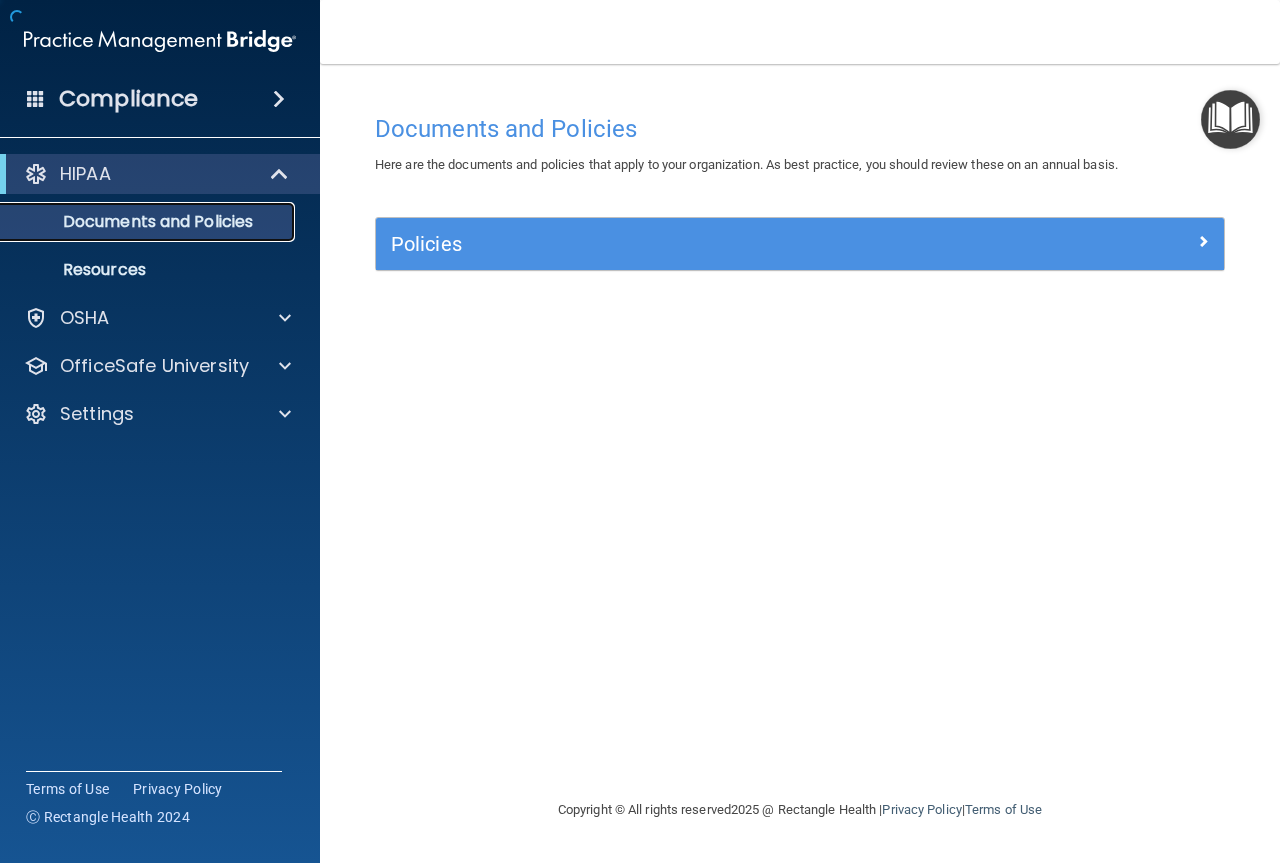 scroll, scrollTop: 0, scrollLeft: 0, axis: both 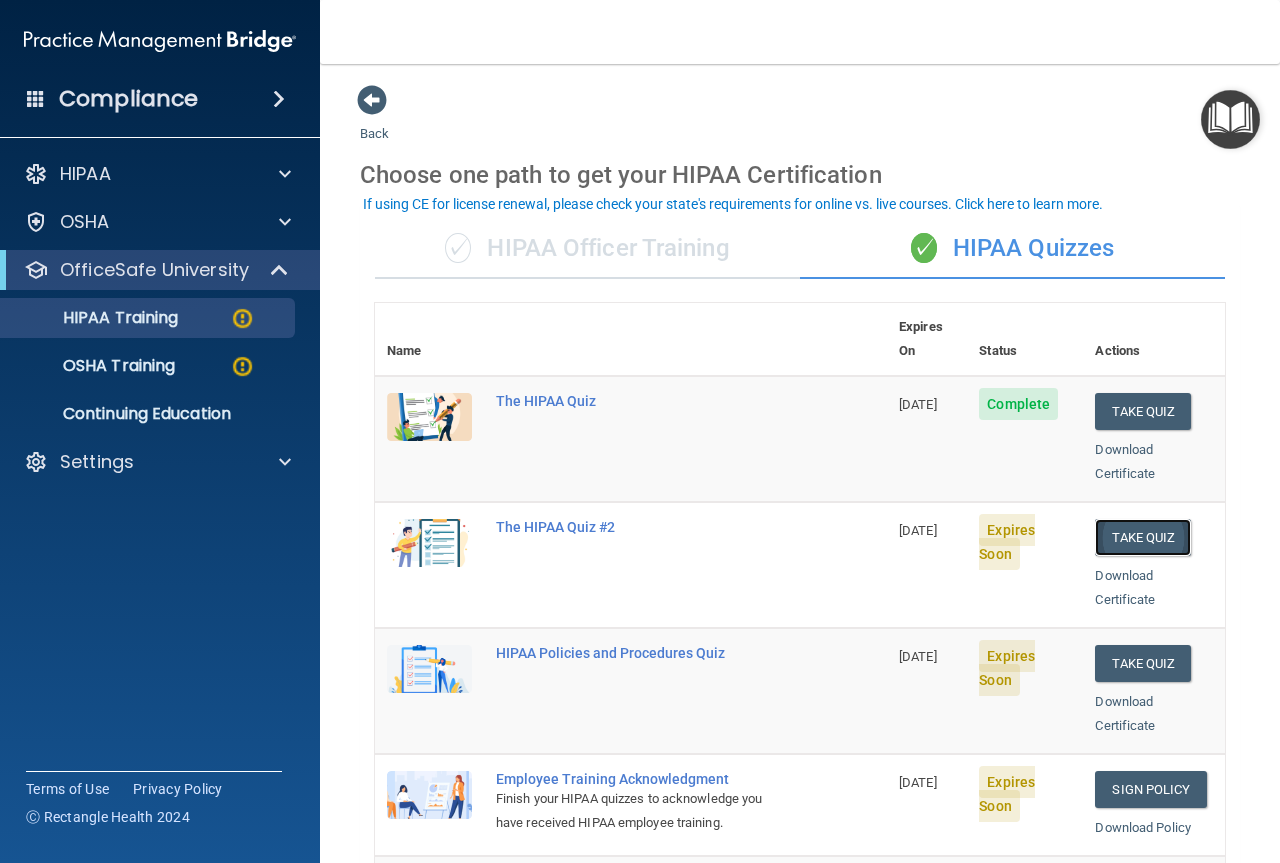 click on "Take Quiz" at bounding box center [1143, 537] 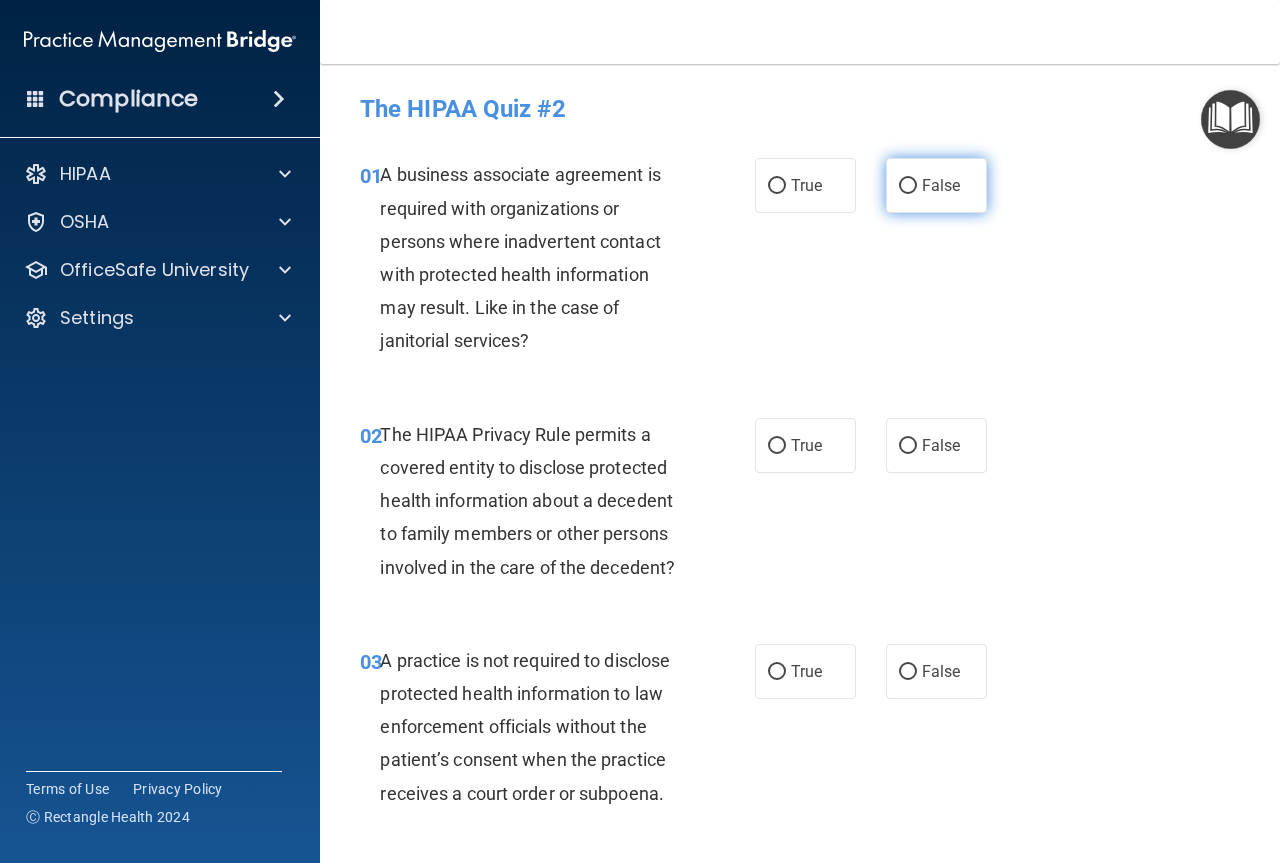 click on "False" at bounding box center [908, 186] 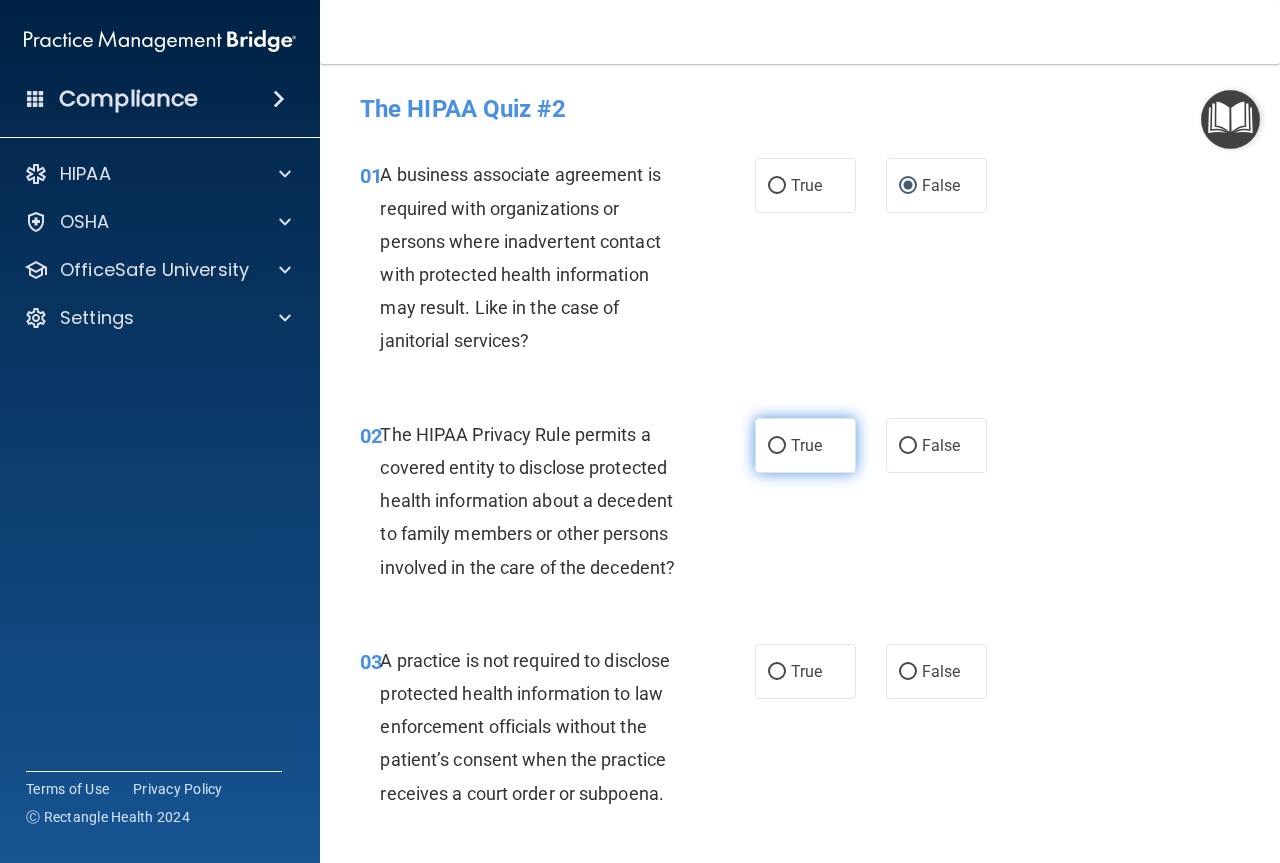 click on "True" at bounding box center [805, 445] 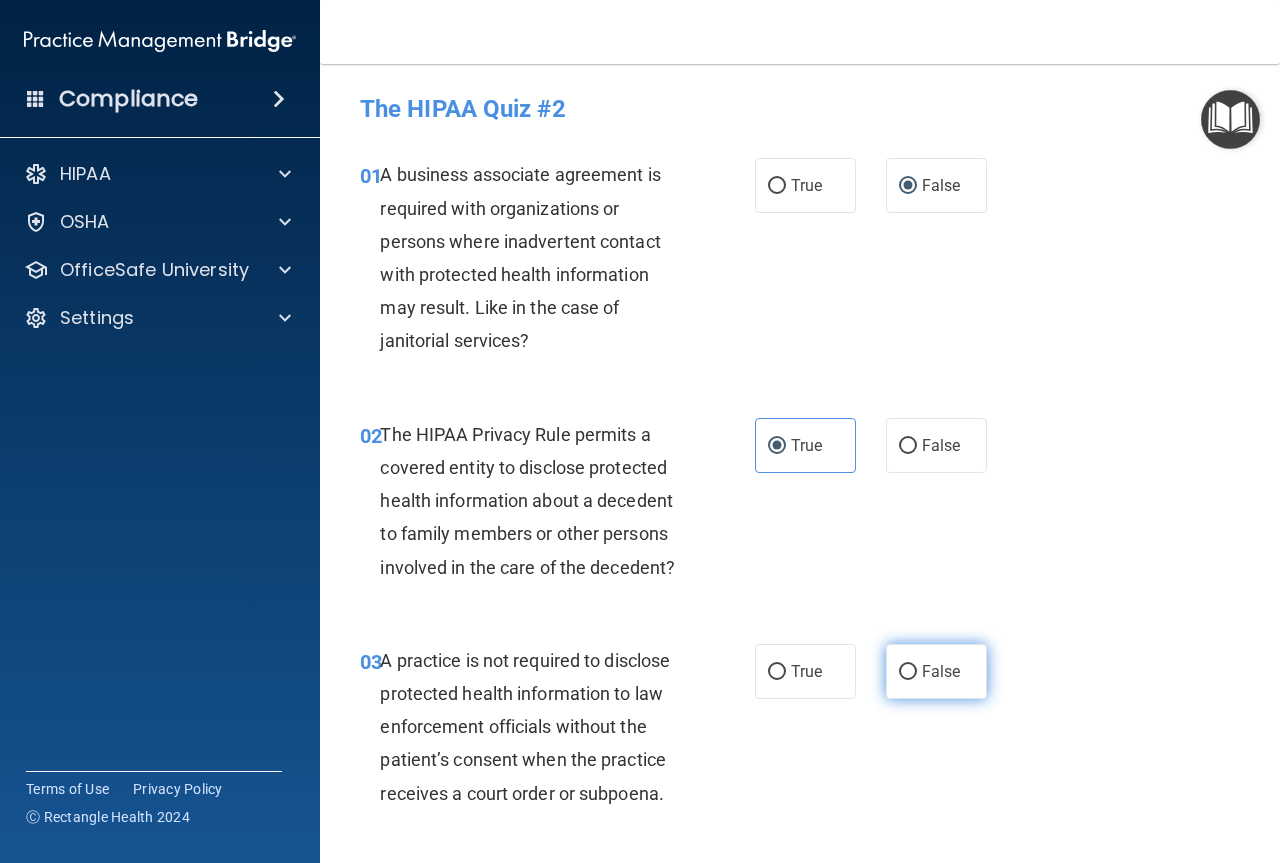 click on "False" at bounding box center [936, 671] 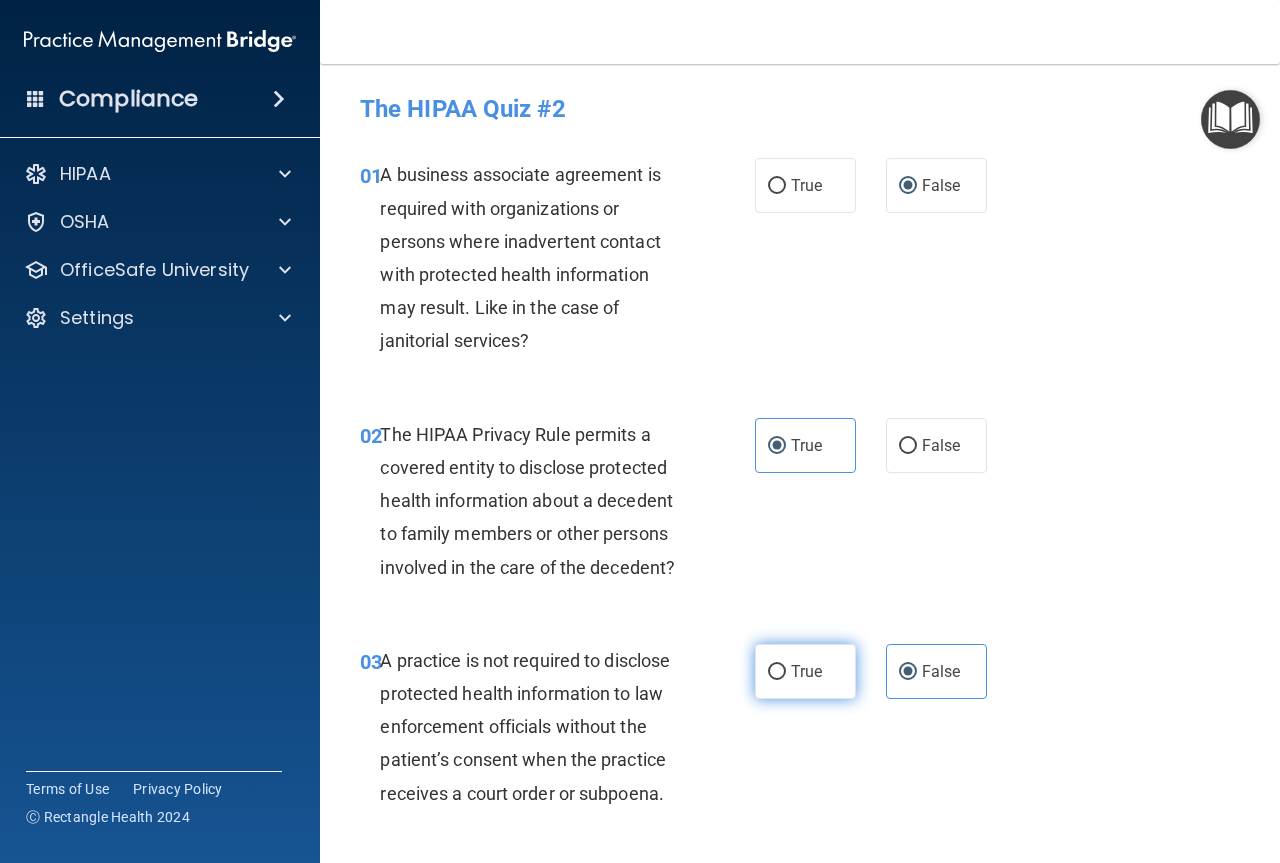 click on "True" at bounding box center [805, 671] 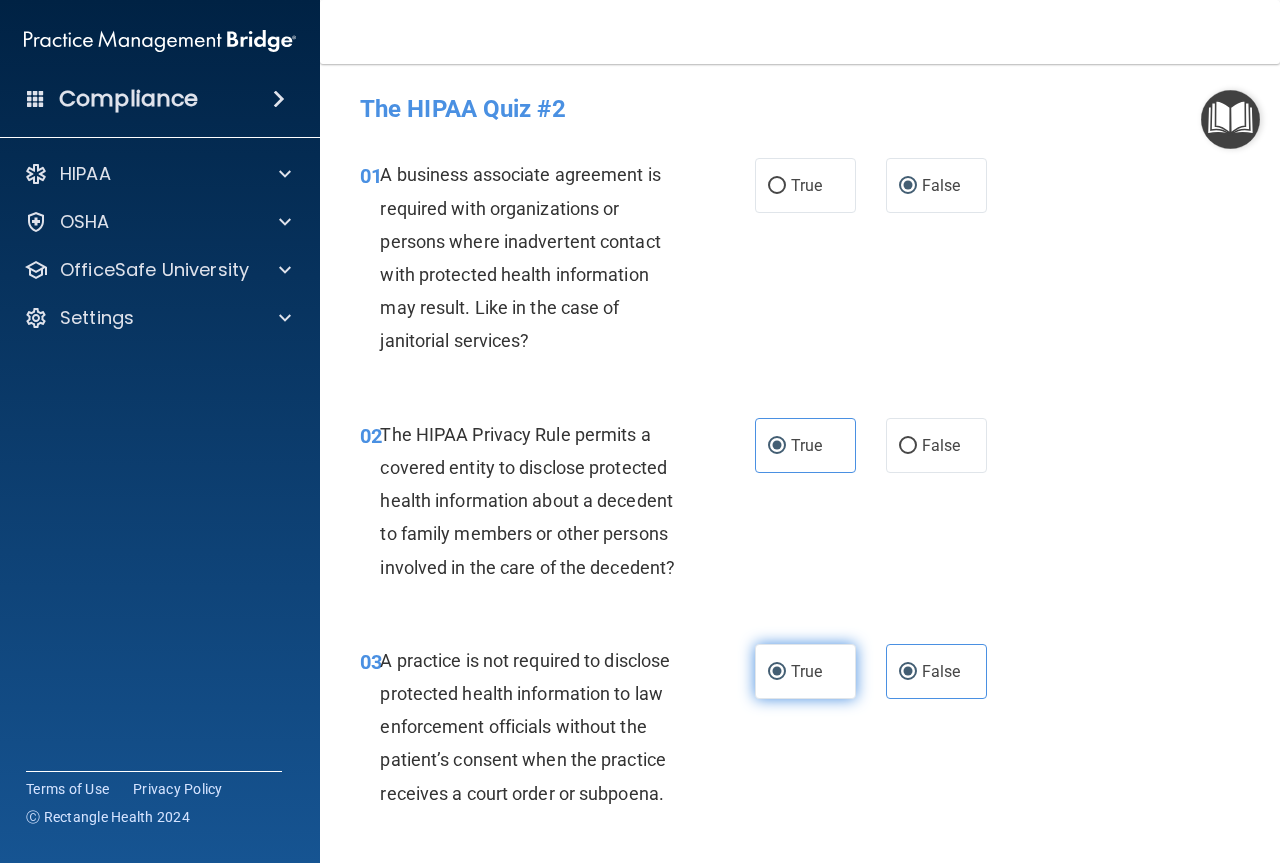 radio on "false" 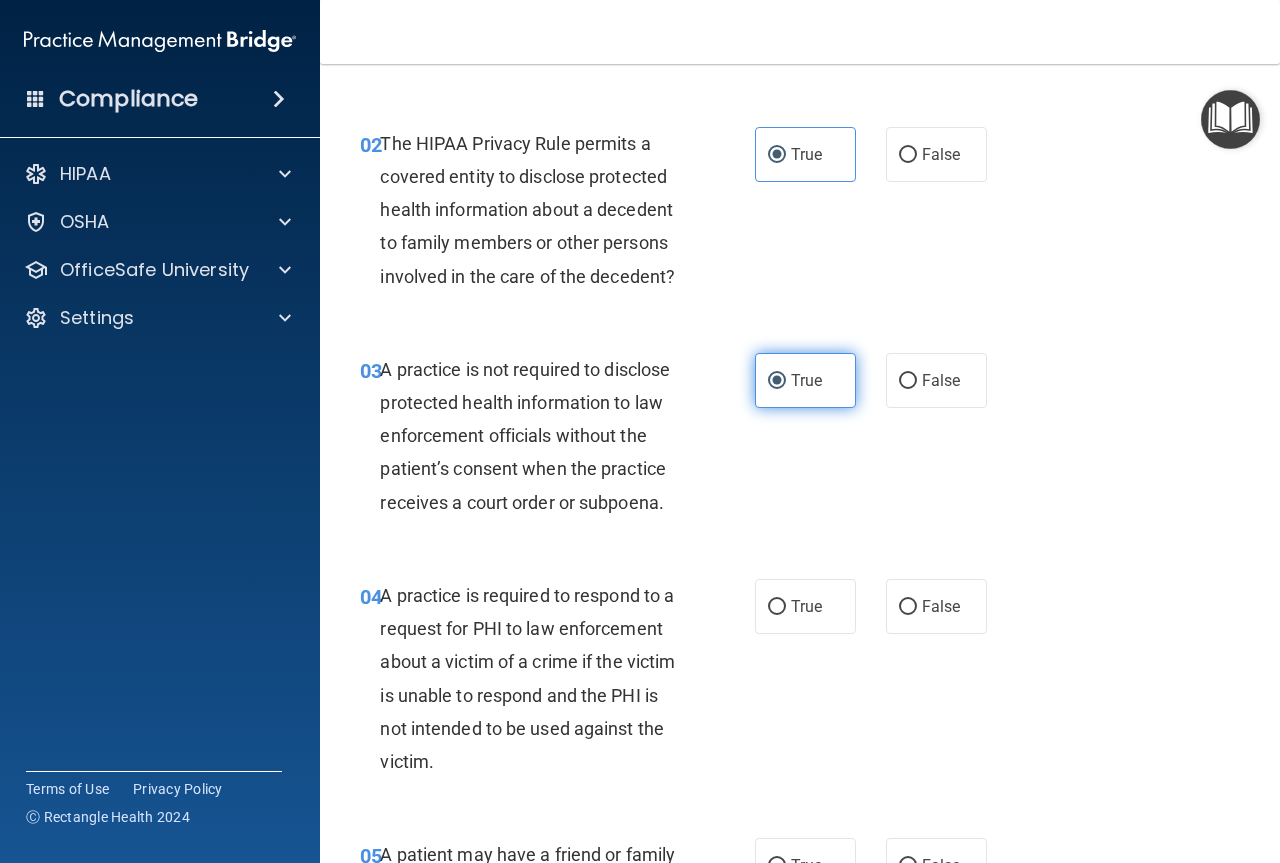 scroll, scrollTop: 300, scrollLeft: 0, axis: vertical 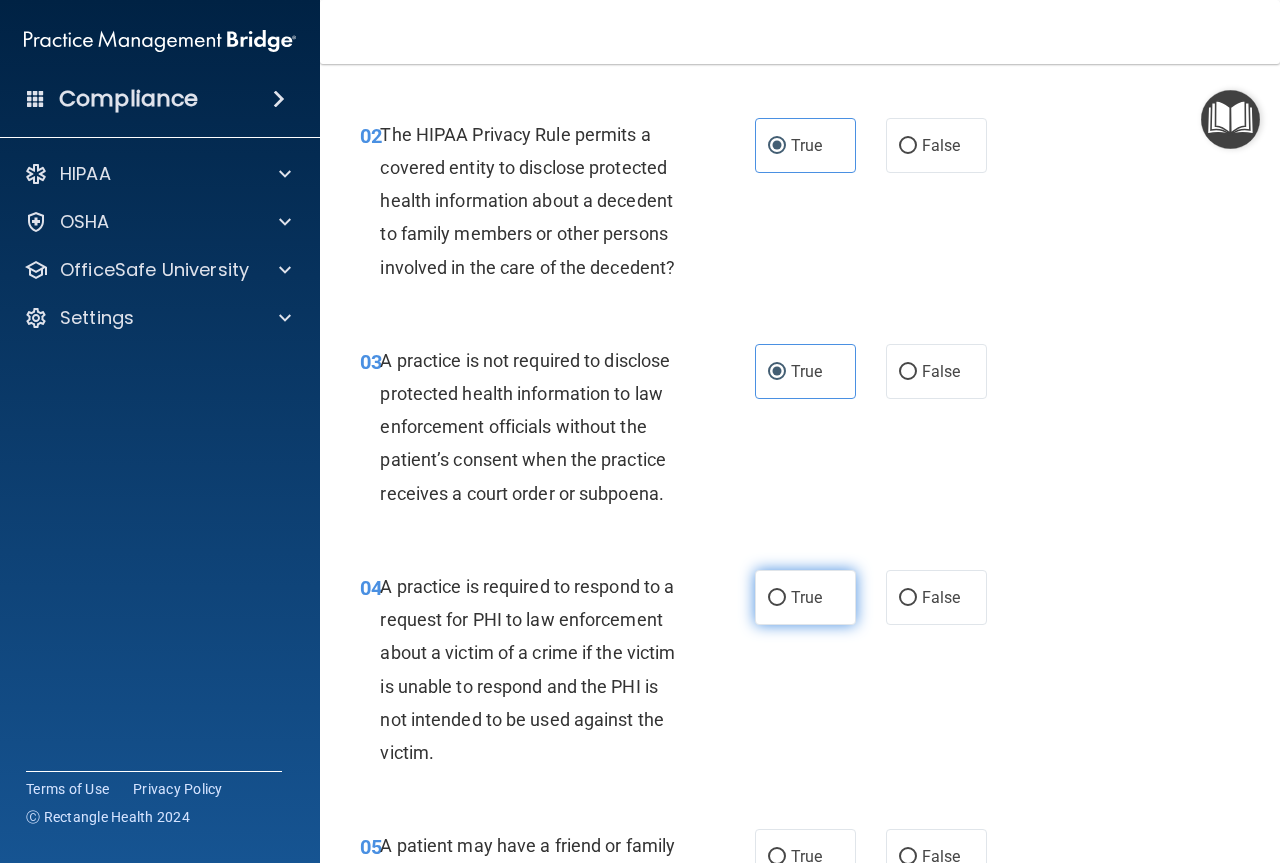 click on "True" at bounding box center [806, 597] 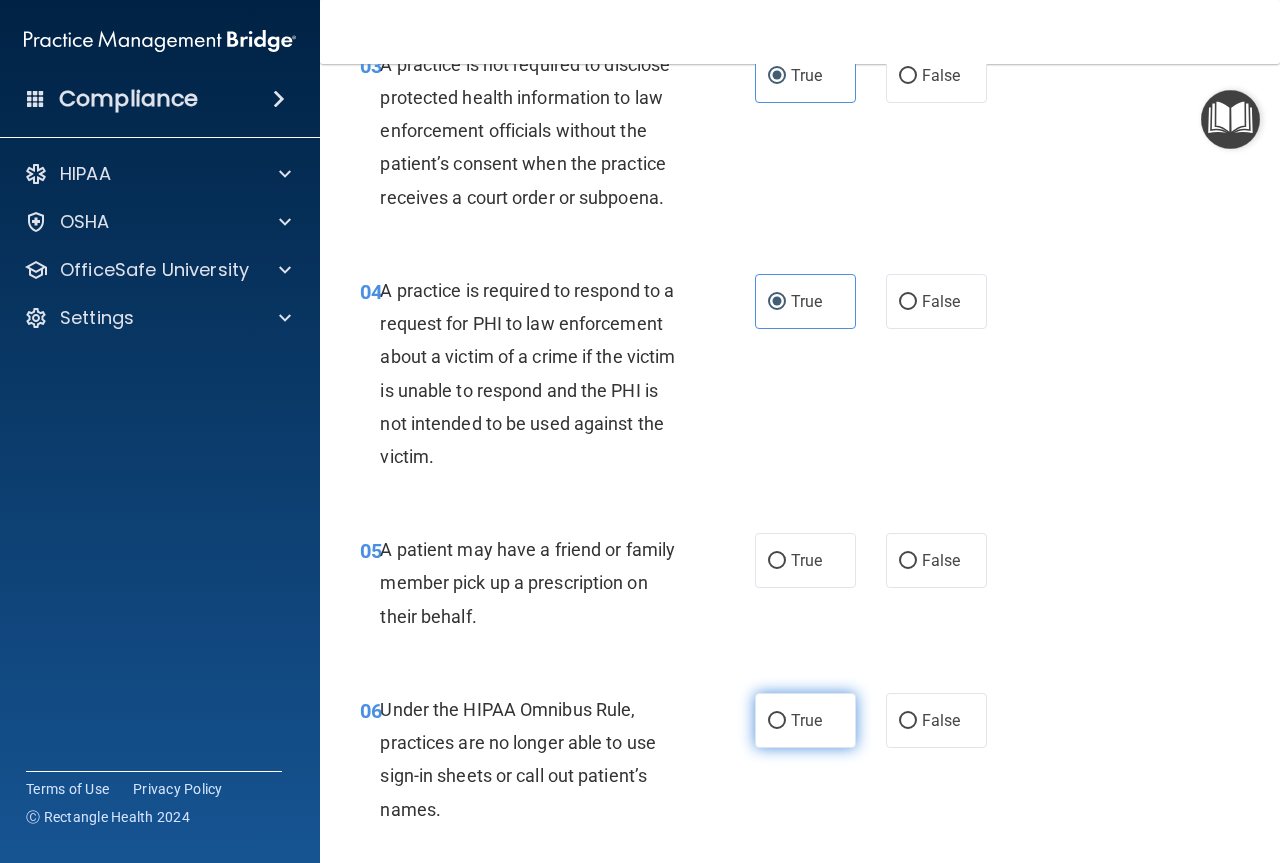 scroll, scrollTop: 700, scrollLeft: 0, axis: vertical 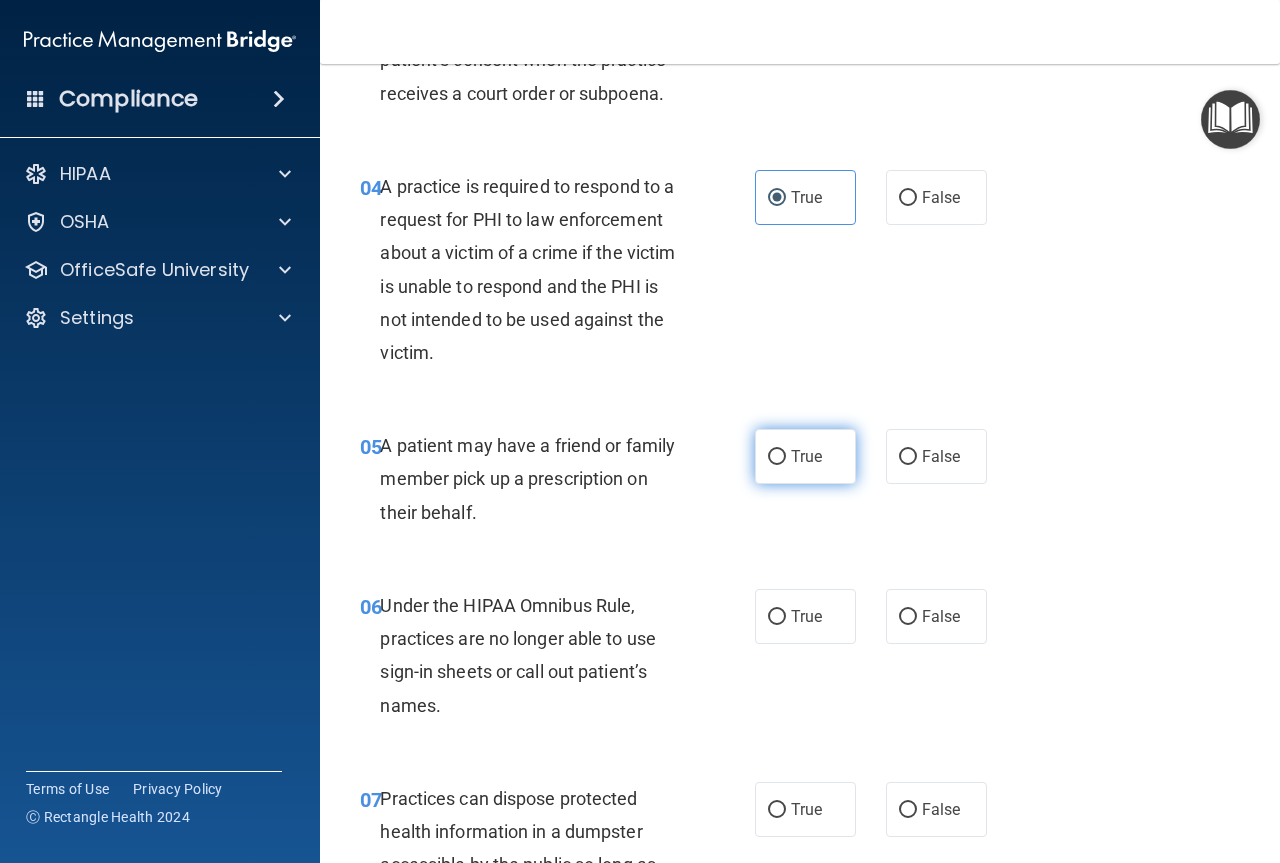 click on "True" at bounding box center [806, 456] 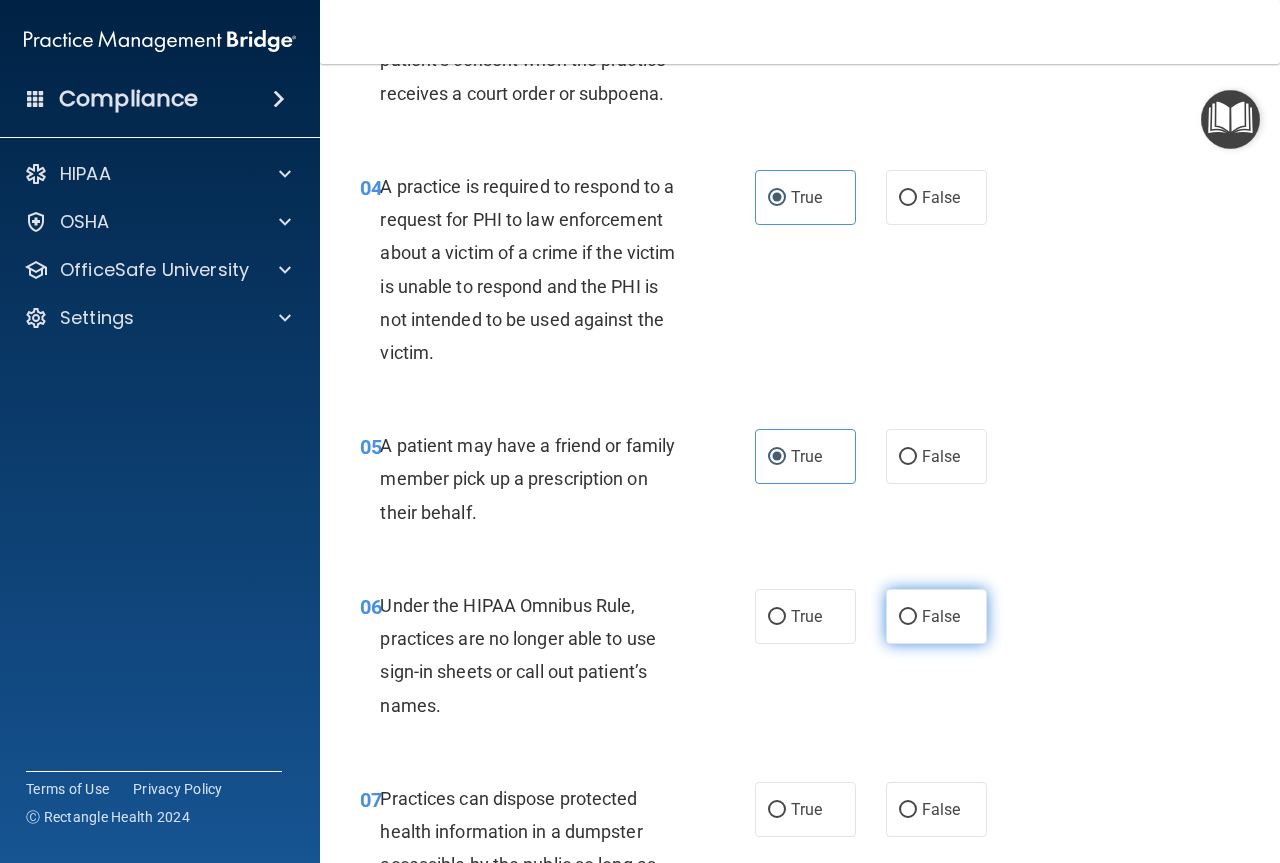 click on "False" at bounding box center (941, 616) 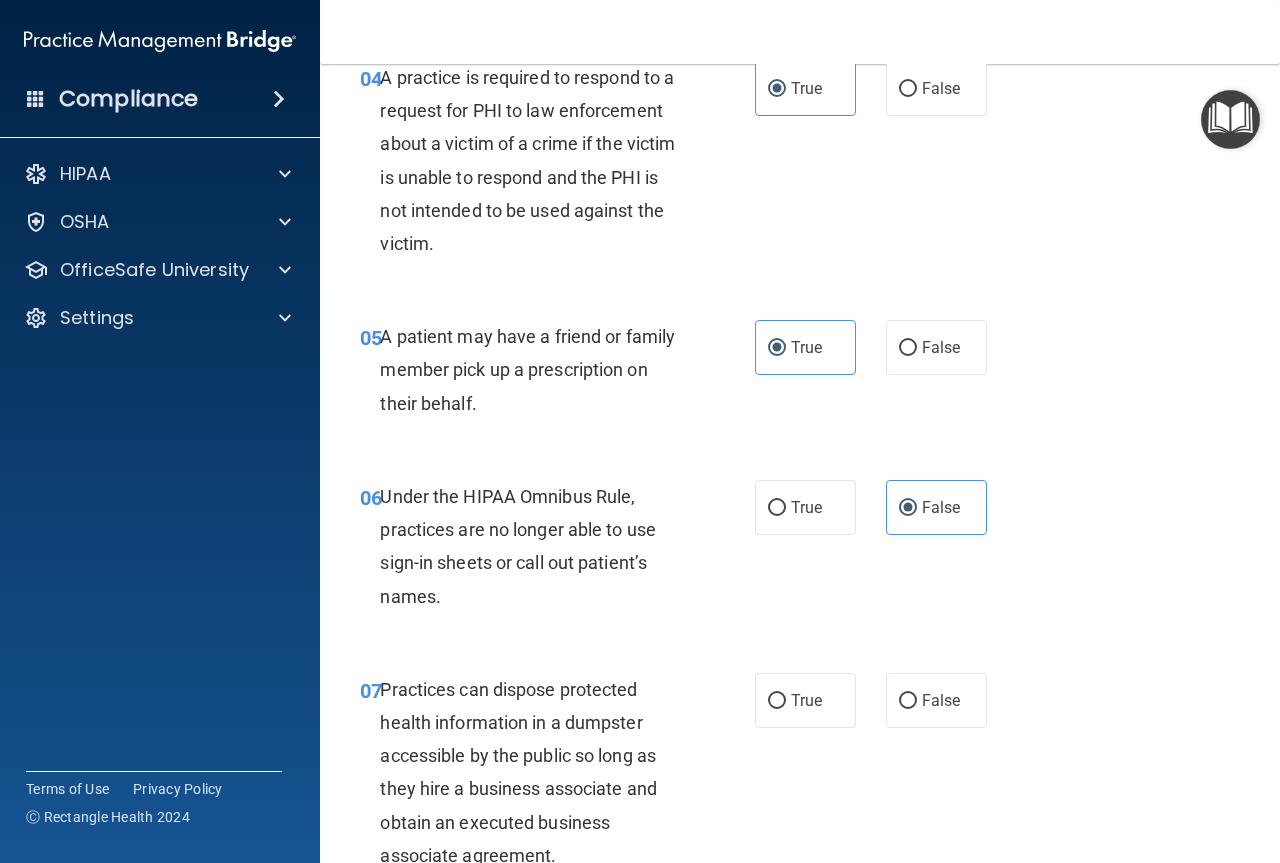 scroll, scrollTop: 1000, scrollLeft: 0, axis: vertical 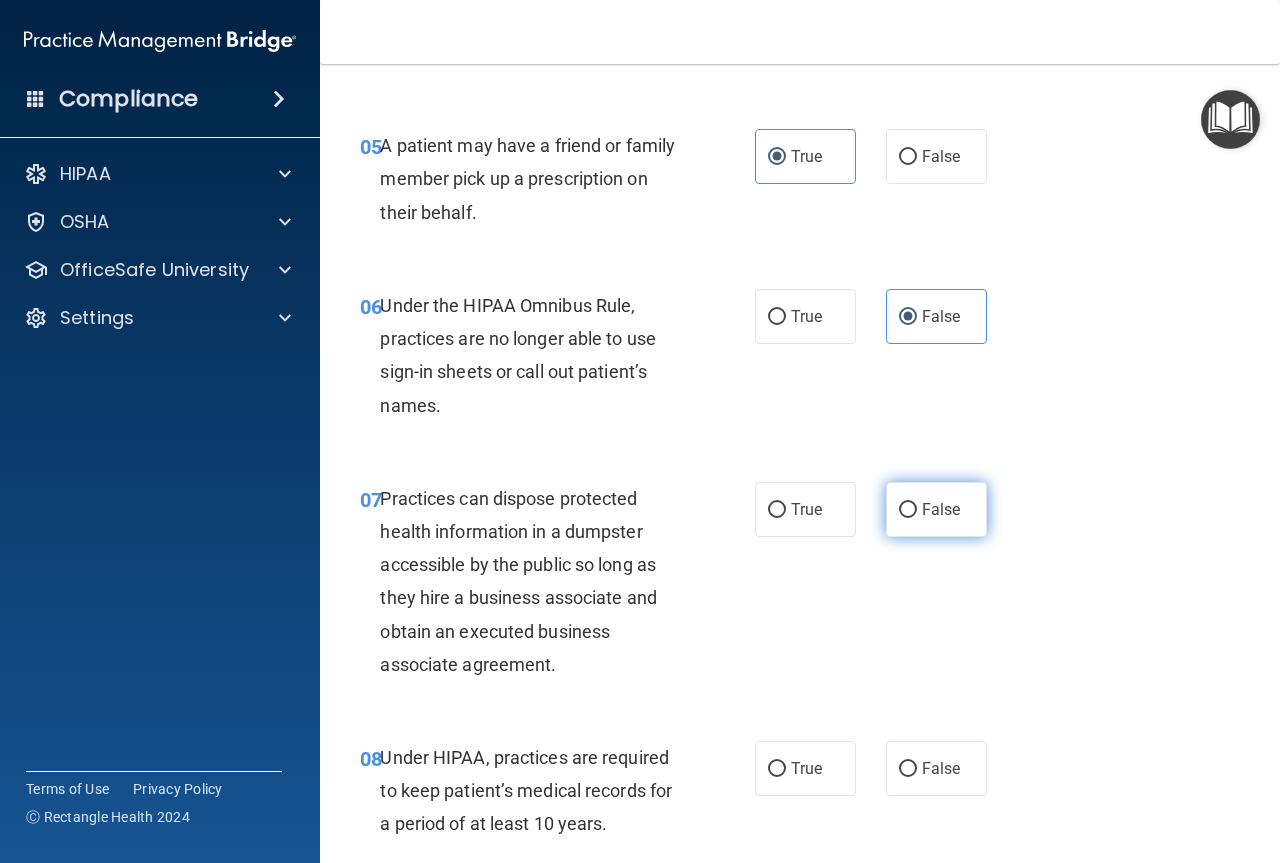 click on "False" at bounding box center (936, 509) 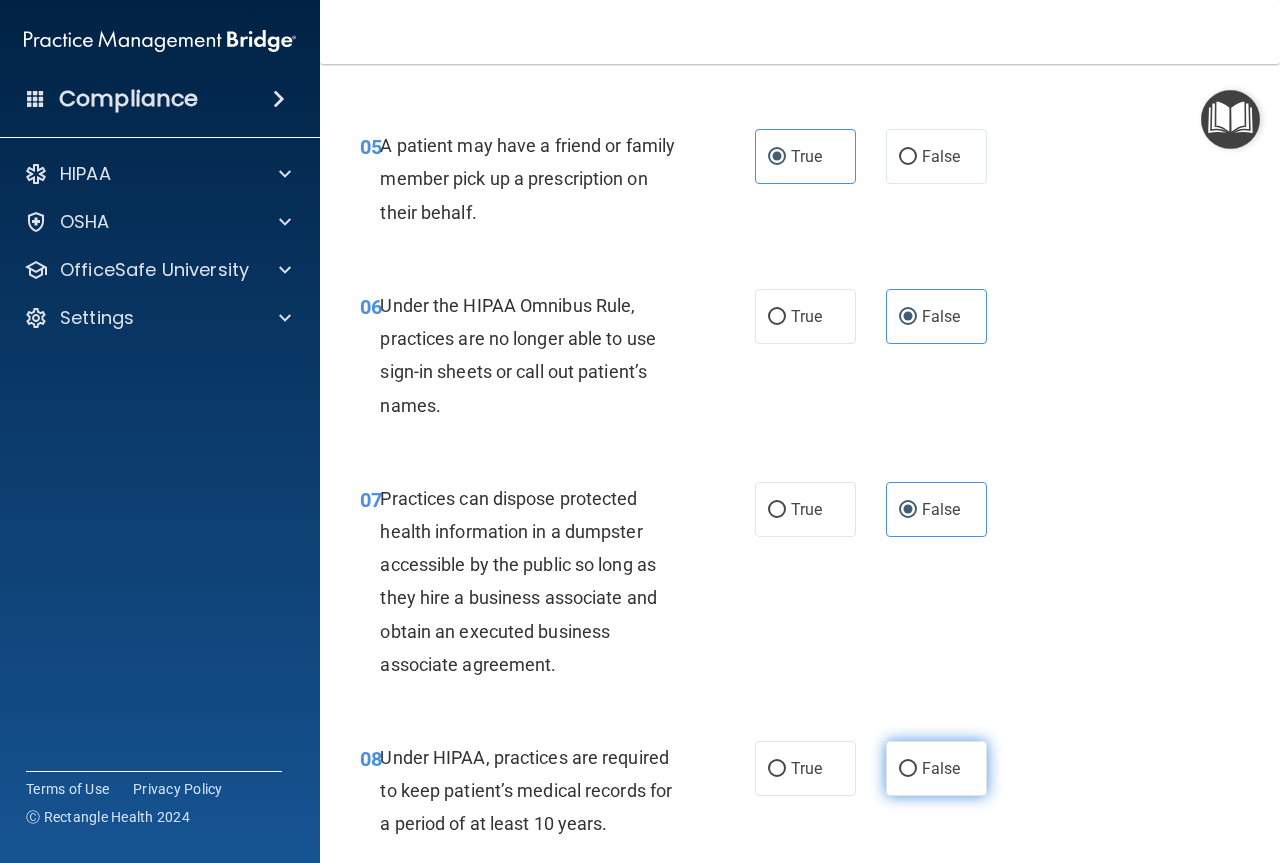 click on "False" at bounding box center [936, 768] 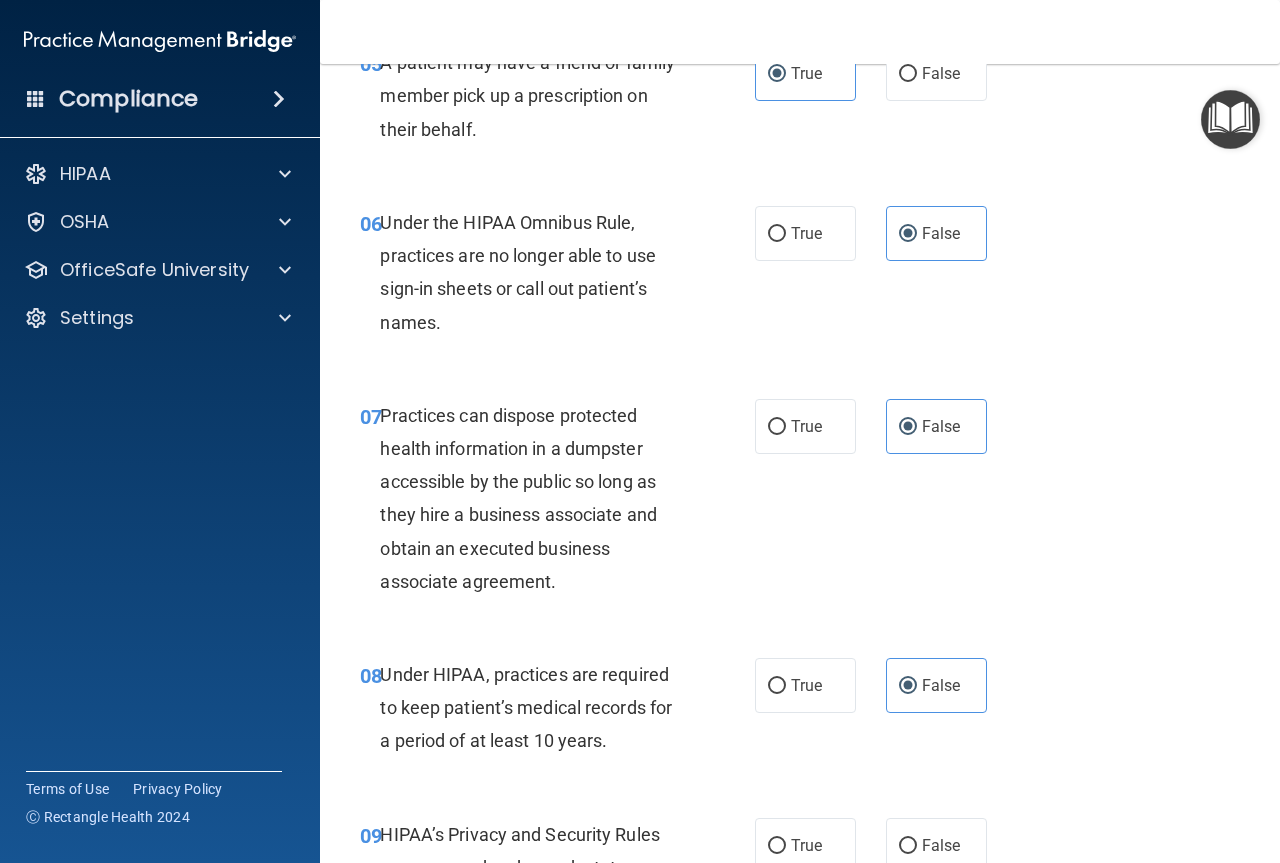 scroll, scrollTop: 1200, scrollLeft: 0, axis: vertical 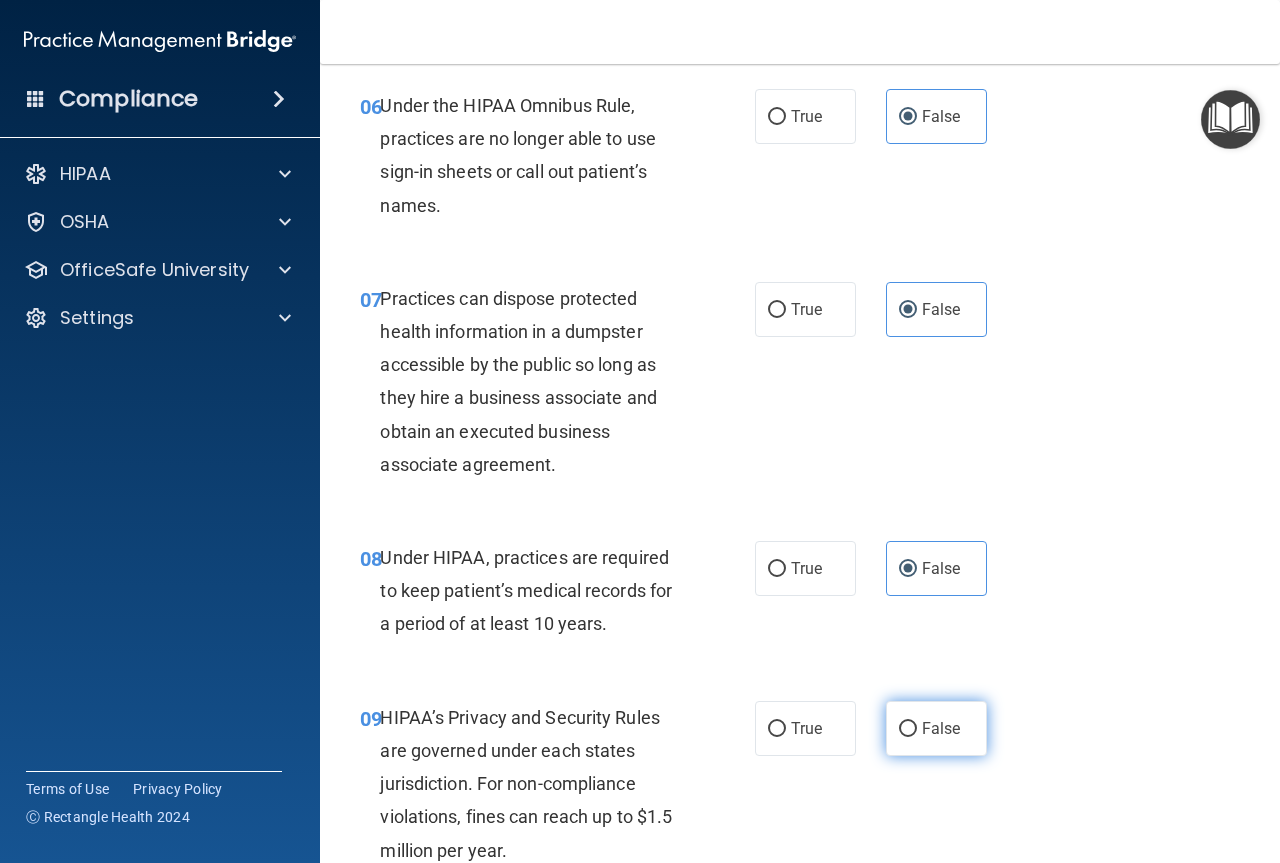 click on "False" at bounding box center (941, 728) 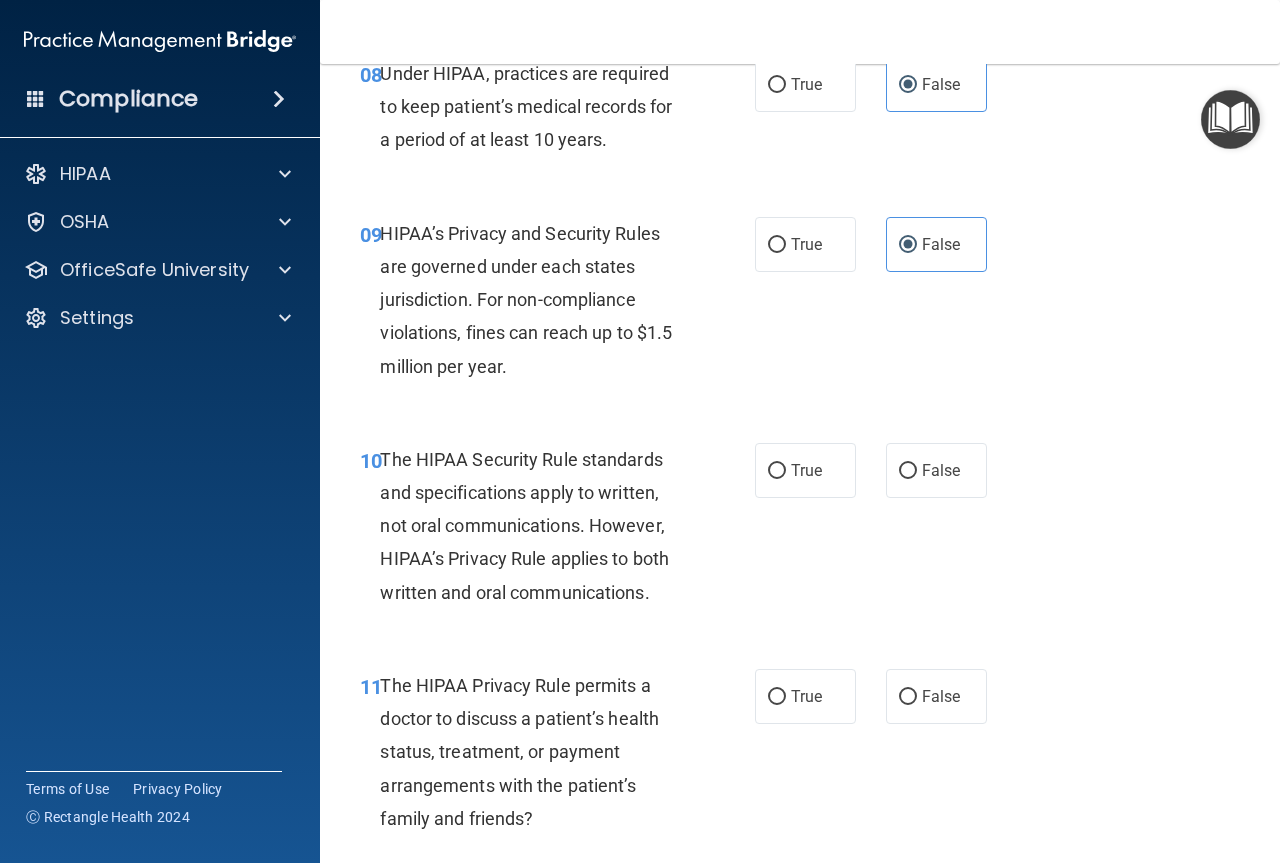 scroll, scrollTop: 1700, scrollLeft: 0, axis: vertical 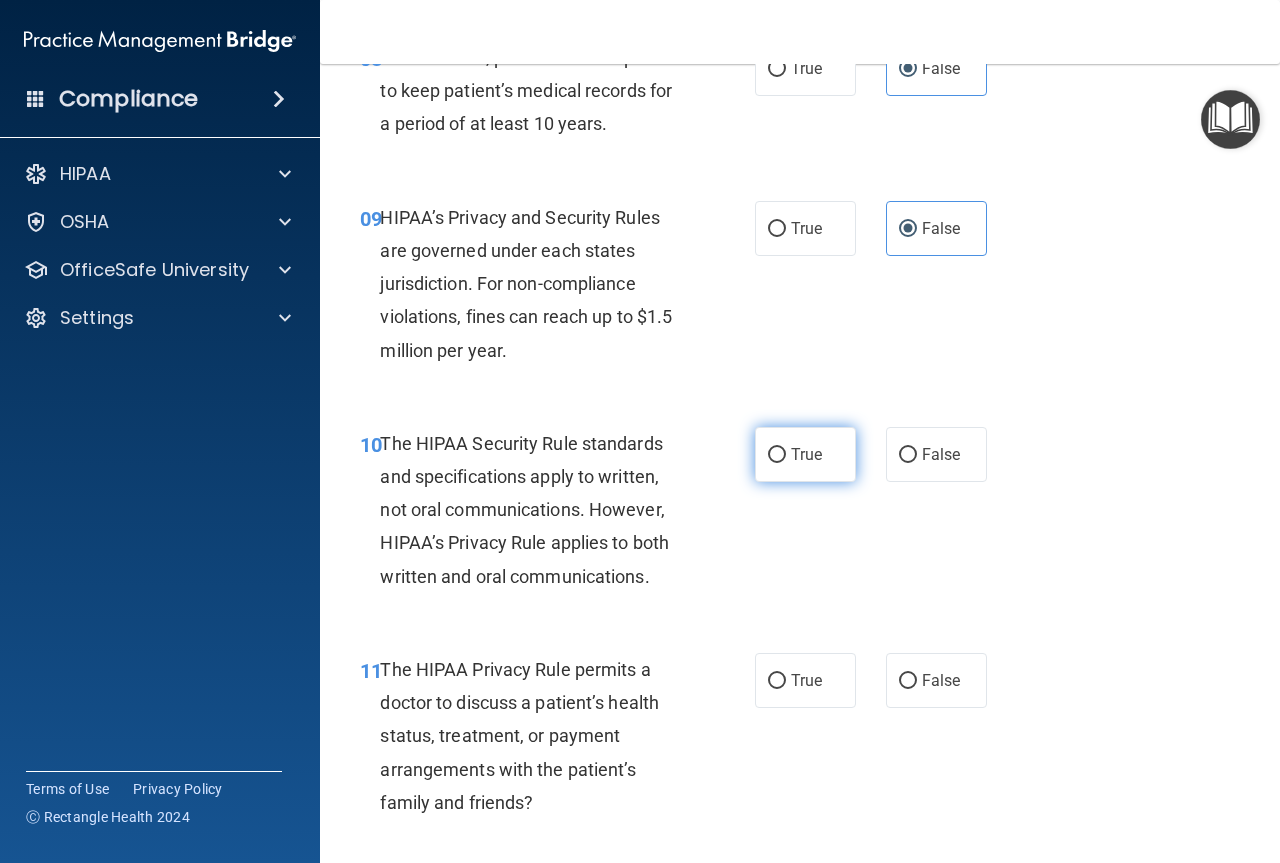 click on "True" at bounding box center (806, 454) 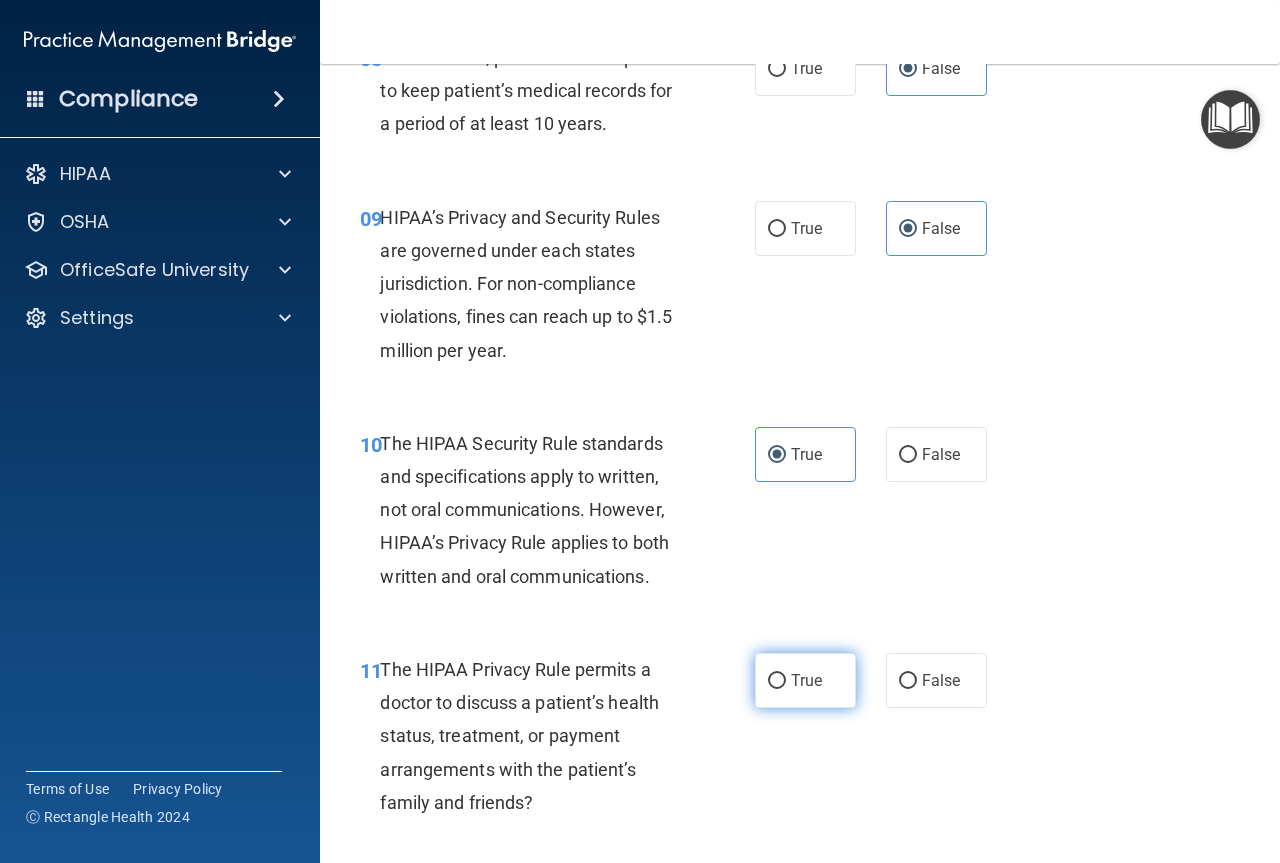 click on "True" at bounding box center [806, 680] 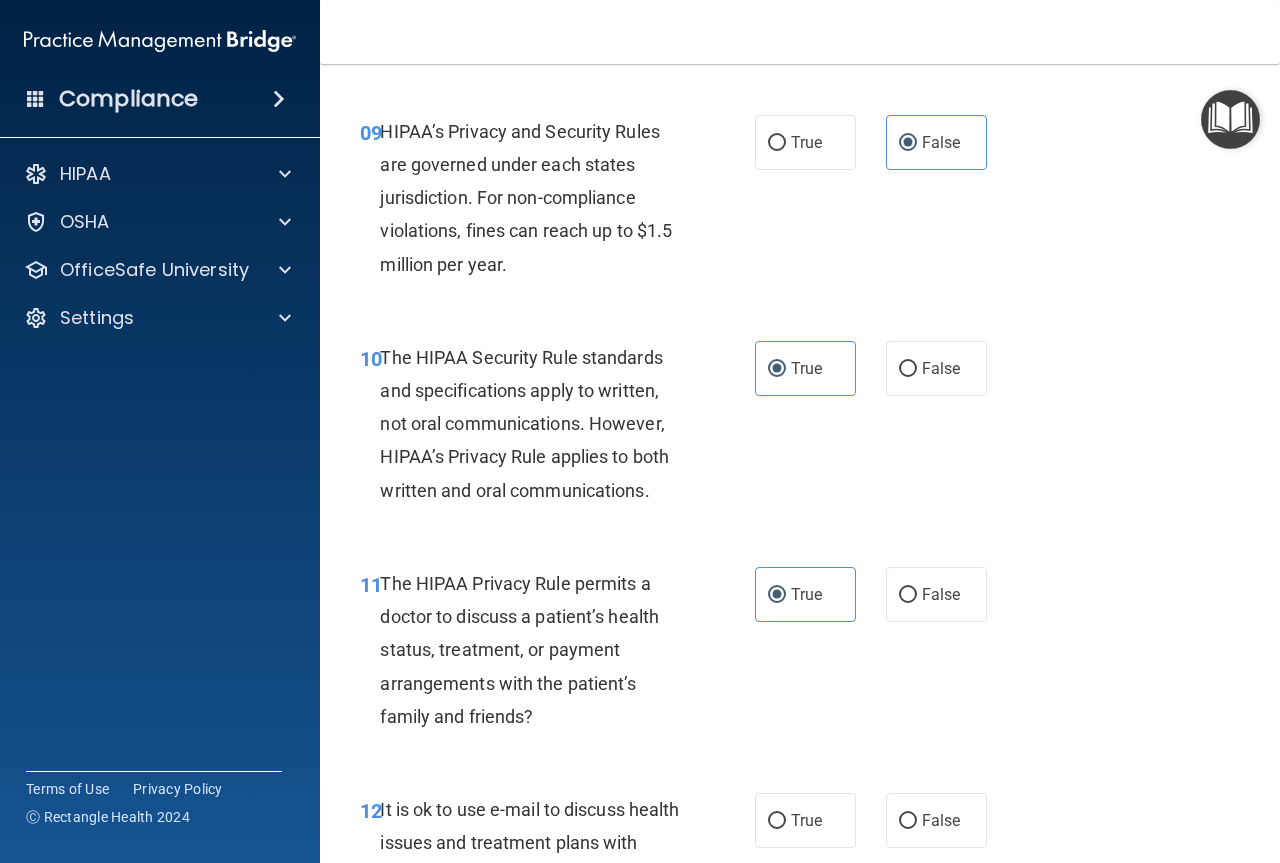 scroll, scrollTop: 2000, scrollLeft: 0, axis: vertical 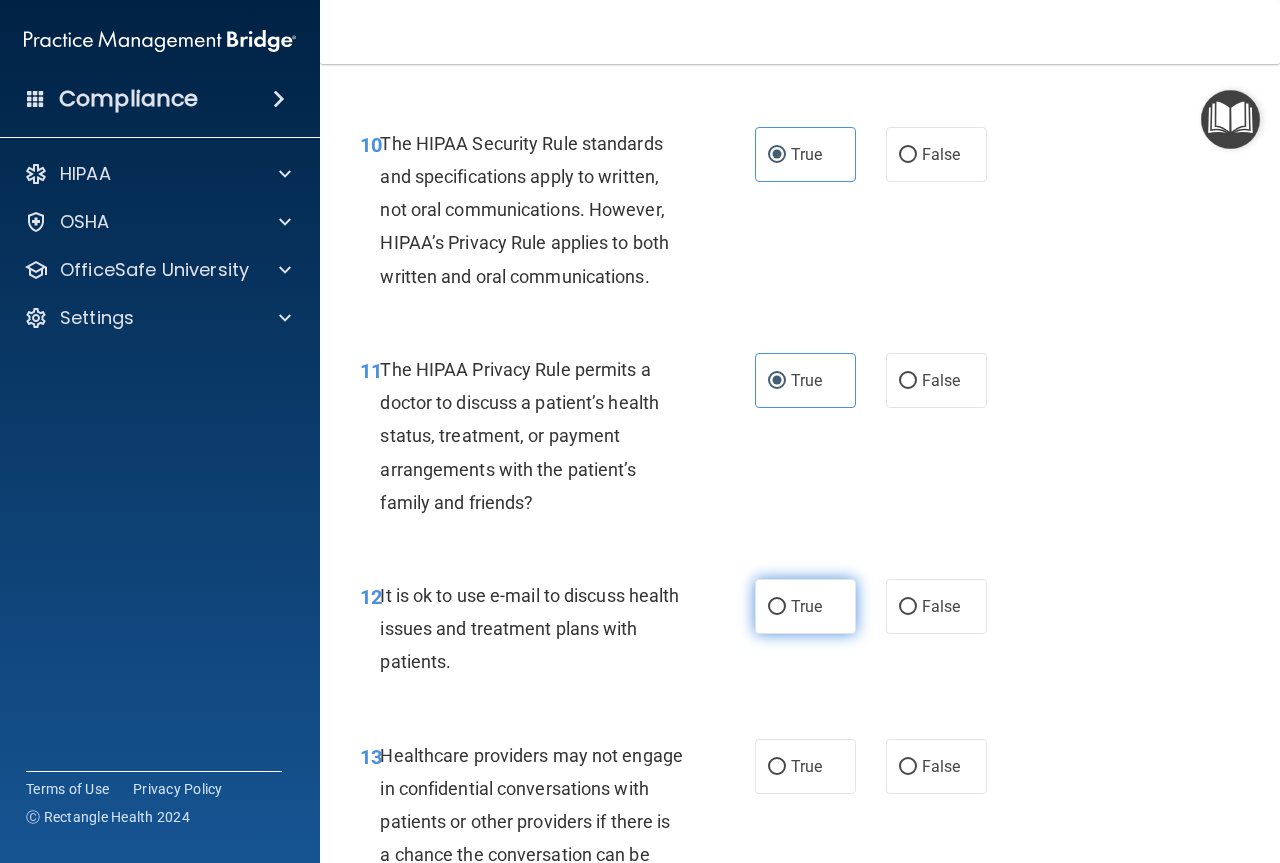 click on "True" at bounding box center [805, 606] 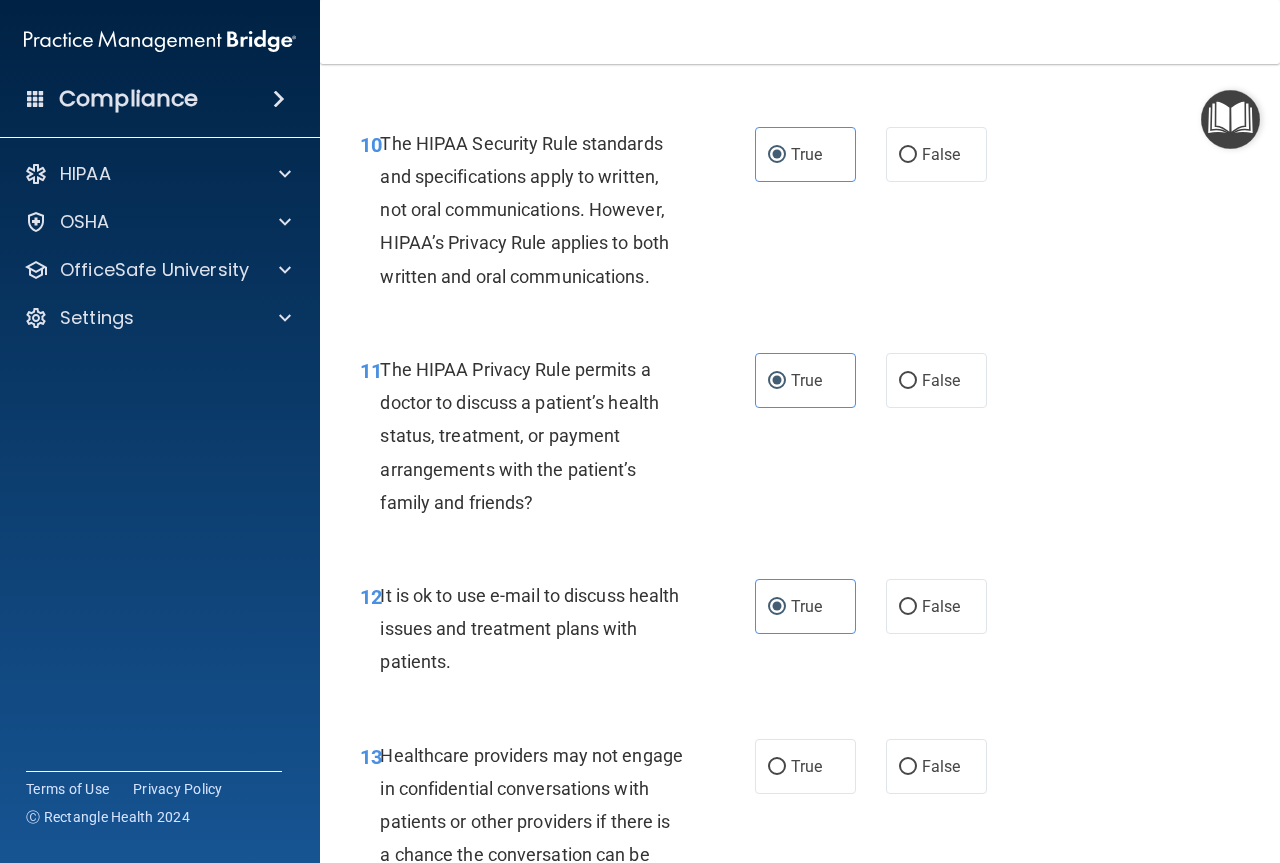 scroll, scrollTop: 2200, scrollLeft: 0, axis: vertical 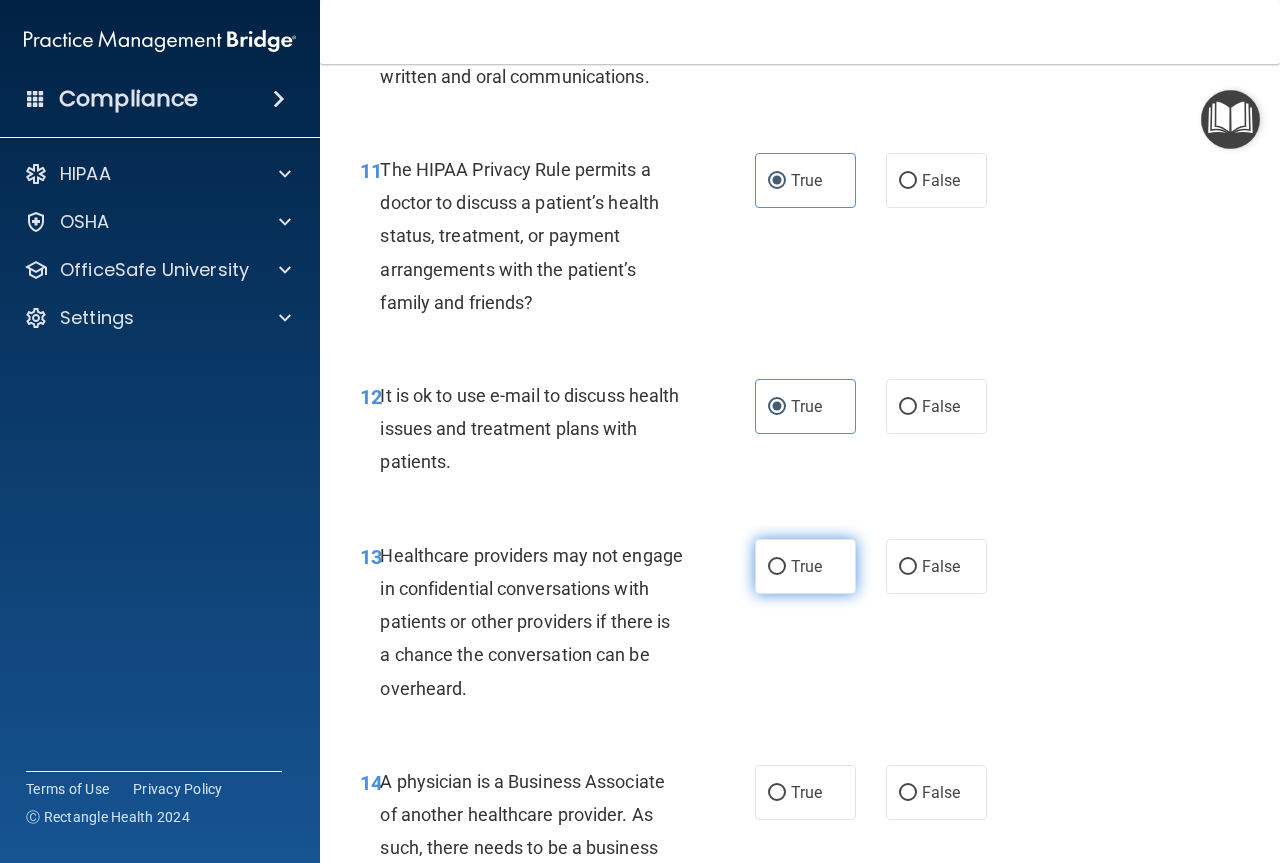 click on "True" at bounding box center (805, 566) 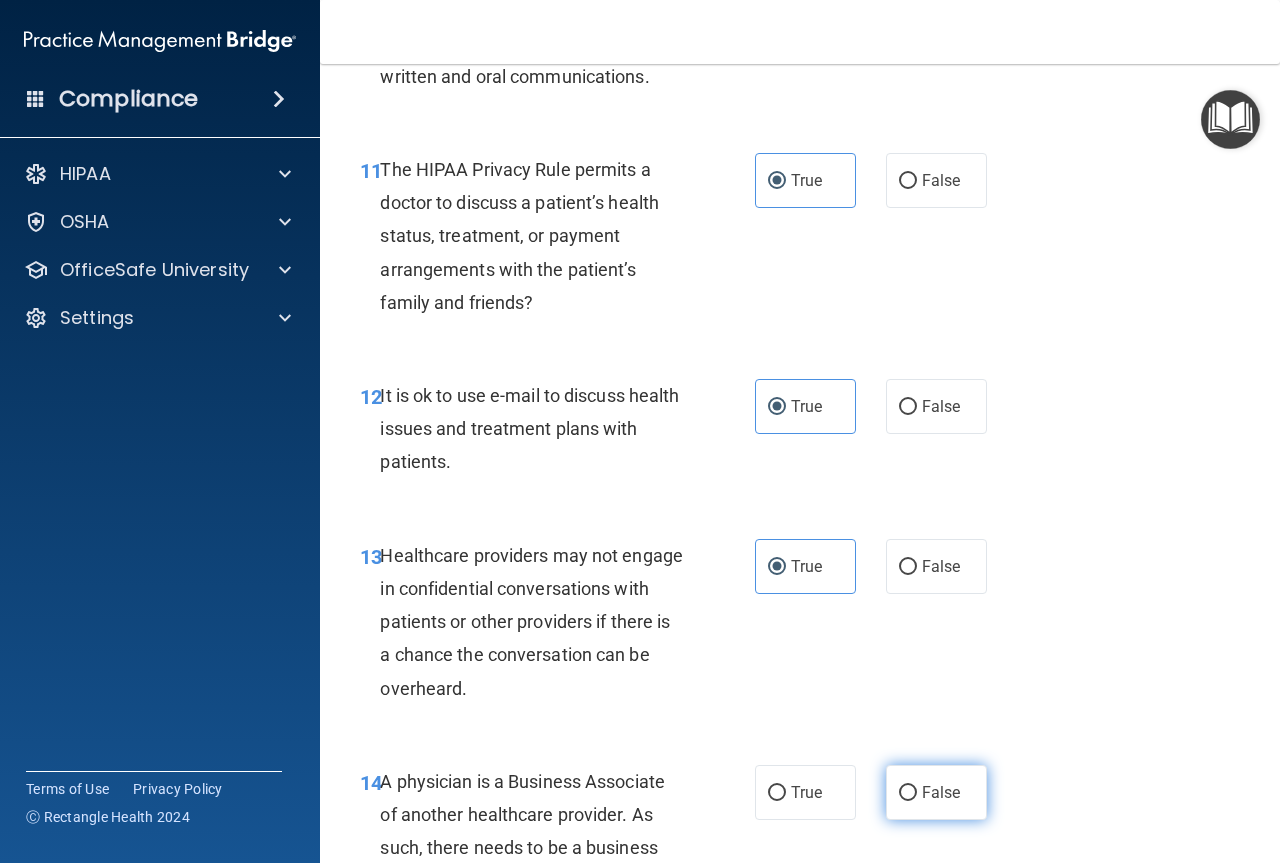 click on "False" at bounding box center (941, 792) 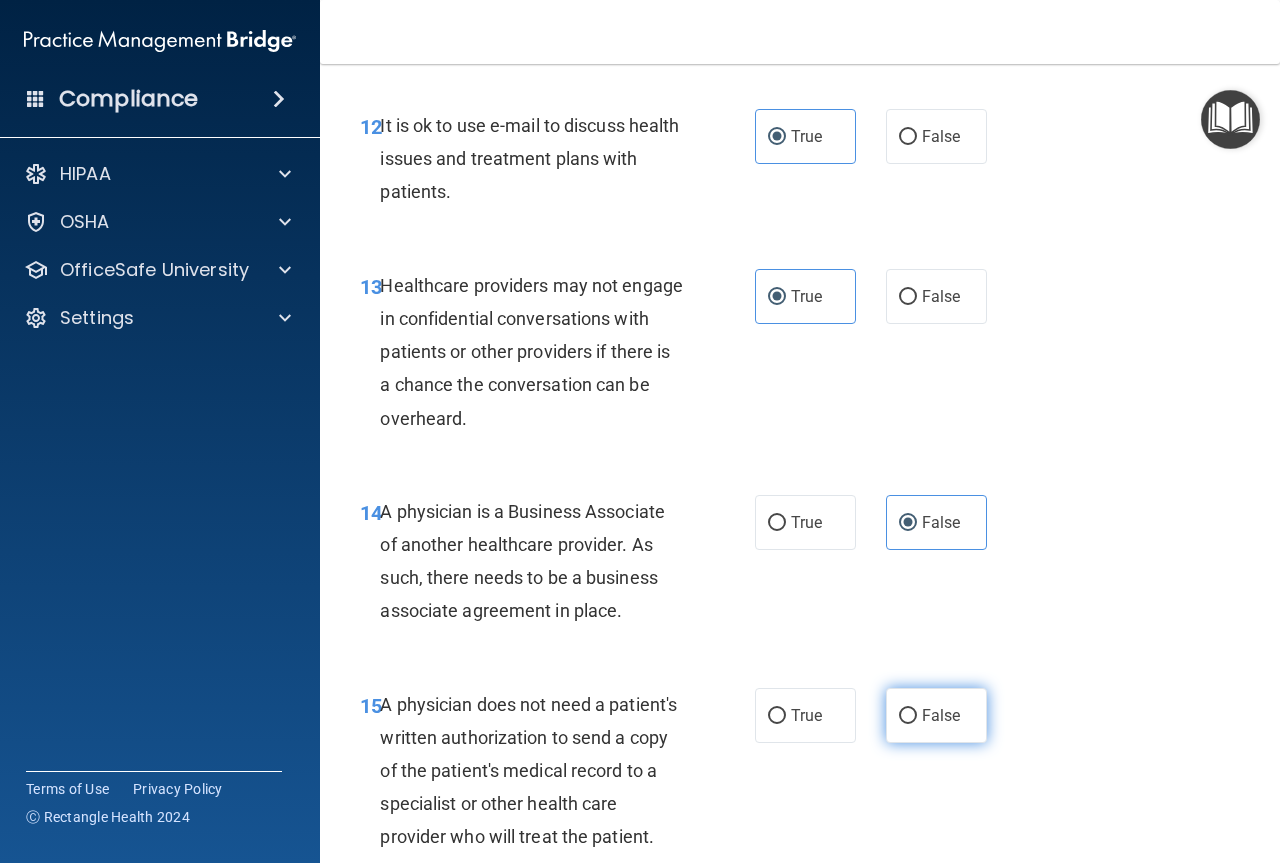 scroll, scrollTop: 2500, scrollLeft: 0, axis: vertical 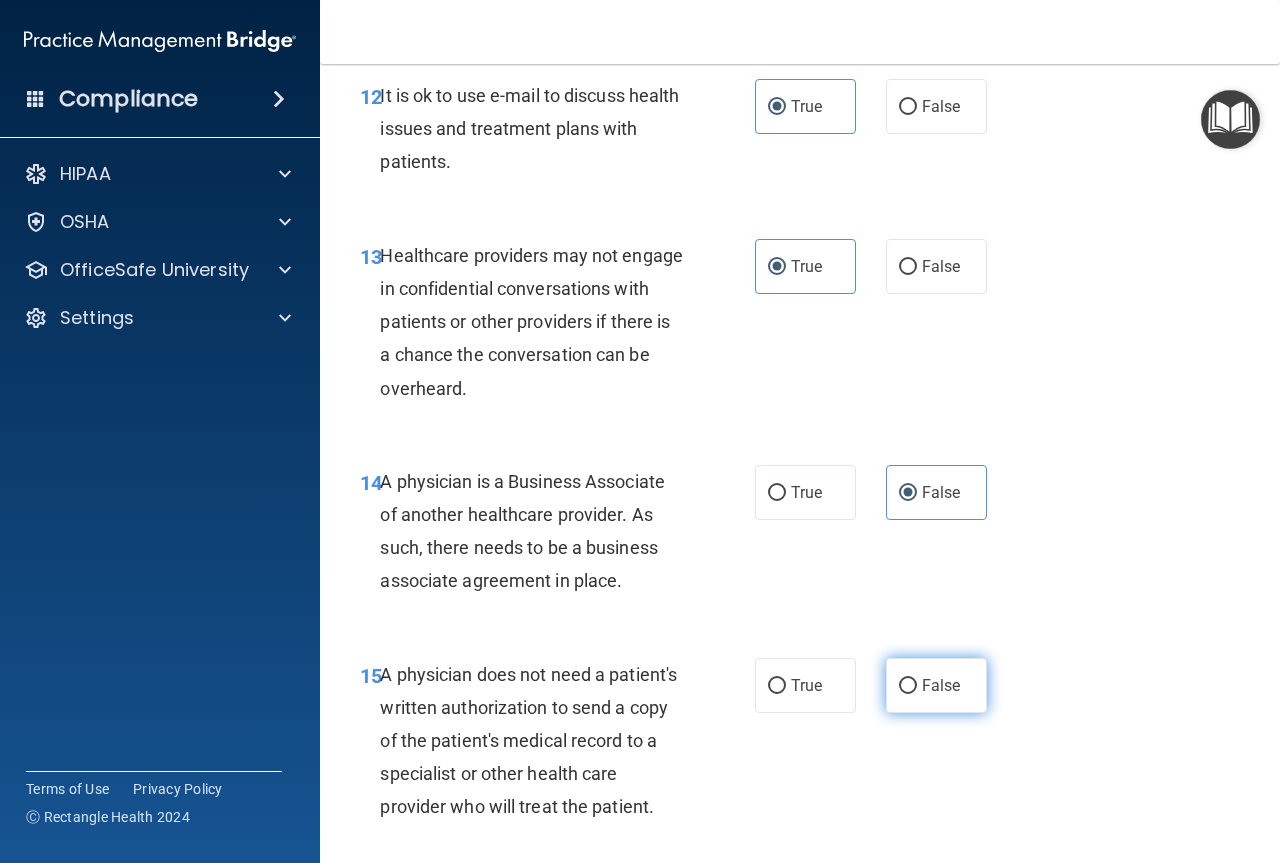 click on "False" at bounding box center [936, 685] 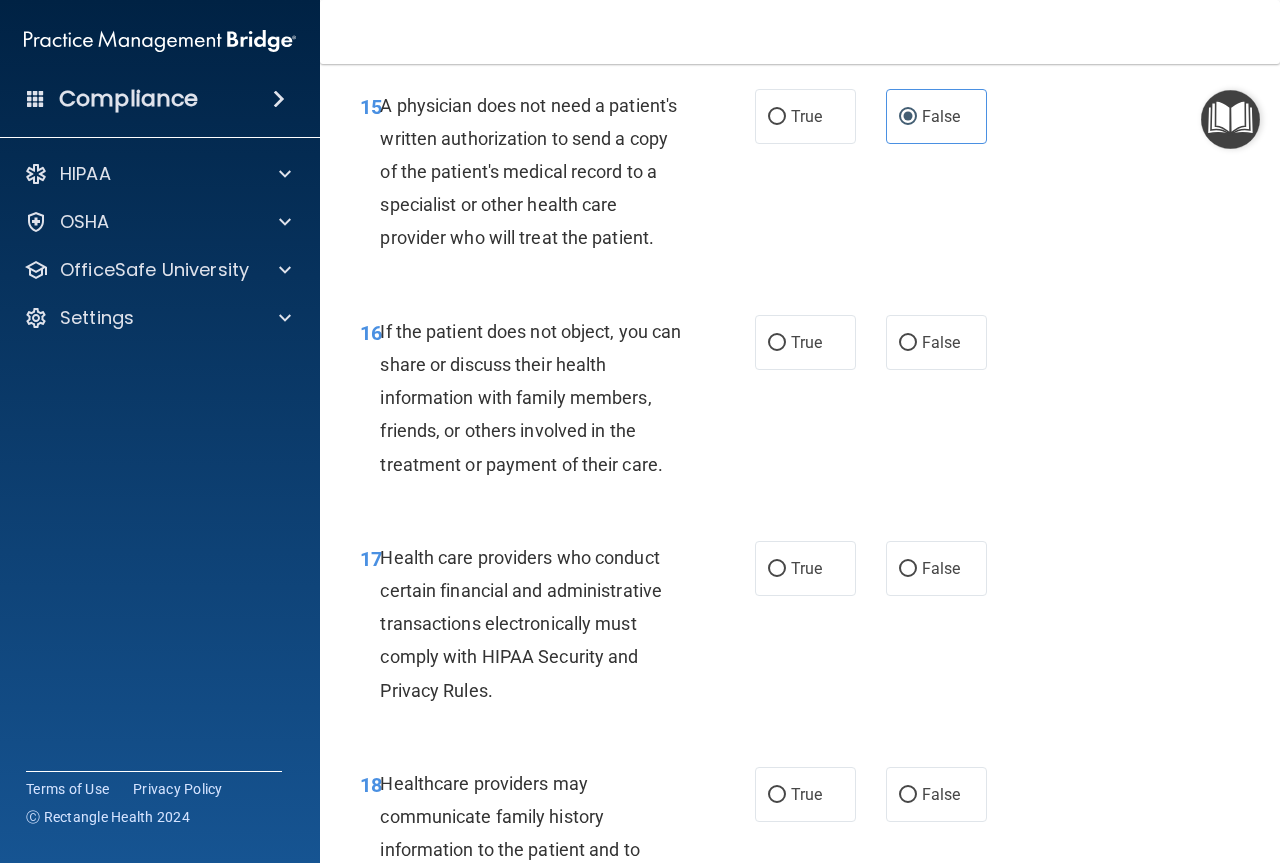 scroll, scrollTop: 3100, scrollLeft: 0, axis: vertical 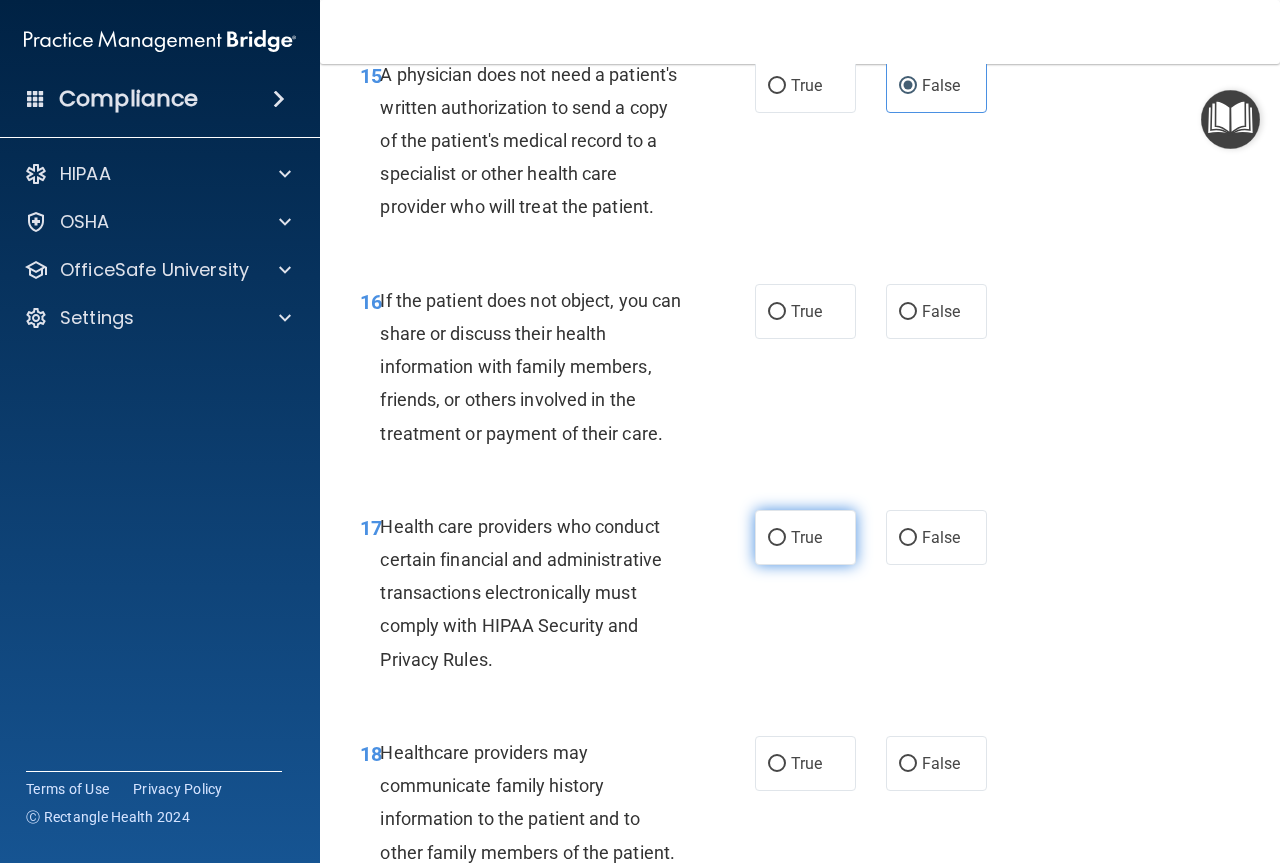 click on "True" at bounding box center [806, 537] 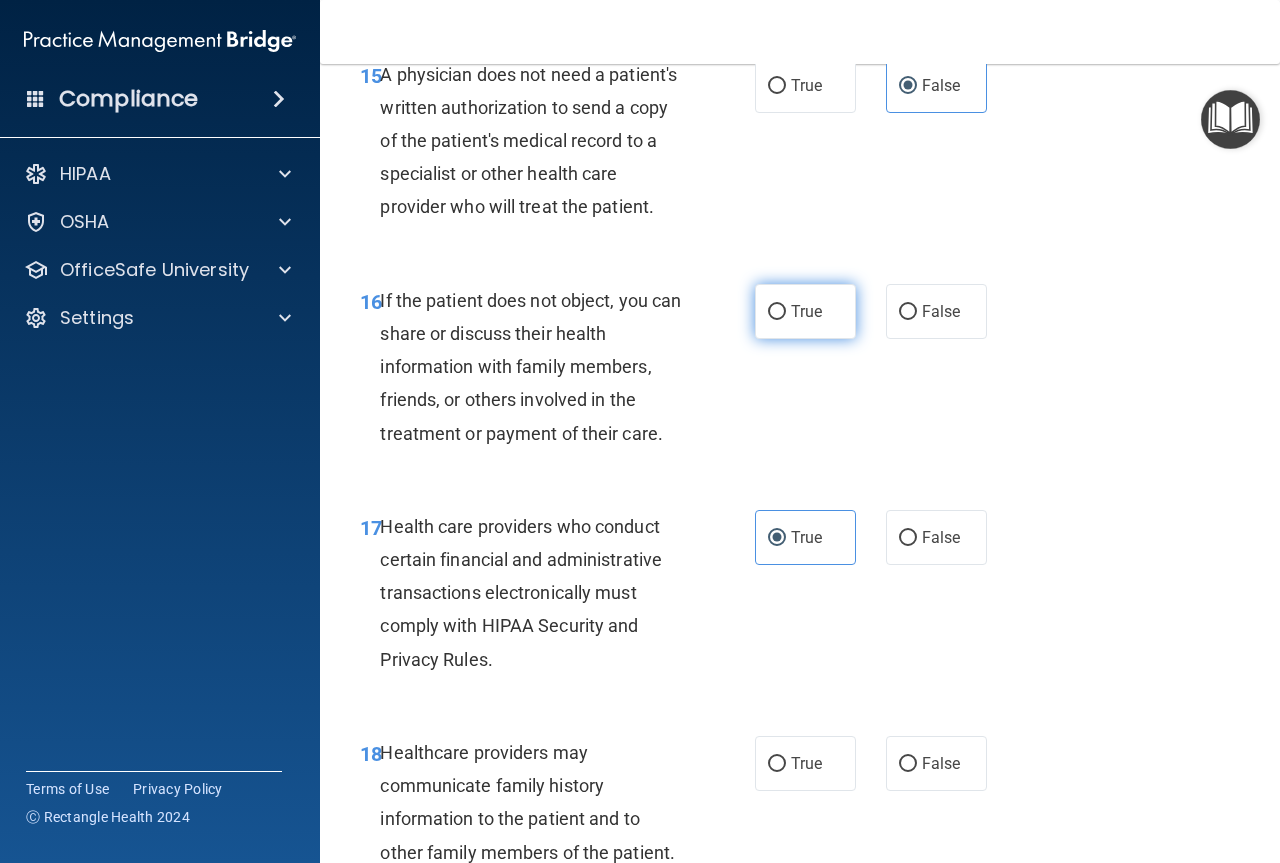click on "True" at bounding box center [805, 311] 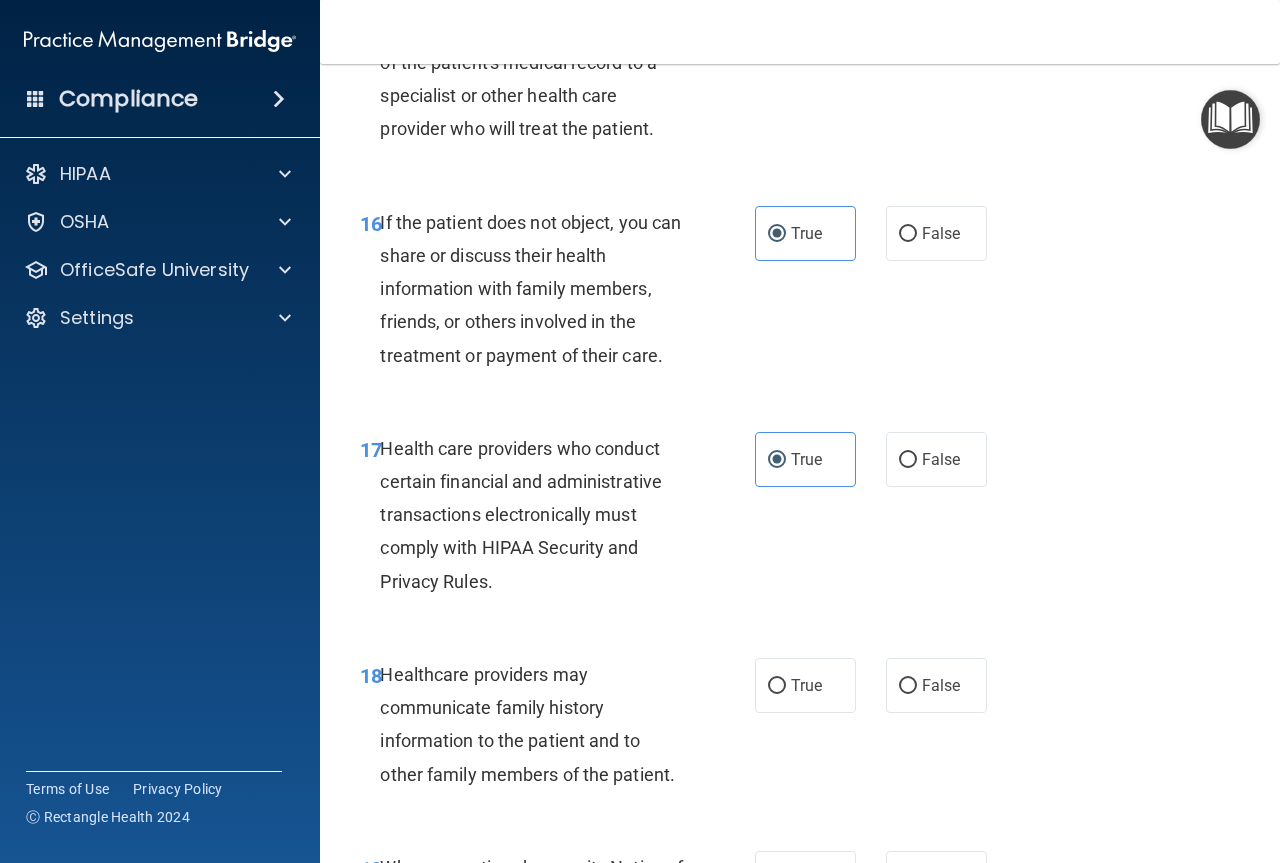 scroll, scrollTop: 3300, scrollLeft: 0, axis: vertical 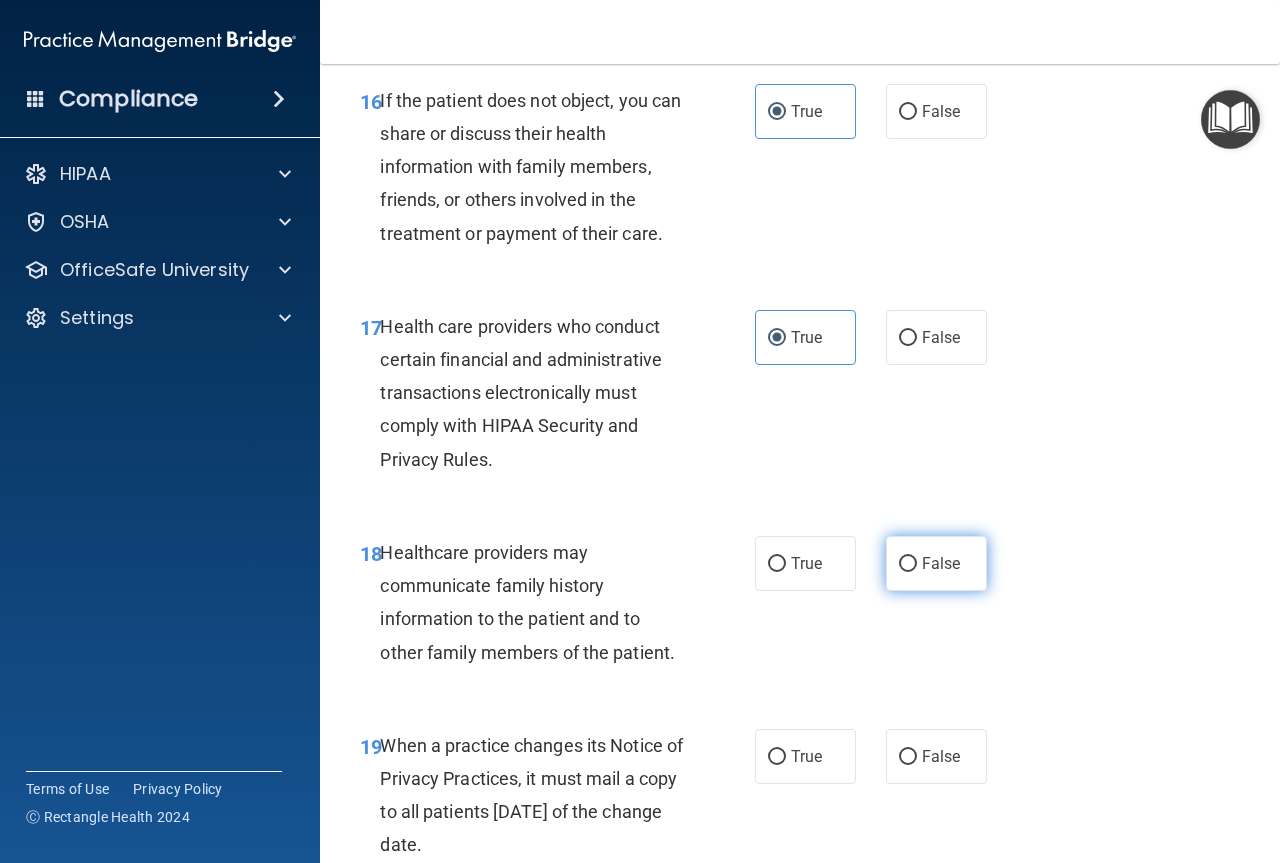 click on "False" at bounding box center (941, 563) 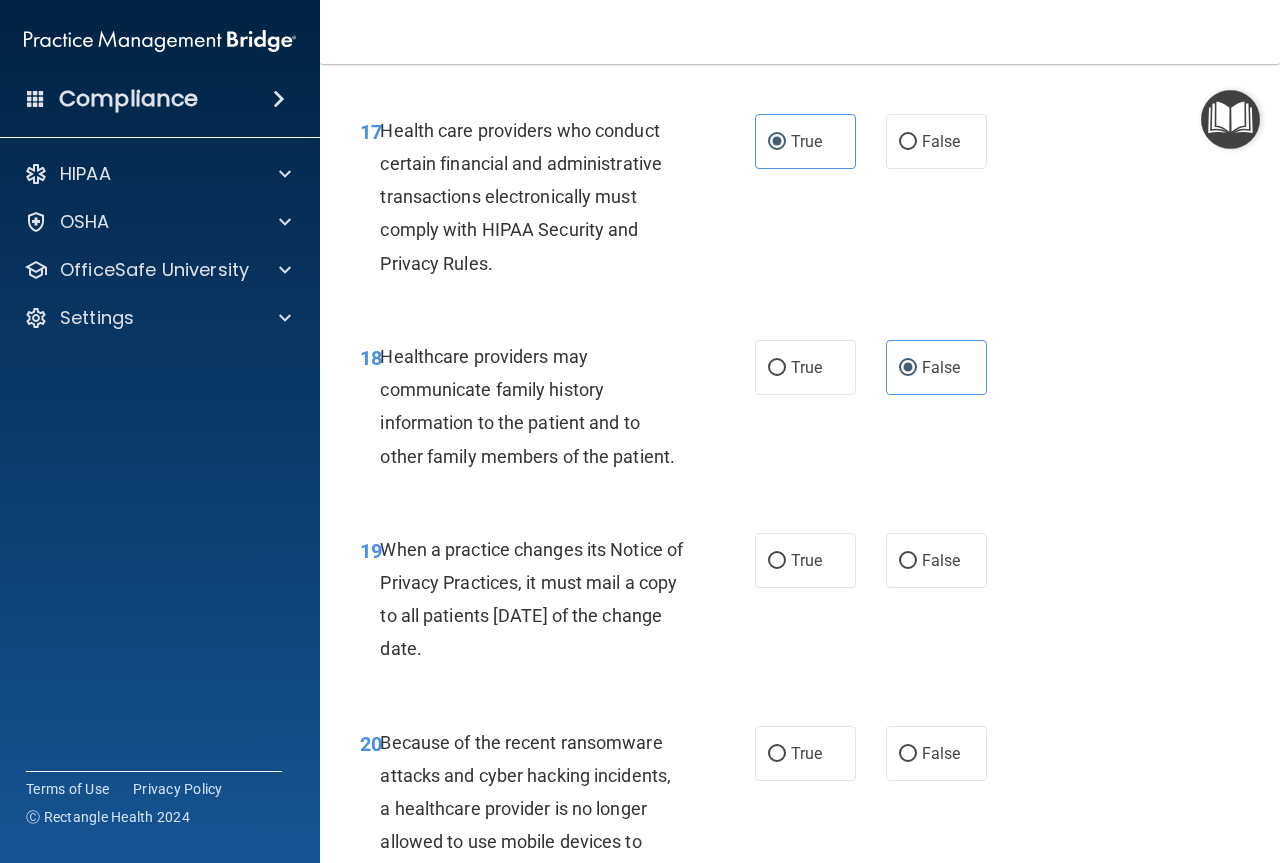 scroll, scrollTop: 3500, scrollLeft: 0, axis: vertical 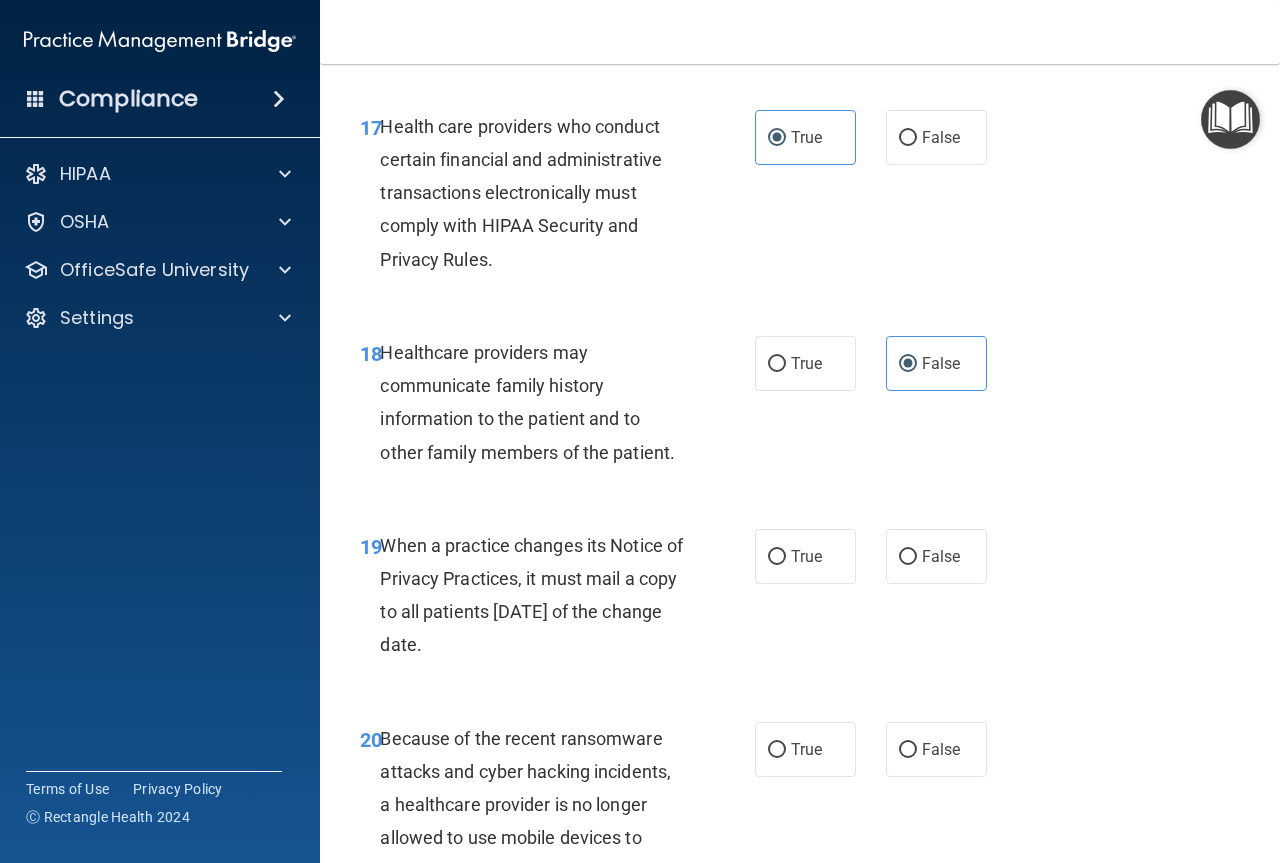 click on "19       When a practice changes its Notice of Privacy Practices, it must mail a copy to all patients [DATE] of the change date.                 True           False" at bounding box center (800, 600) 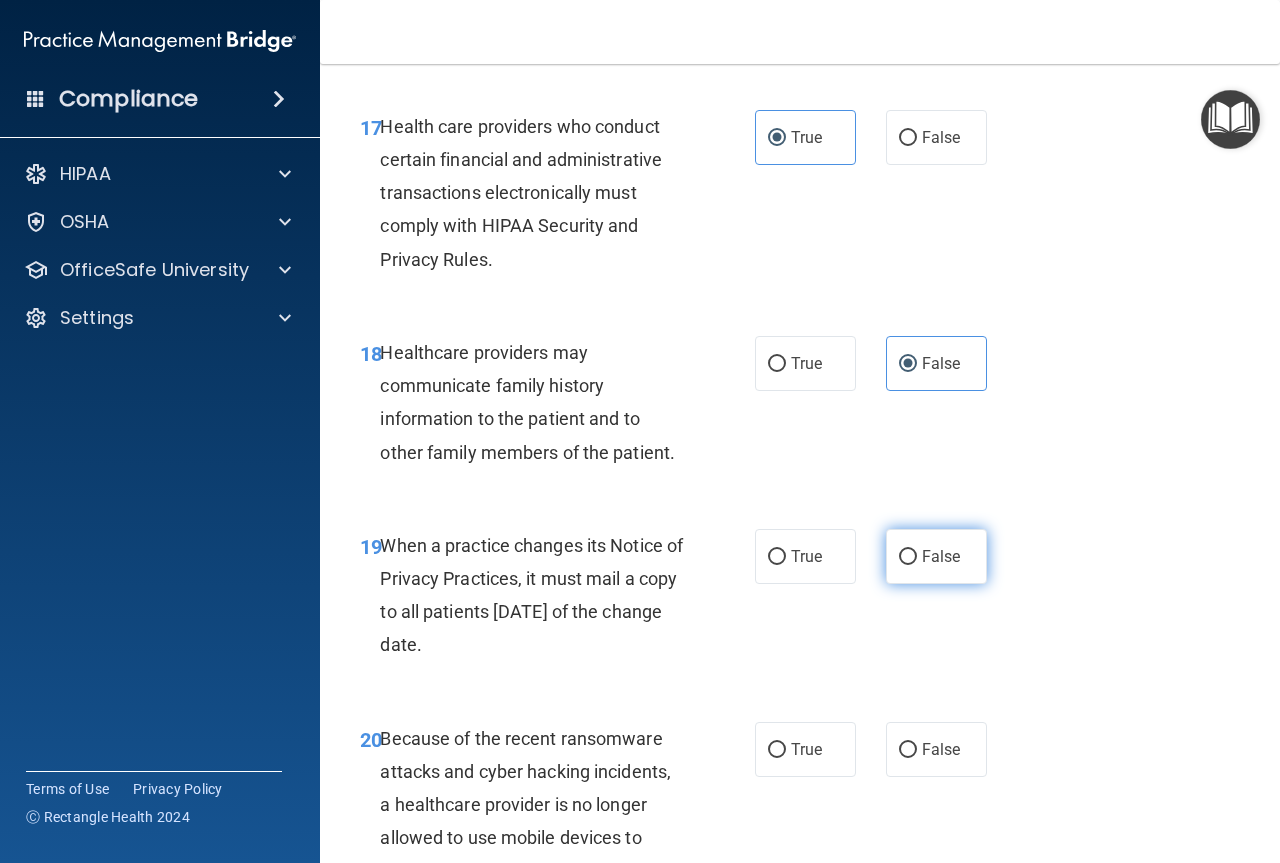 click on "False" at bounding box center (936, 556) 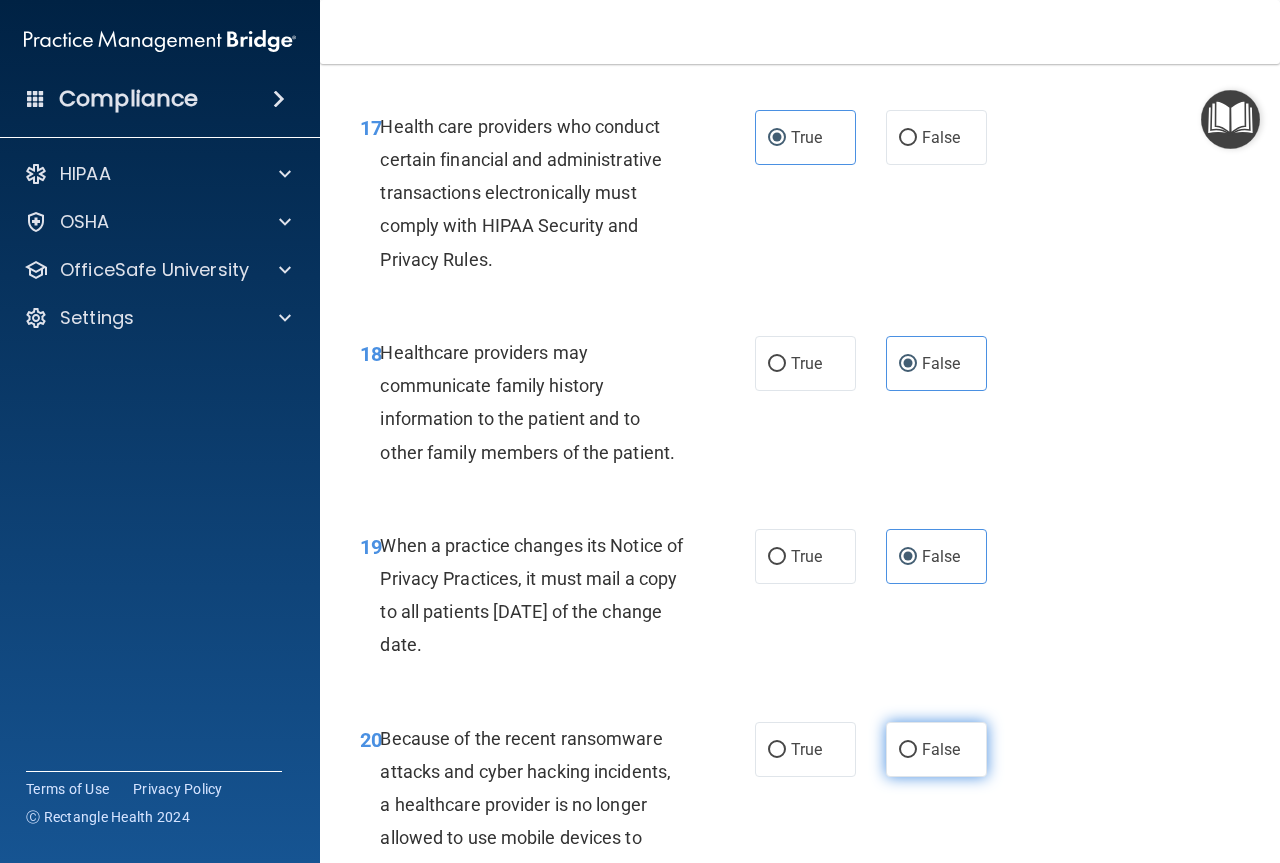 drag, startPoint x: 922, startPoint y: 775, endPoint x: 924, endPoint y: 734, distance: 41.04875 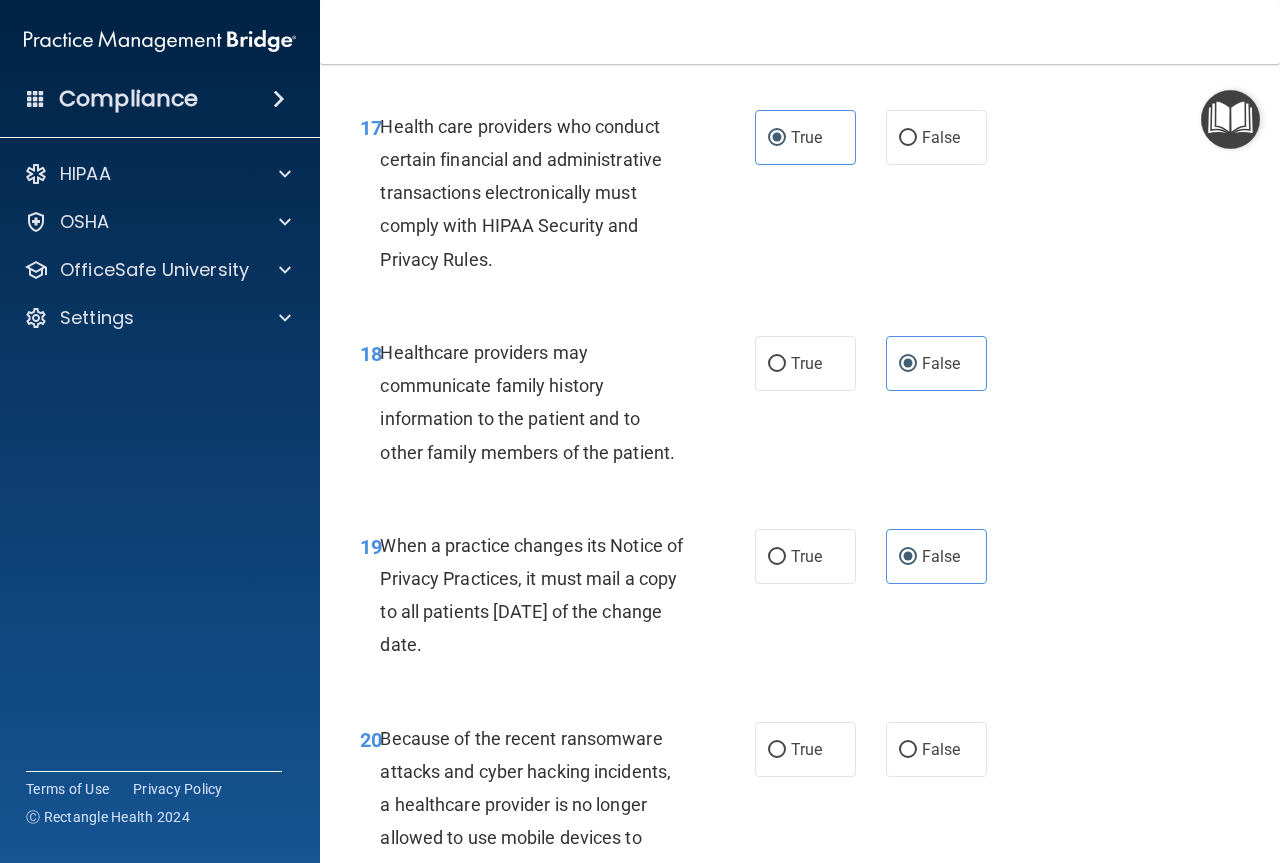 click on "False" at bounding box center (908, 750) 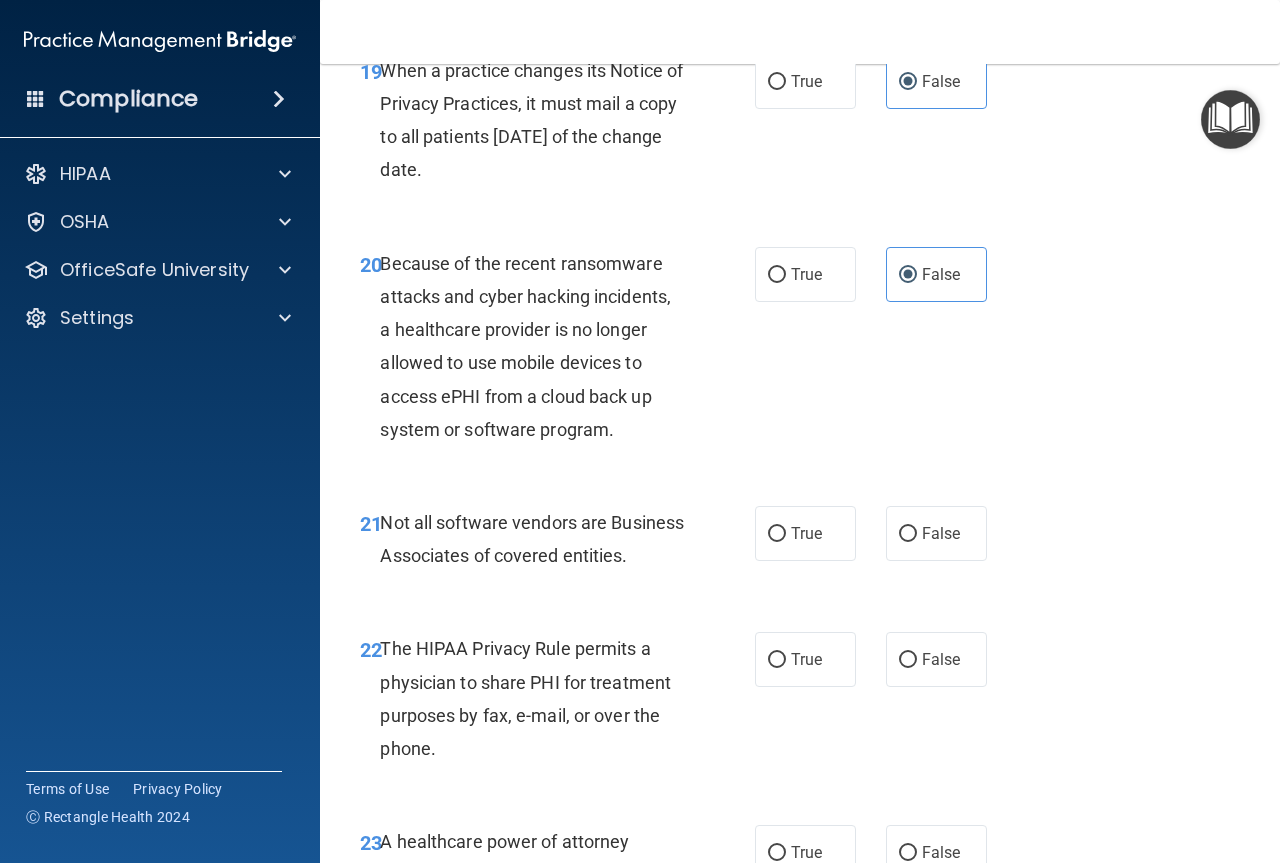 scroll, scrollTop: 4000, scrollLeft: 0, axis: vertical 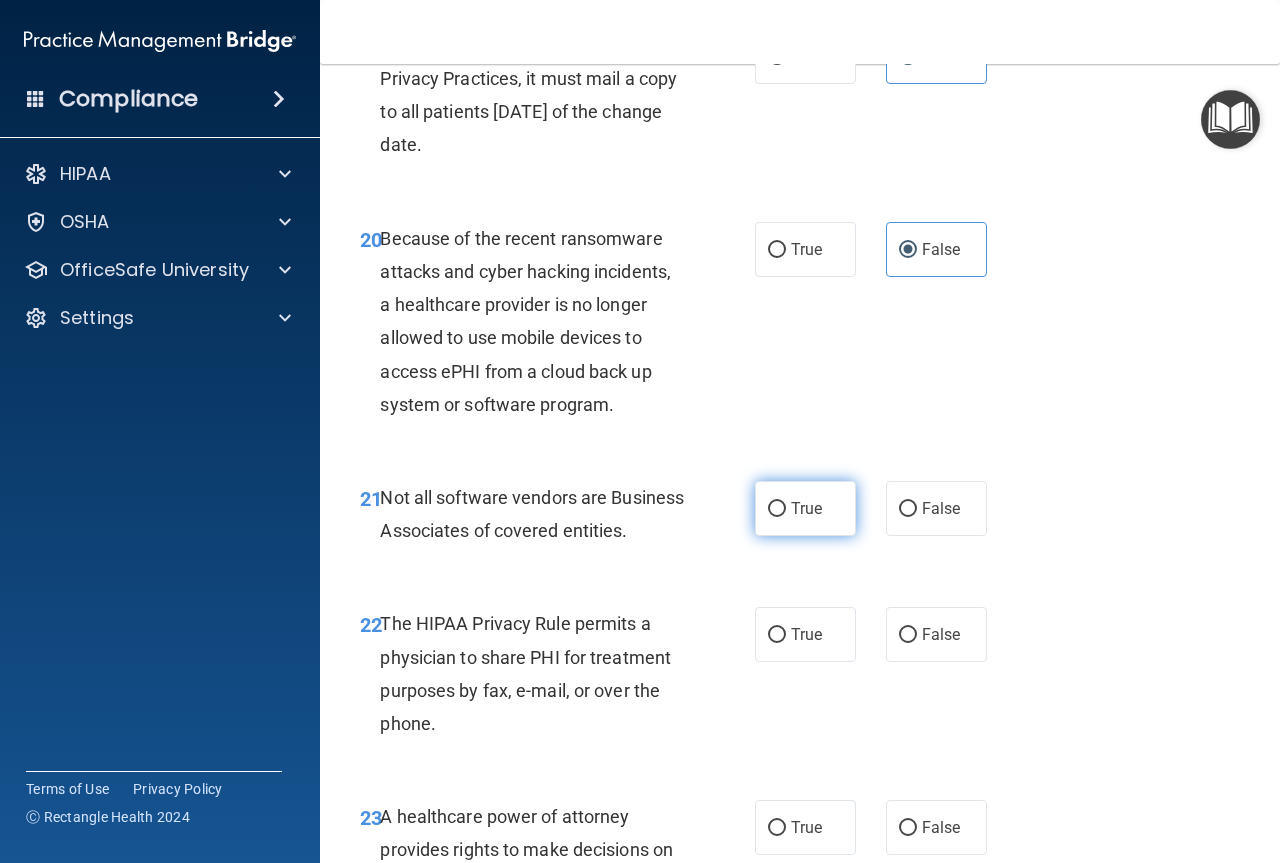 click on "True" at bounding box center [777, 509] 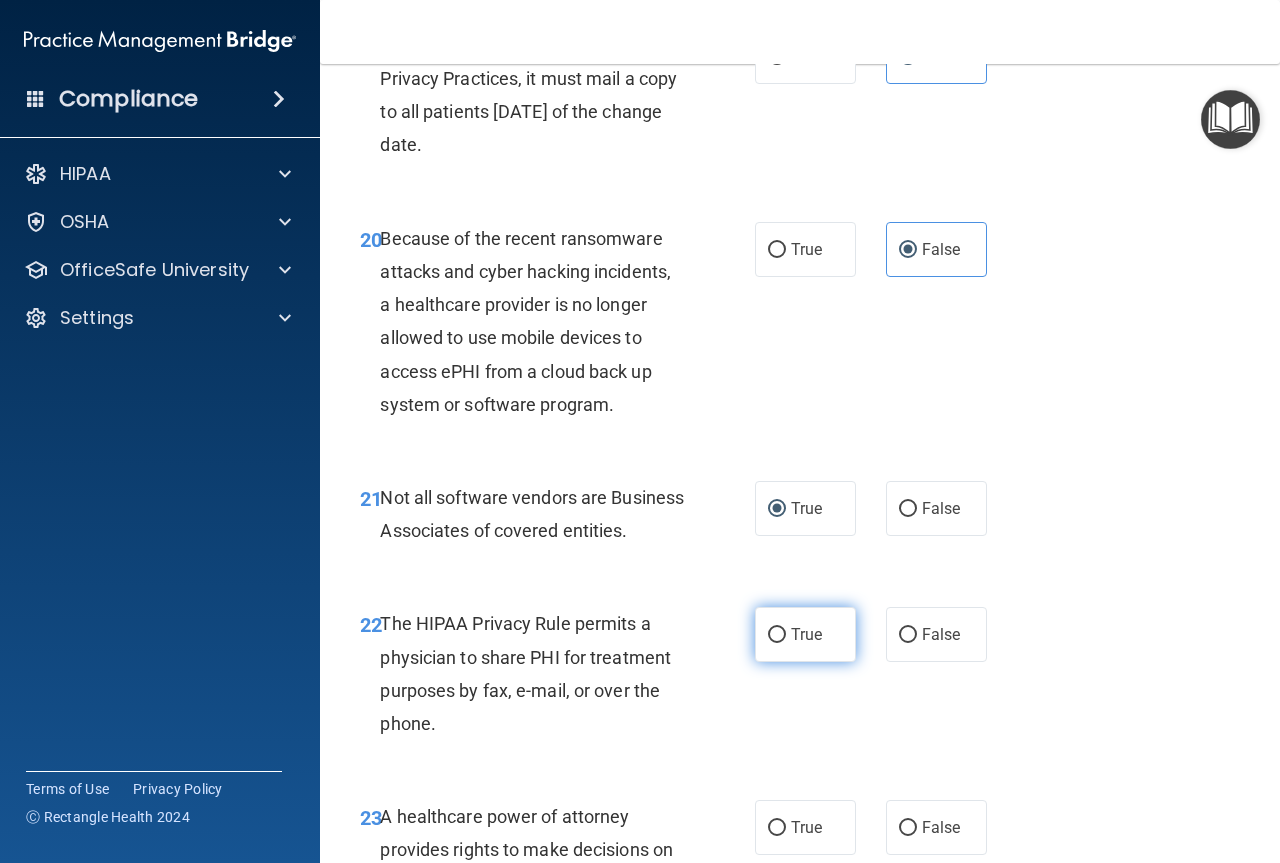 click on "True" at bounding box center (805, 634) 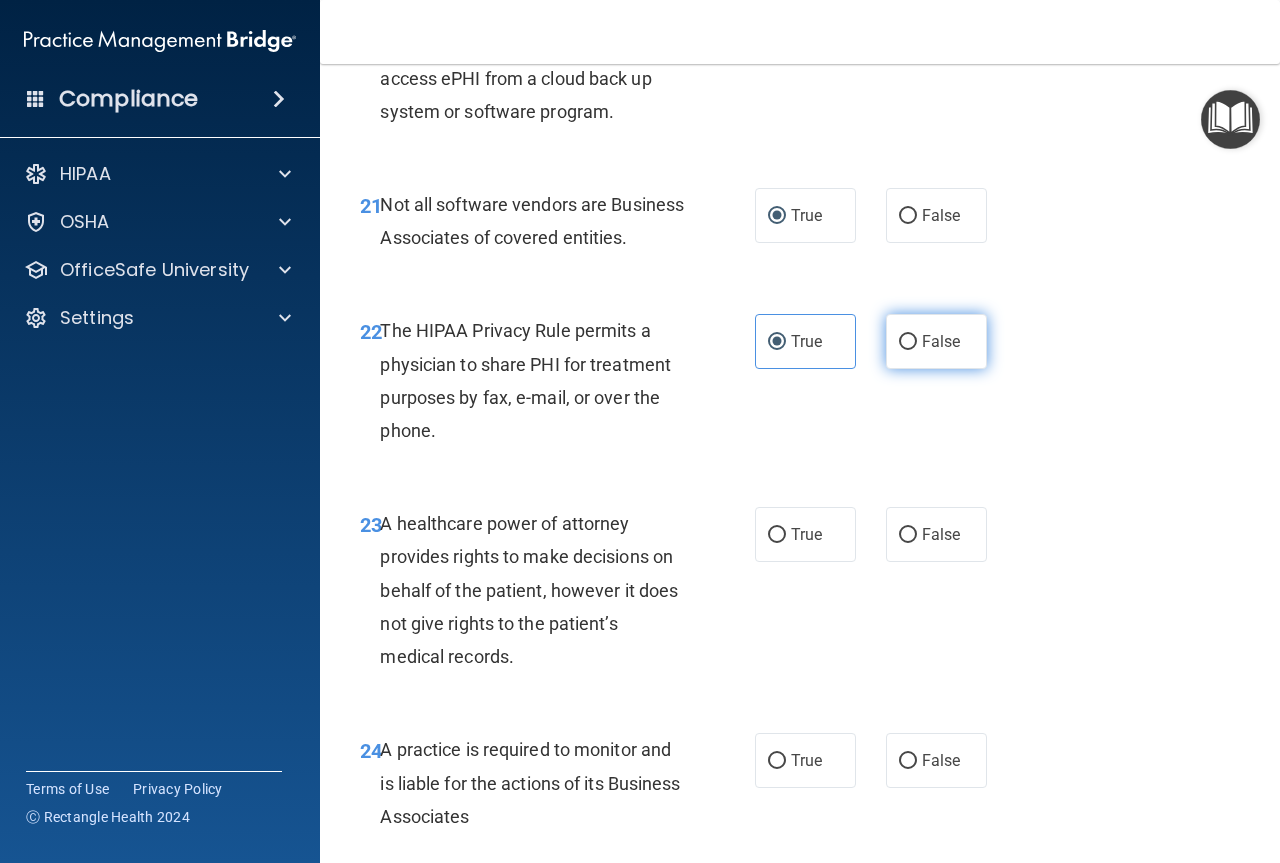 scroll, scrollTop: 4300, scrollLeft: 0, axis: vertical 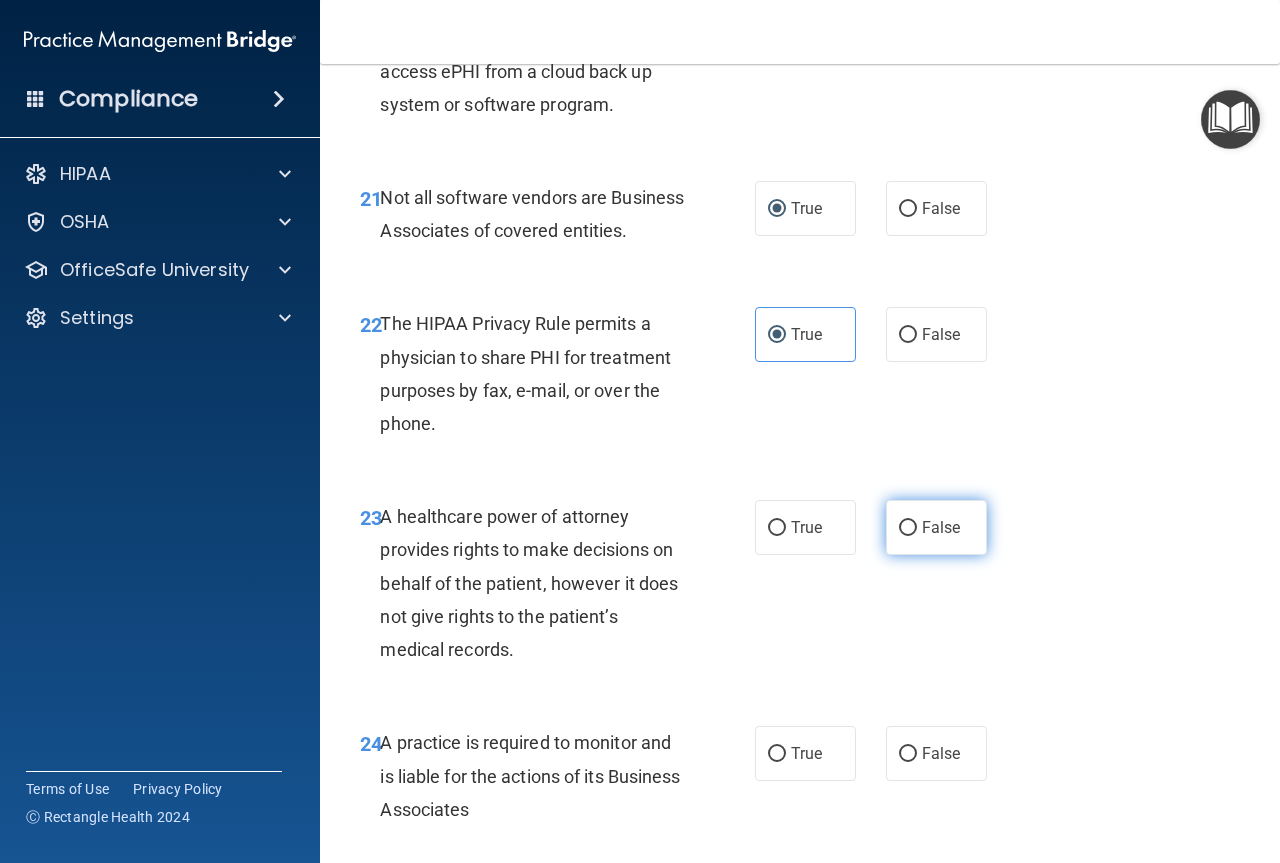 click on "False" at bounding box center (941, 527) 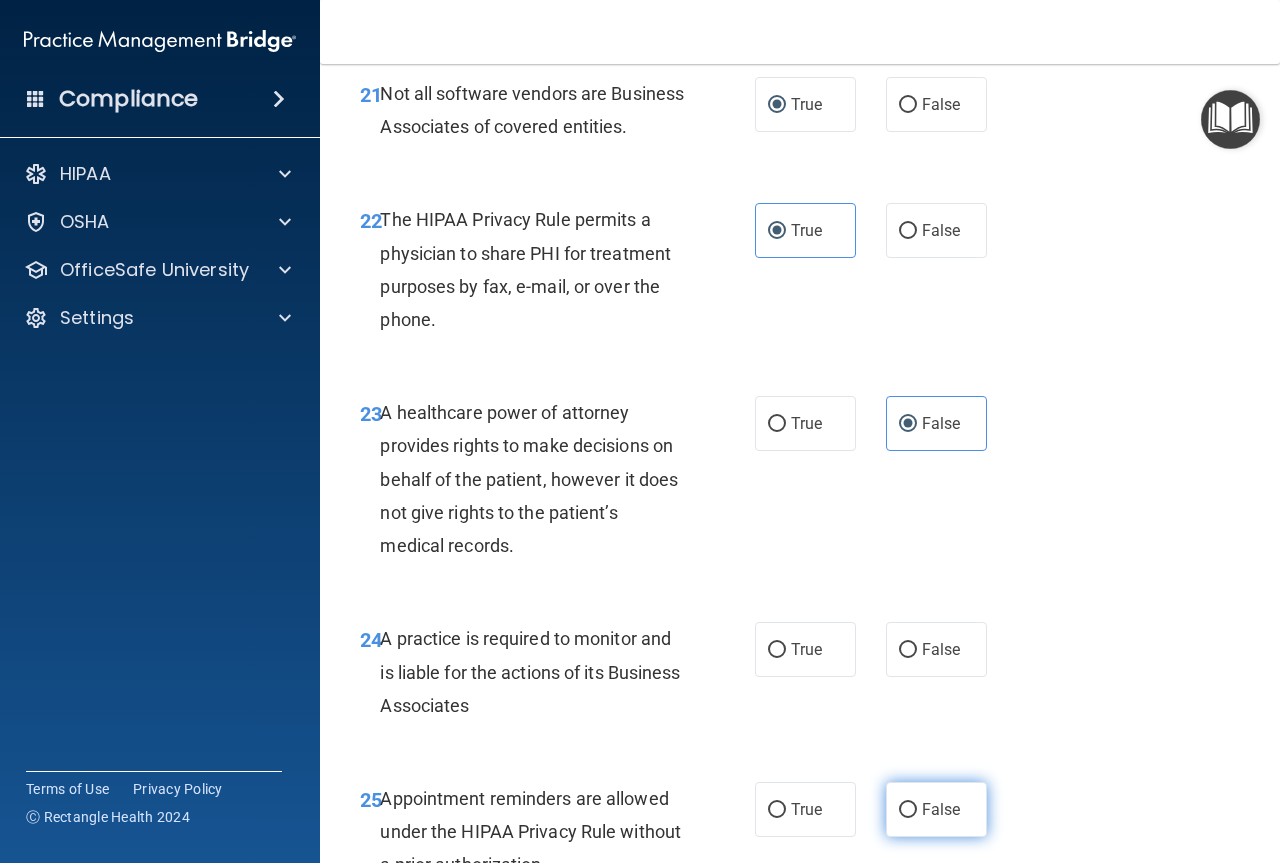 scroll, scrollTop: 4600, scrollLeft: 0, axis: vertical 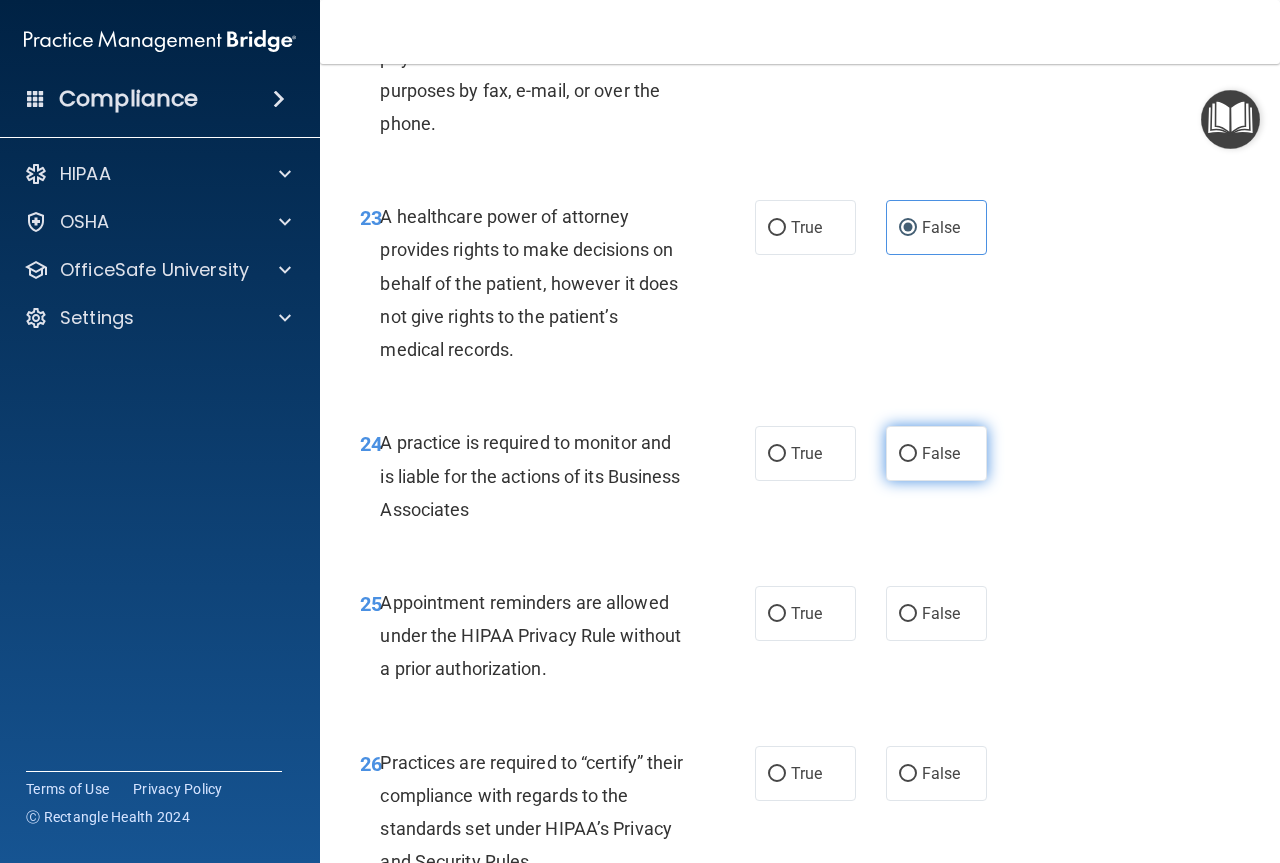click on "False" at bounding box center [936, 453] 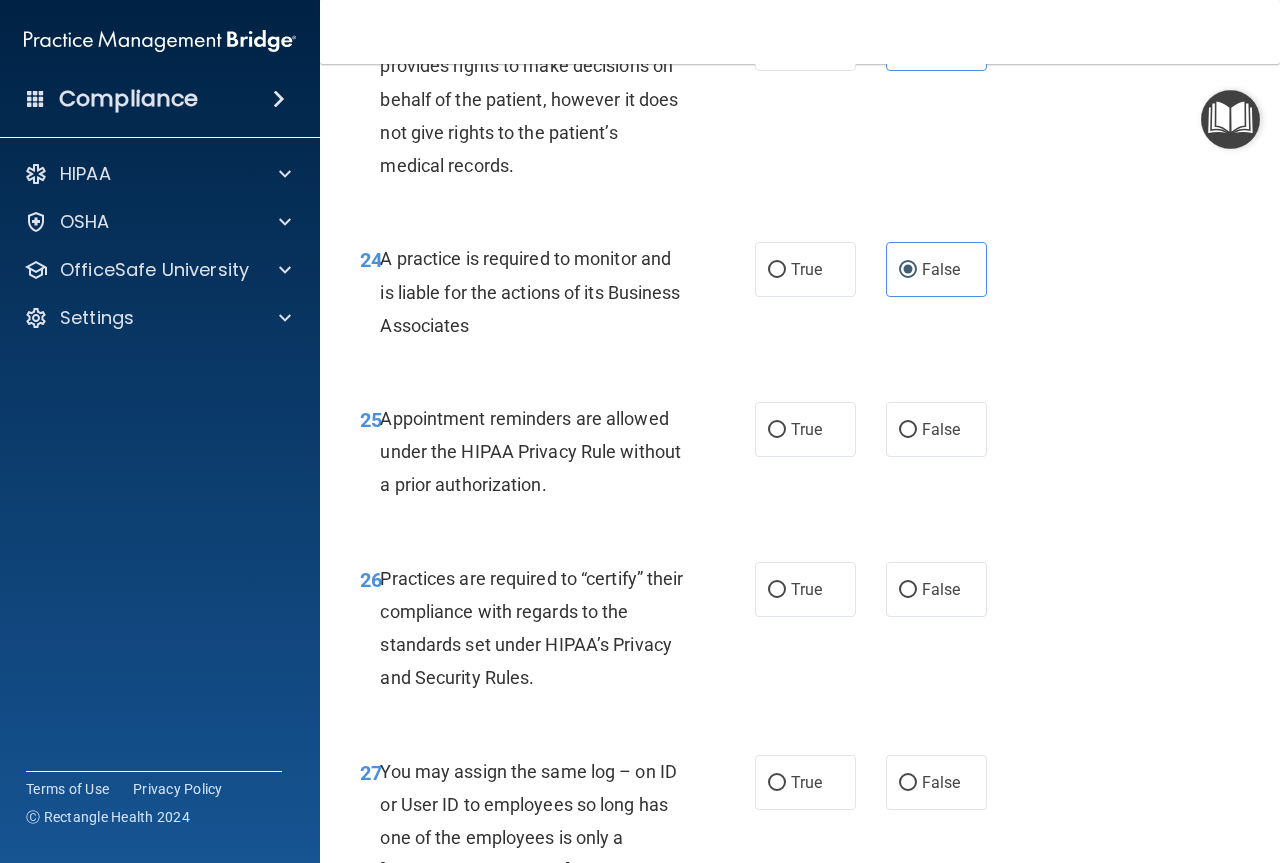 scroll, scrollTop: 4800, scrollLeft: 0, axis: vertical 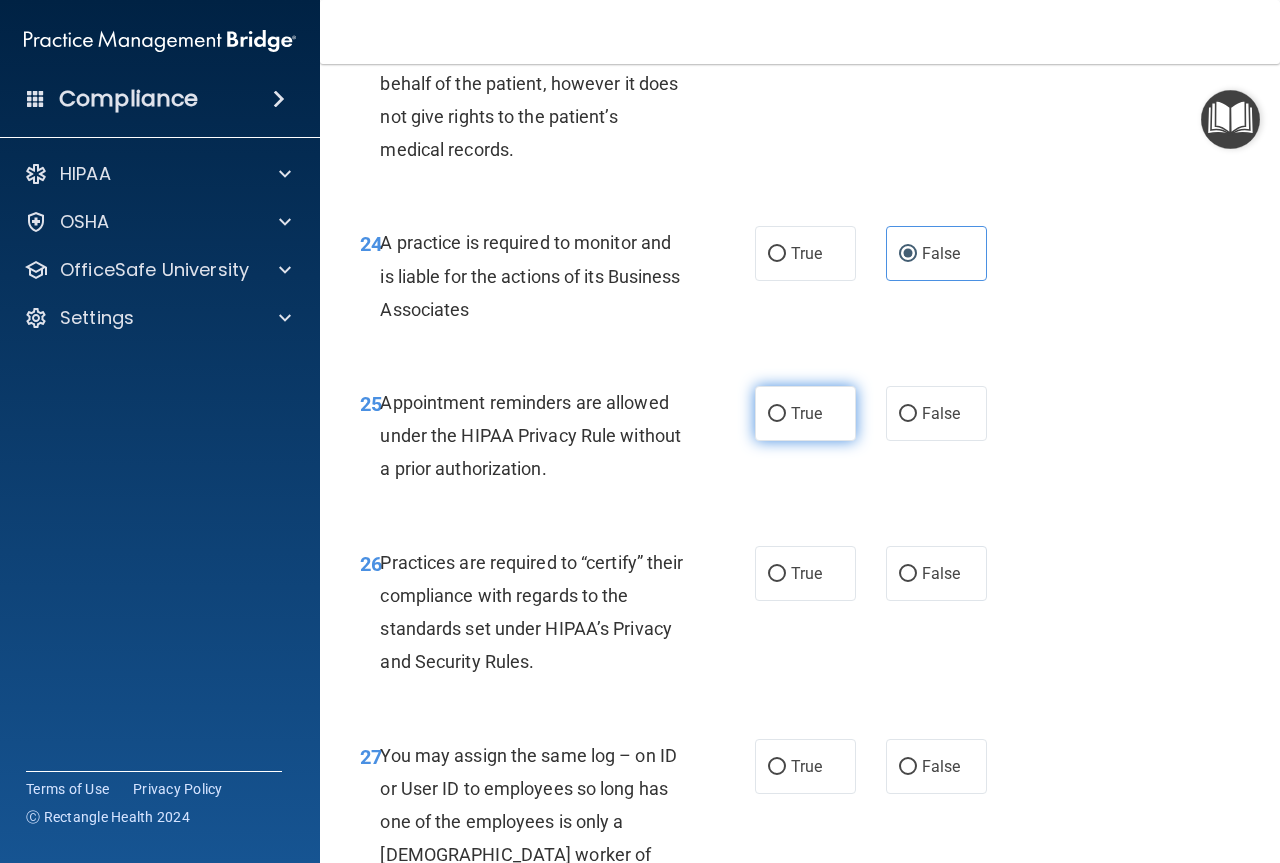 click on "True" at bounding box center [806, 413] 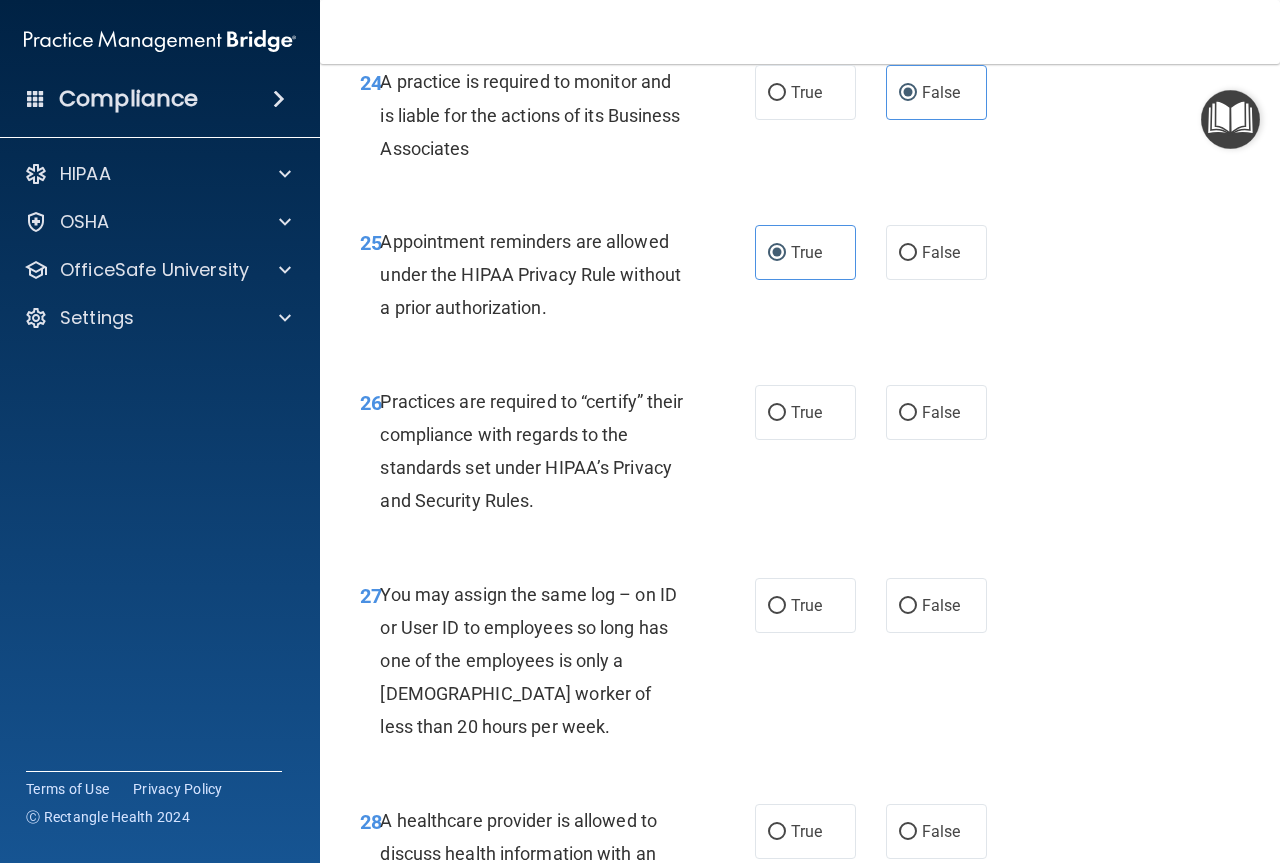 scroll, scrollTop: 5000, scrollLeft: 0, axis: vertical 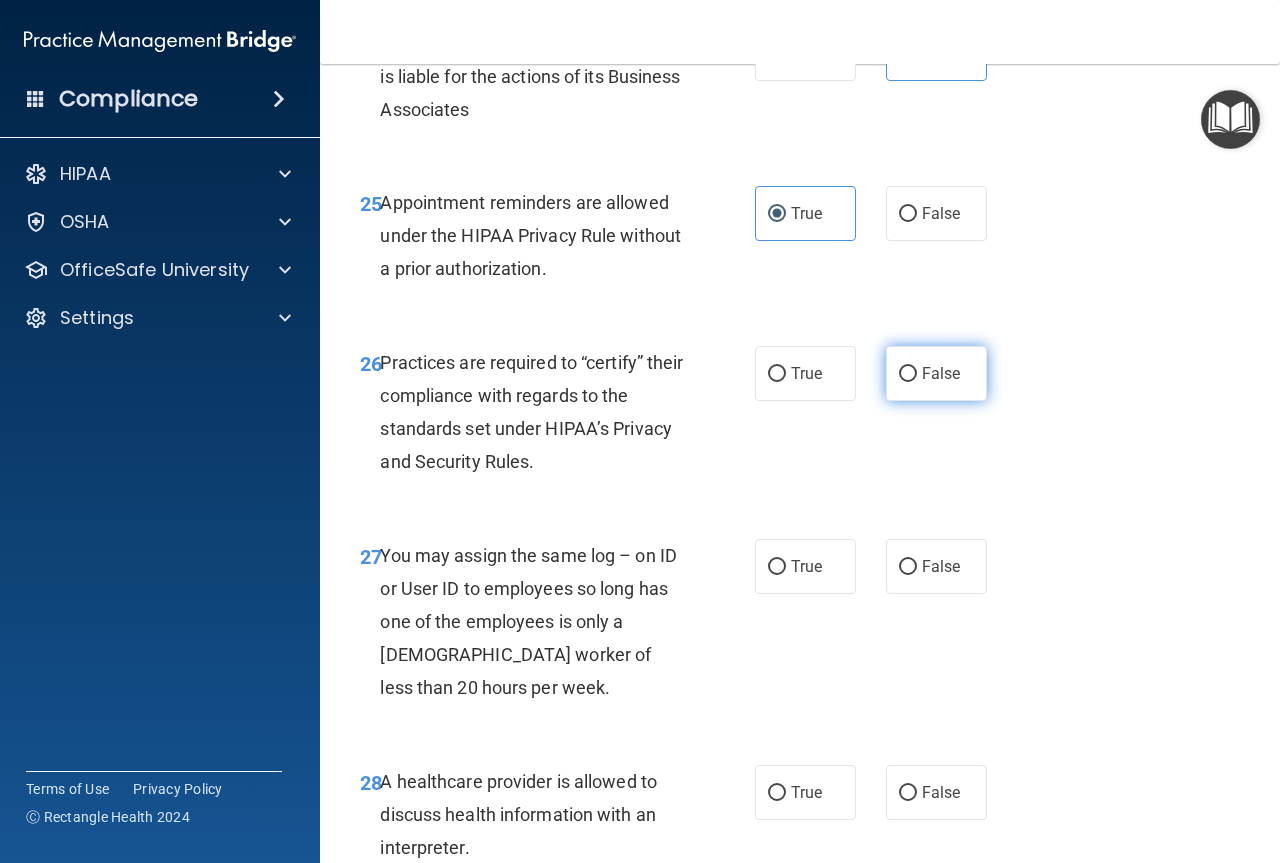 click on "False" at bounding box center [941, 373] 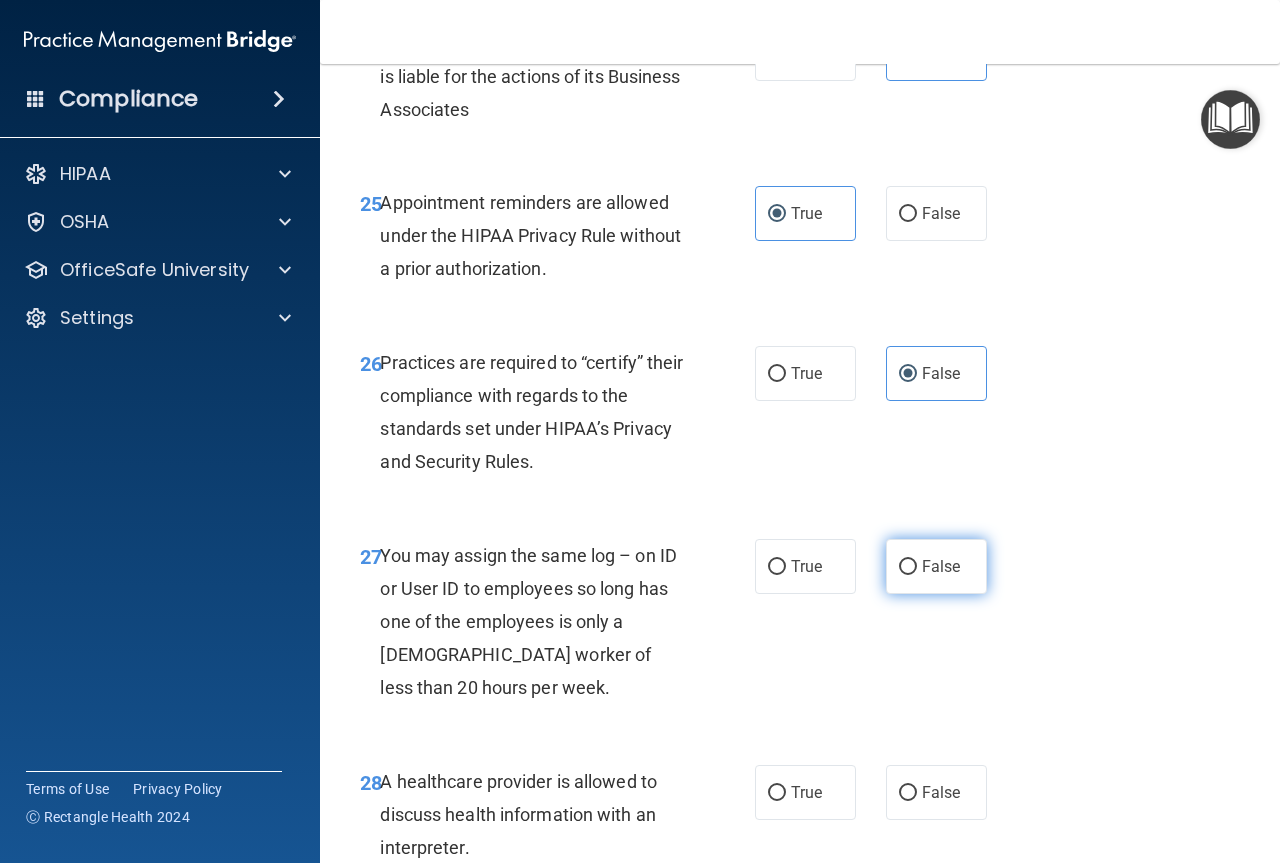 click on "False" at bounding box center [936, 566] 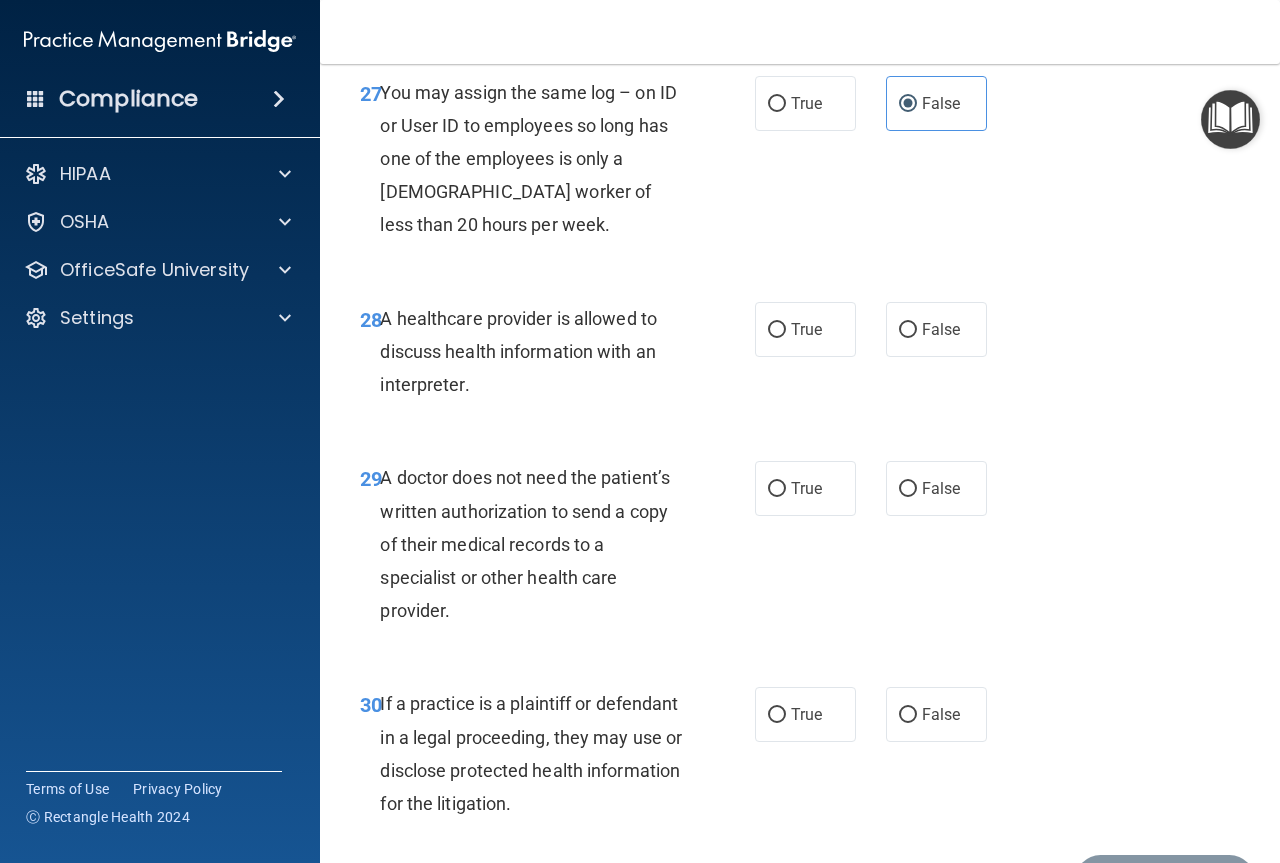 scroll, scrollTop: 5500, scrollLeft: 0, axis: vertical 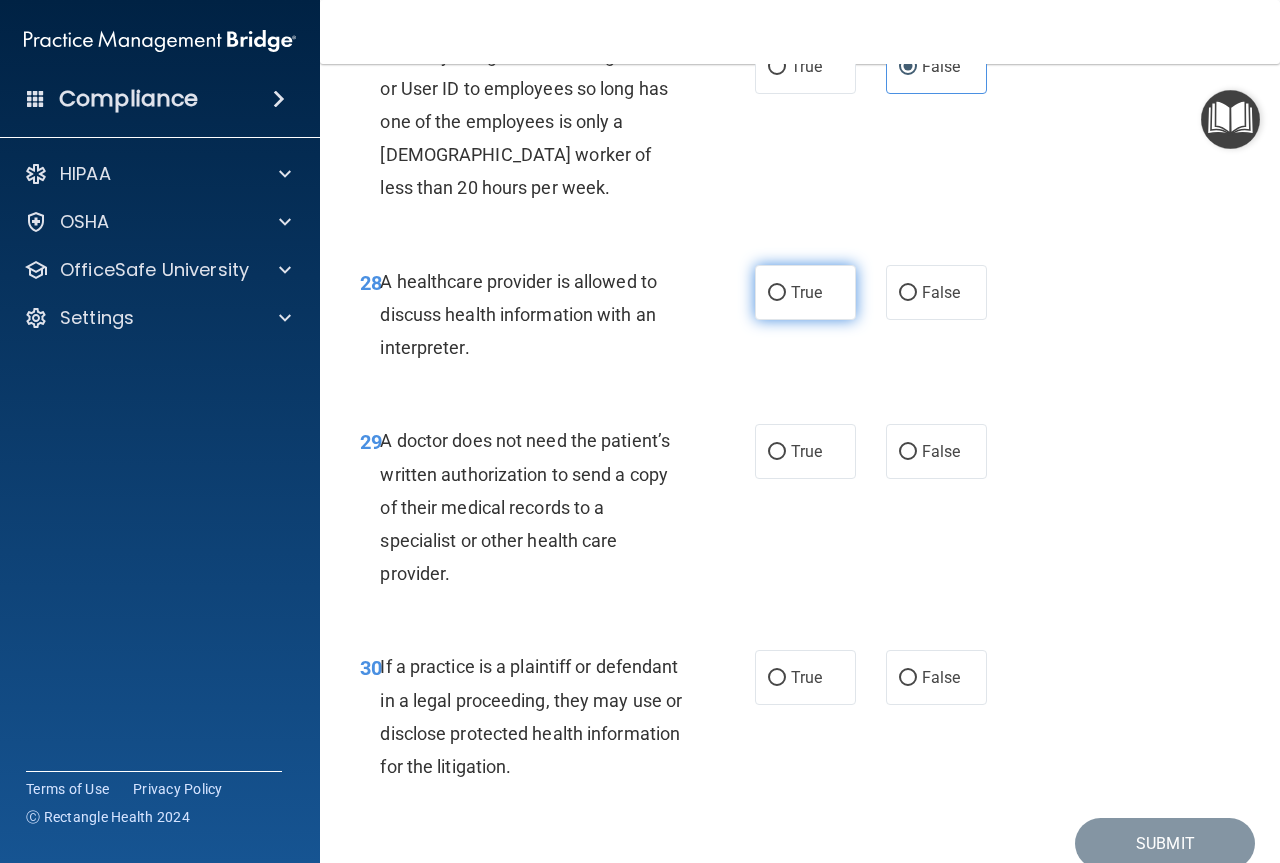 click on "True" at bounding box center (805, 292) 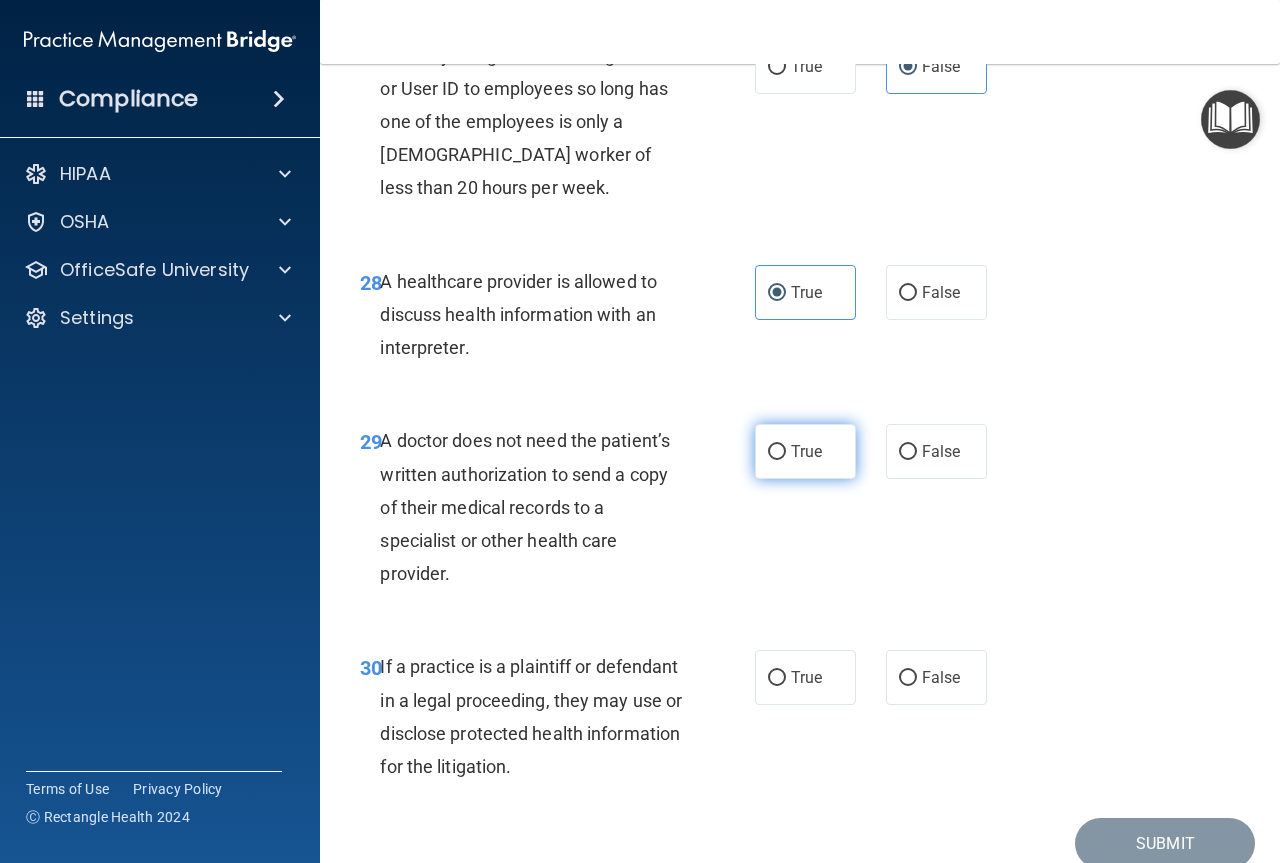 drag, startPoint x: 785, startPoint y: 548, endPoint x: 786, endPoint y: 523, distance: 25.019993 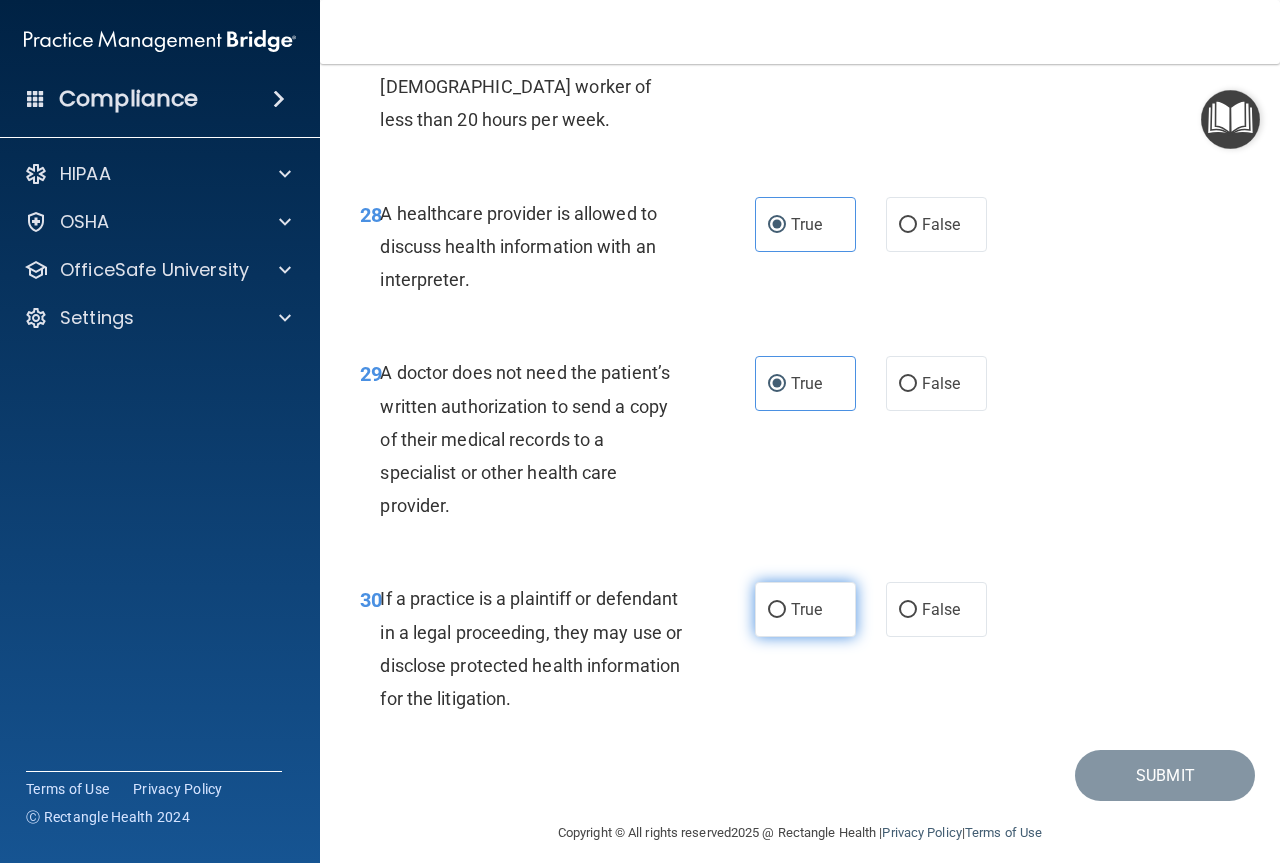 scroll, scrollTop: 5652, scrollLeft: 0, axis: vertical 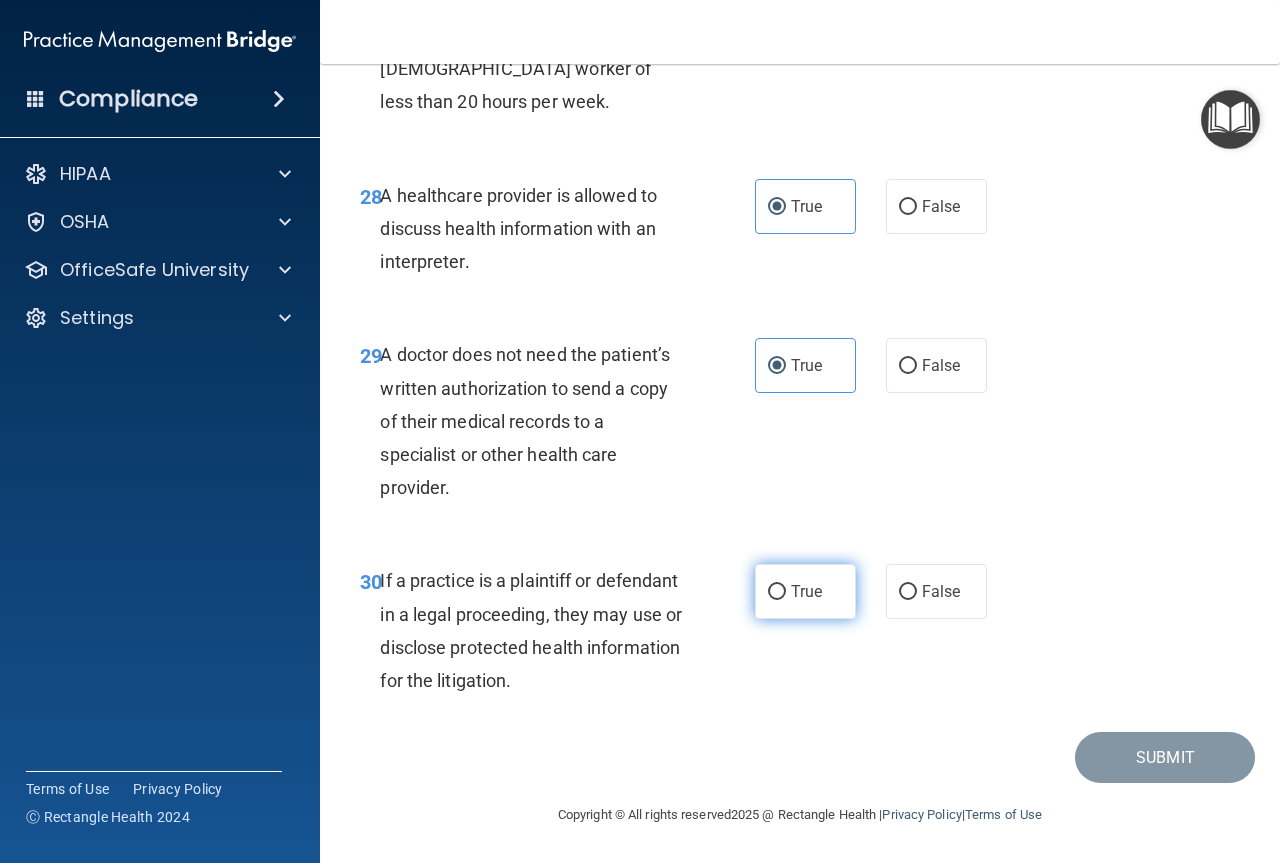 drag, startPoint x: 805, startPoint y: 606, endPoint x: 807, endPoint y: 596, distance: 10.198039 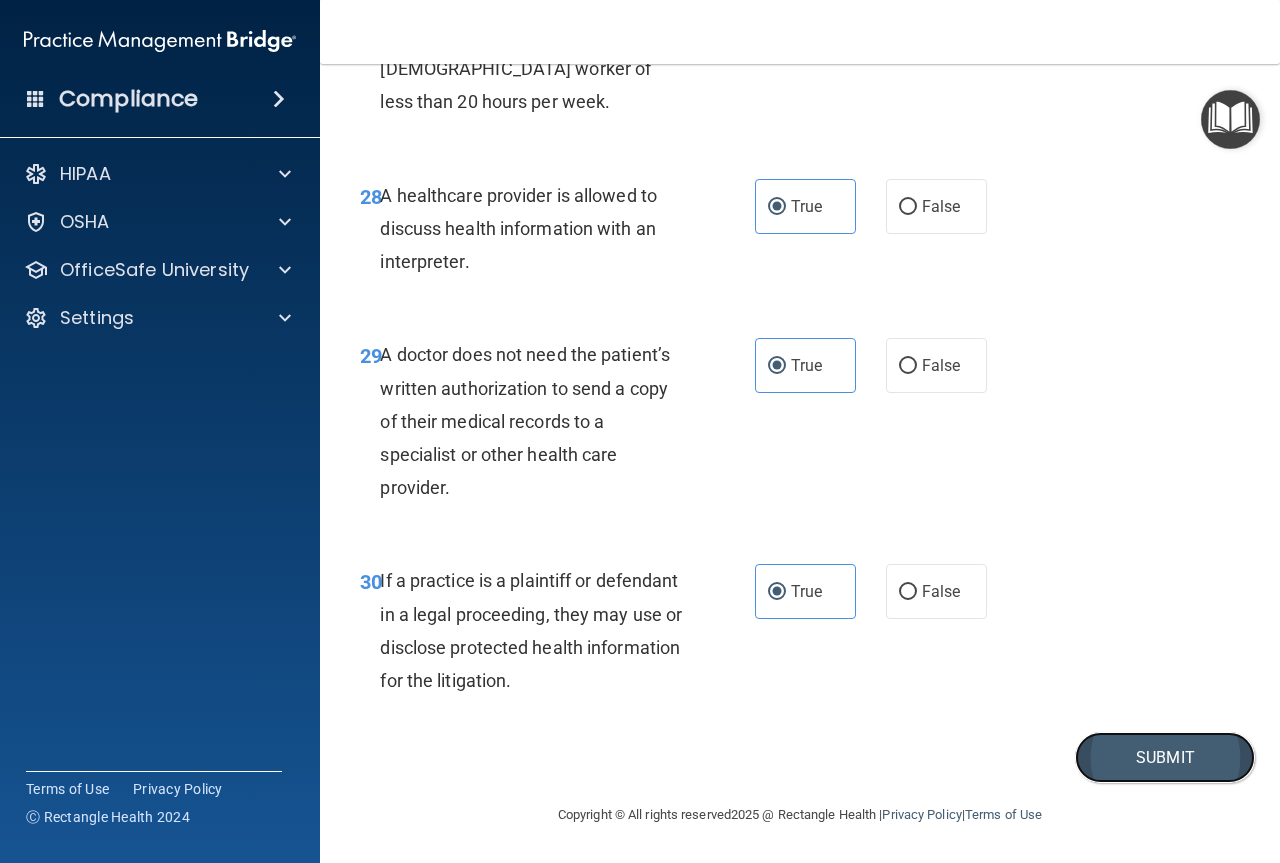click on "Submit" at bounding box center [1165, 757] 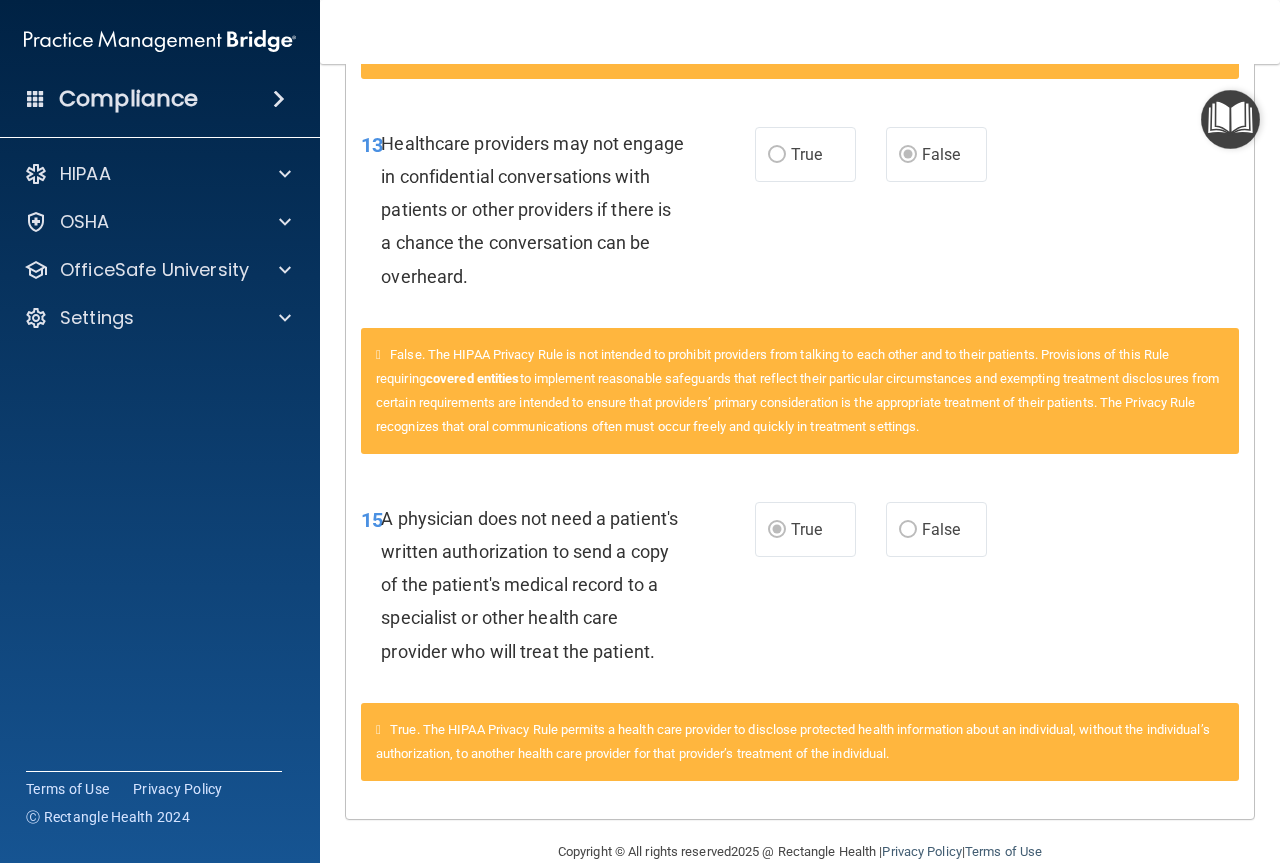 scroll, scrollTop: 832, scrollLeft: 0, axis: vertical 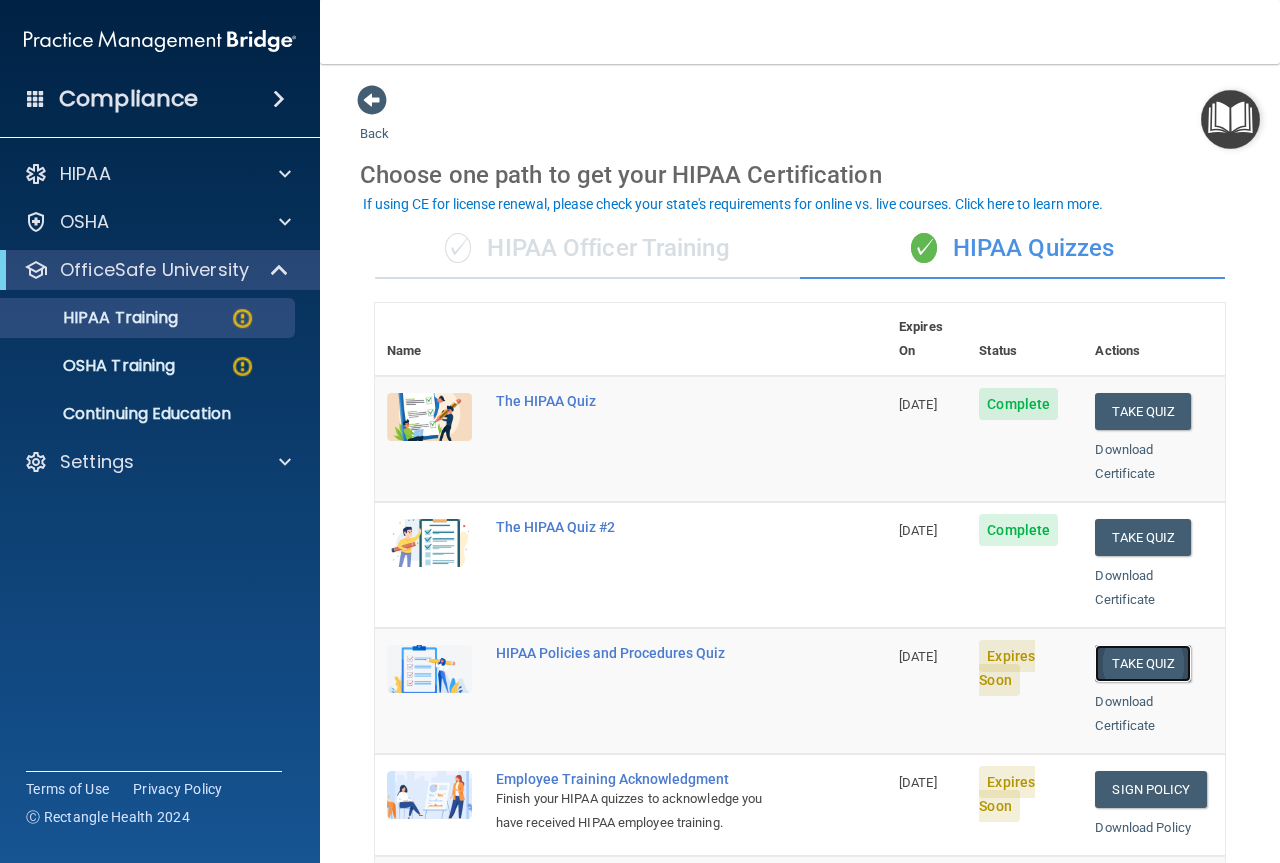 click on "Take Quiz" at bounding box center [1143, 663] 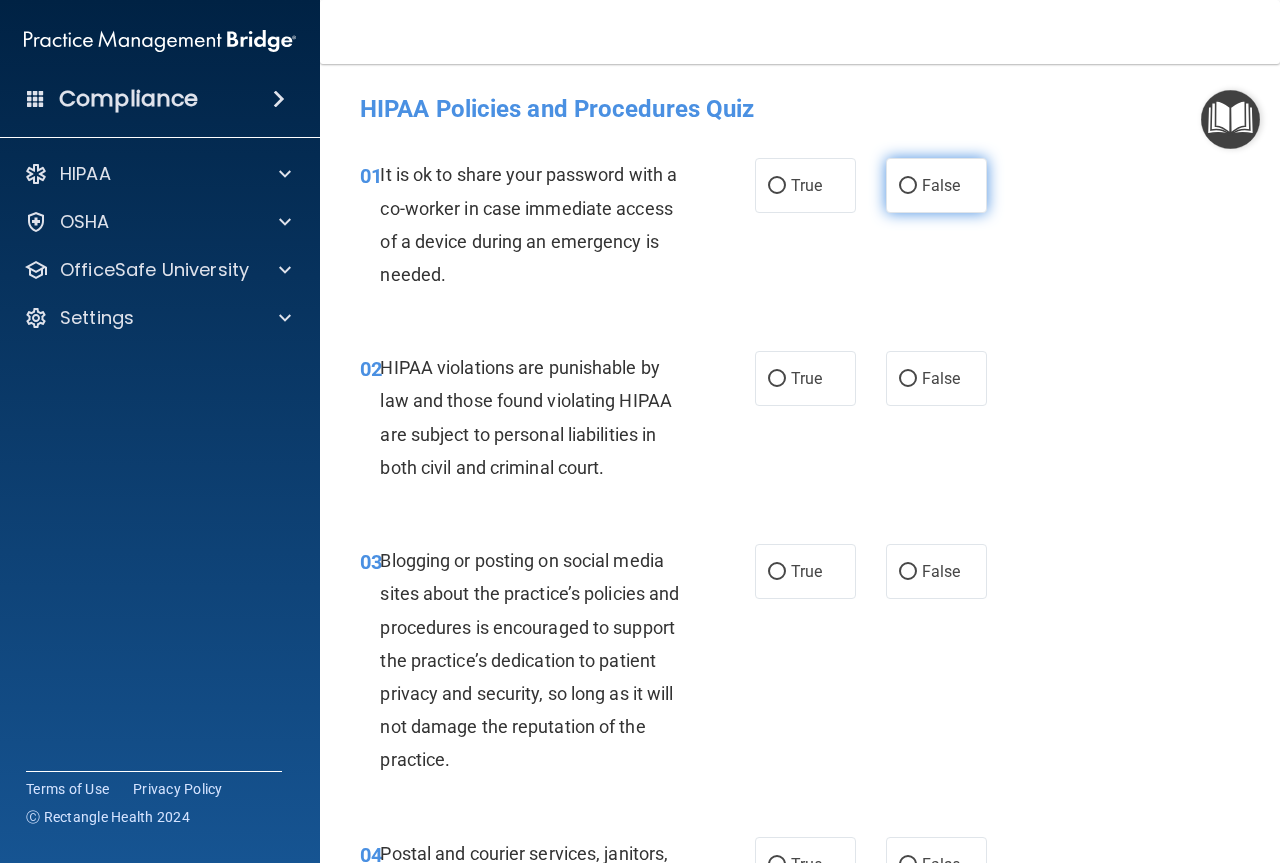 drag, startPoint x: 927, startPoint y: 191, endPoint x: 920, endPoint y: 199, distance: 10.630146 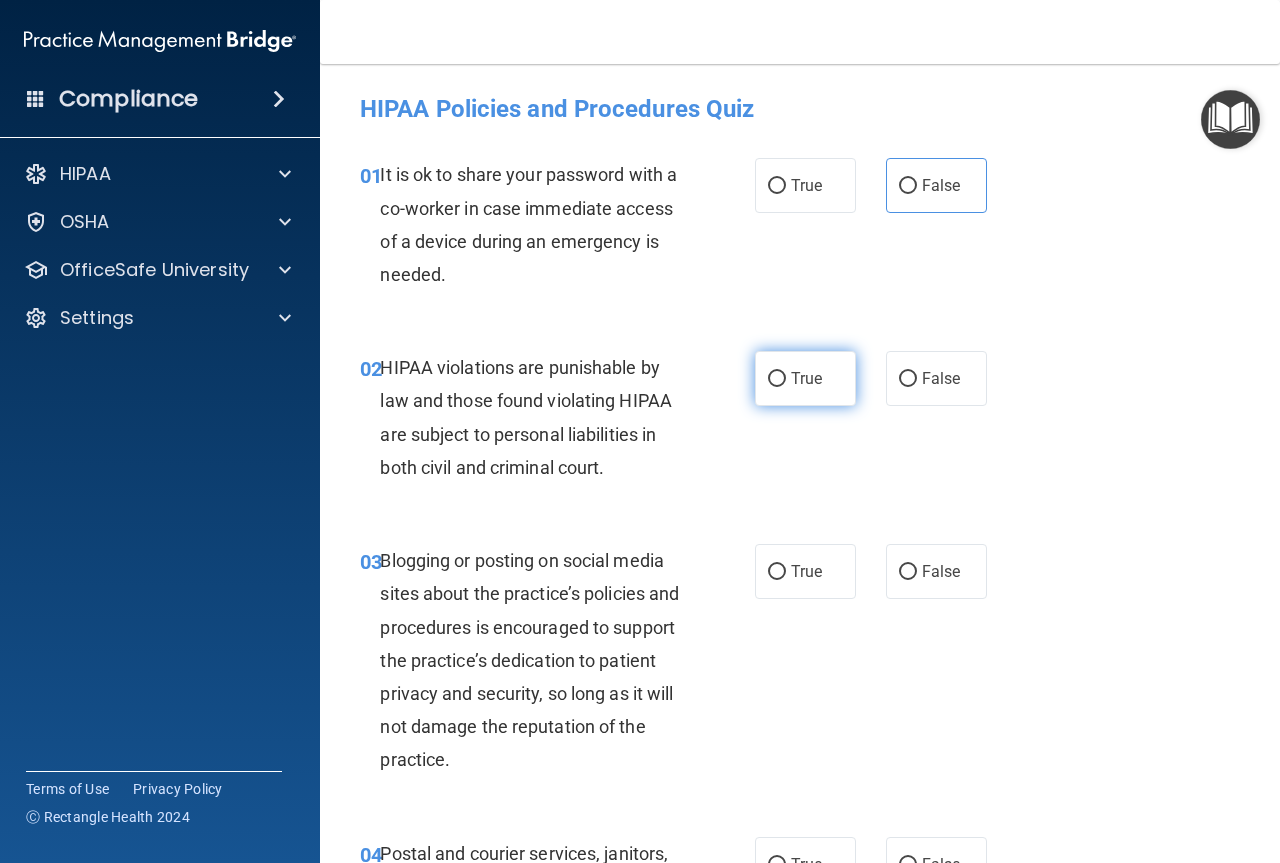 click on "True" at bounding box center (806, 378) 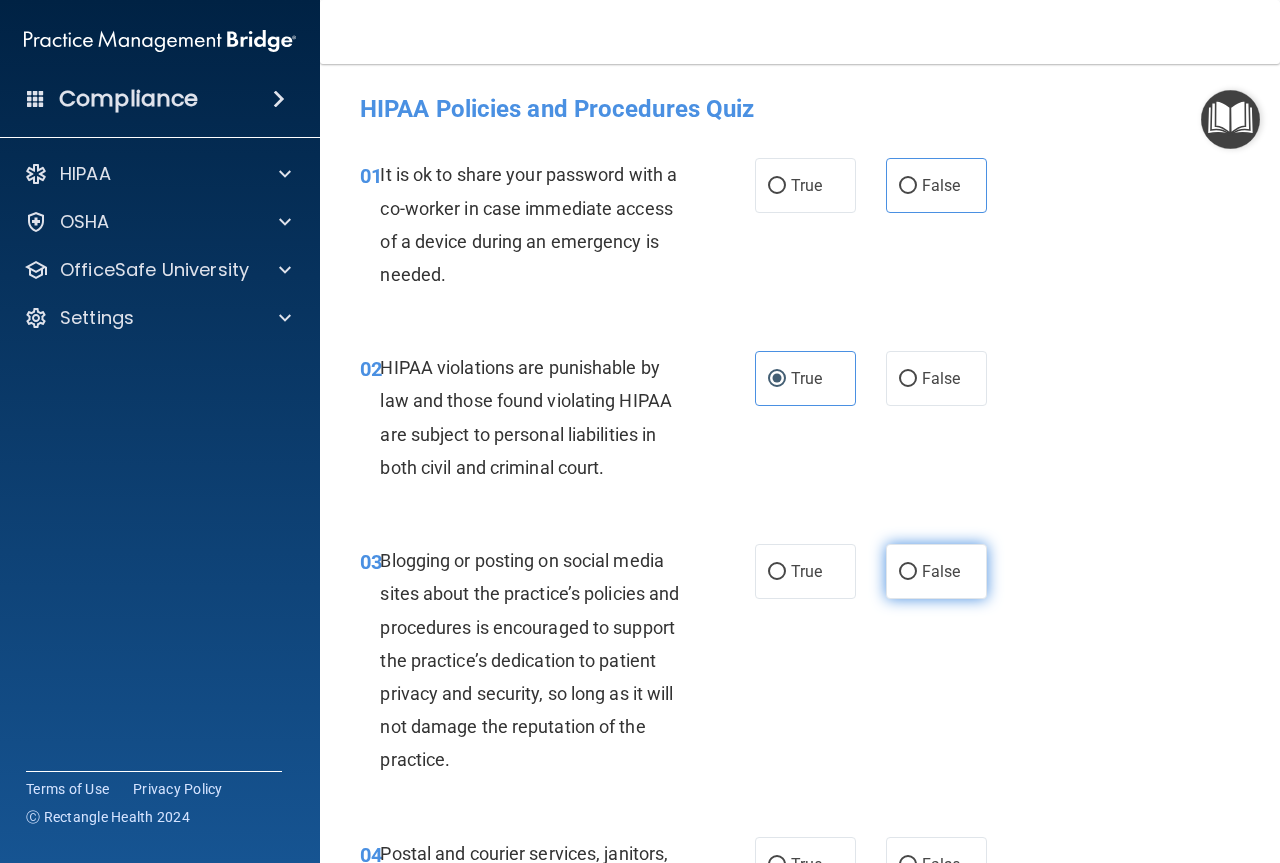 click on "False" at bounding box center (936, 571) 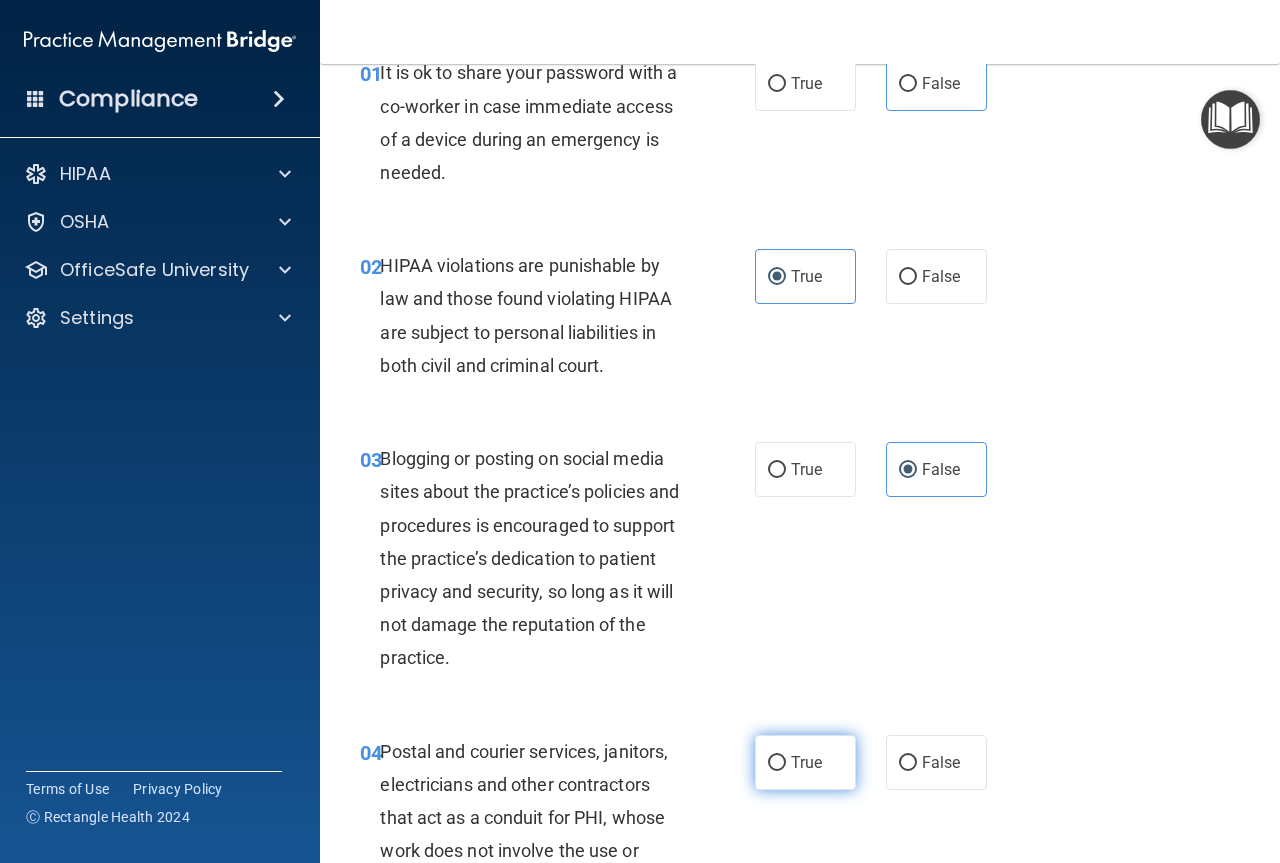 scroll, scrollTop: 300, scrollLeft: 0, axis: vertical 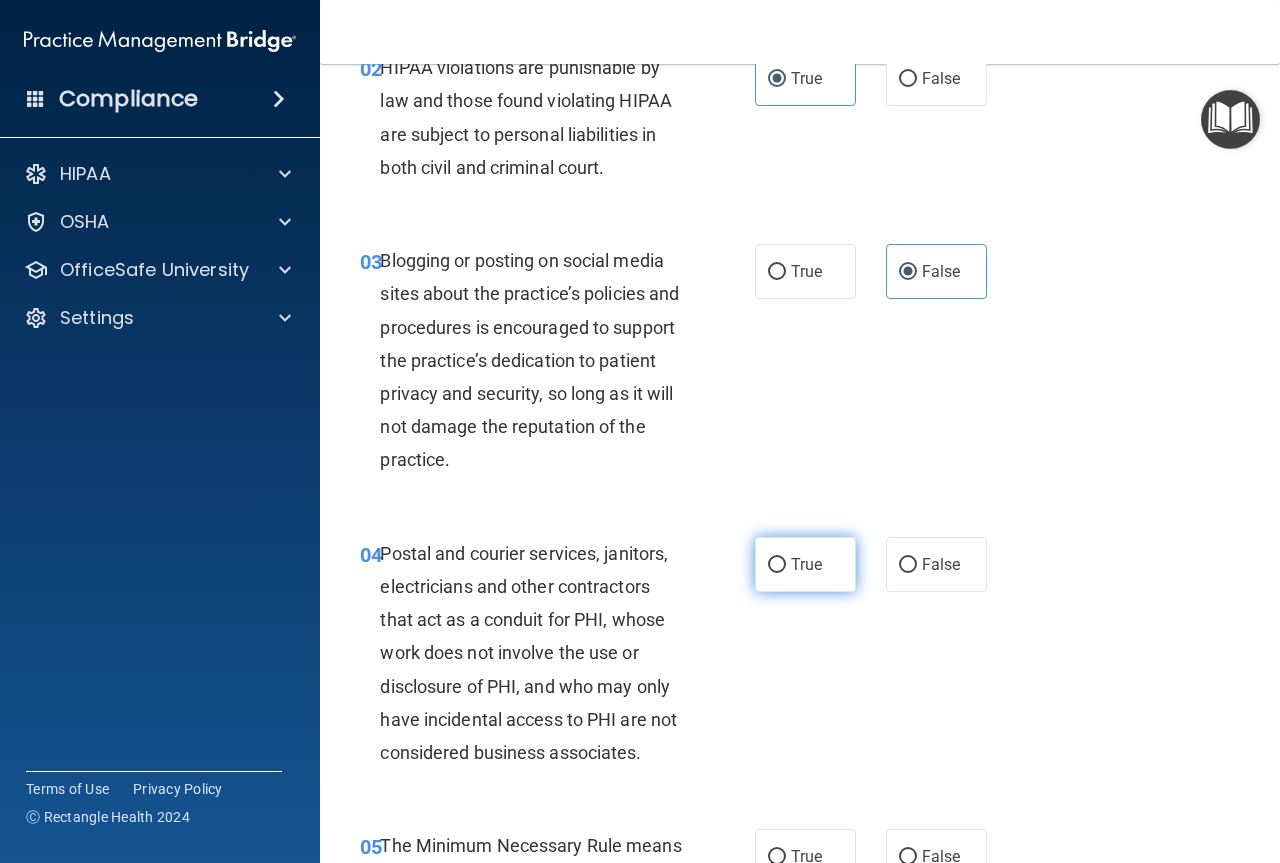 click on "True" at bounding box center [806, 564] 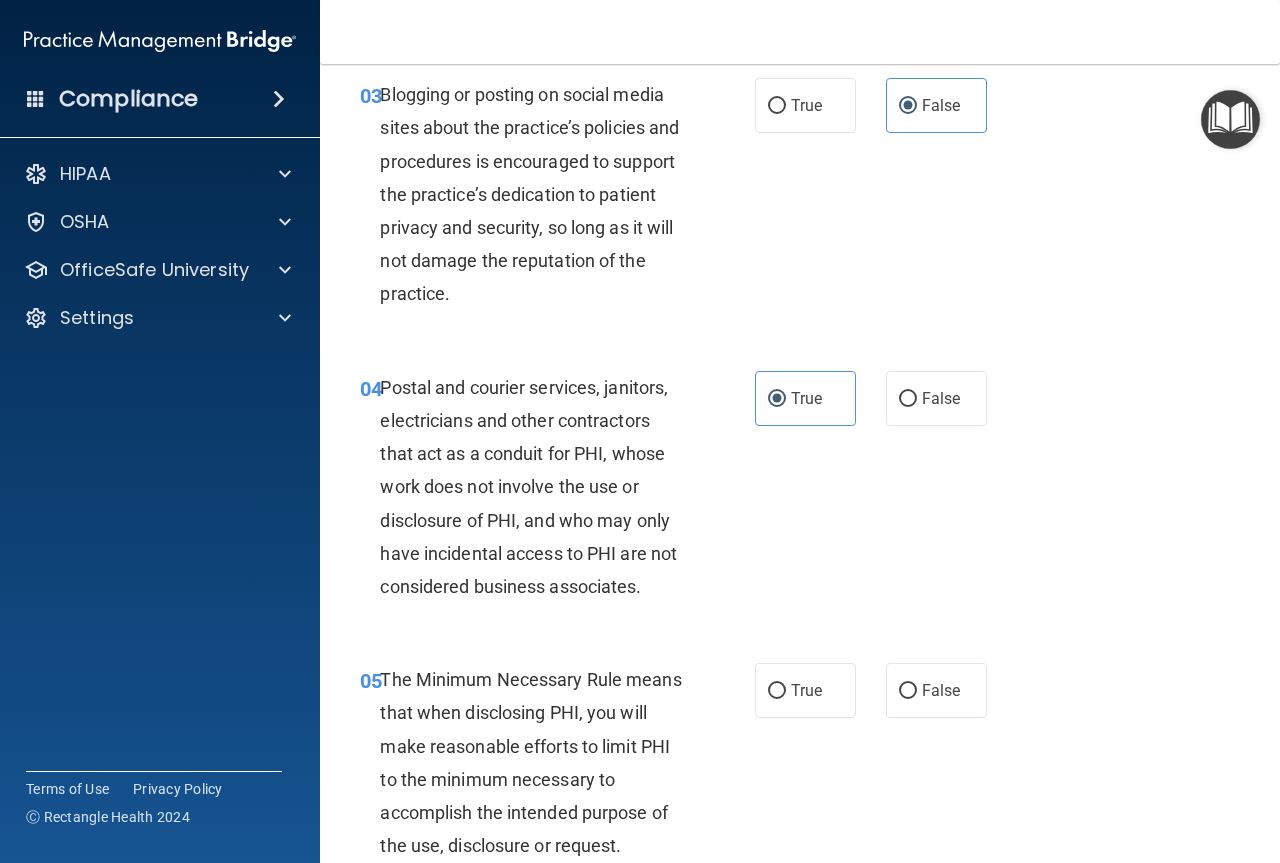 scroll, scrollTop: 500, scrollLeft: 0, axis: vertical 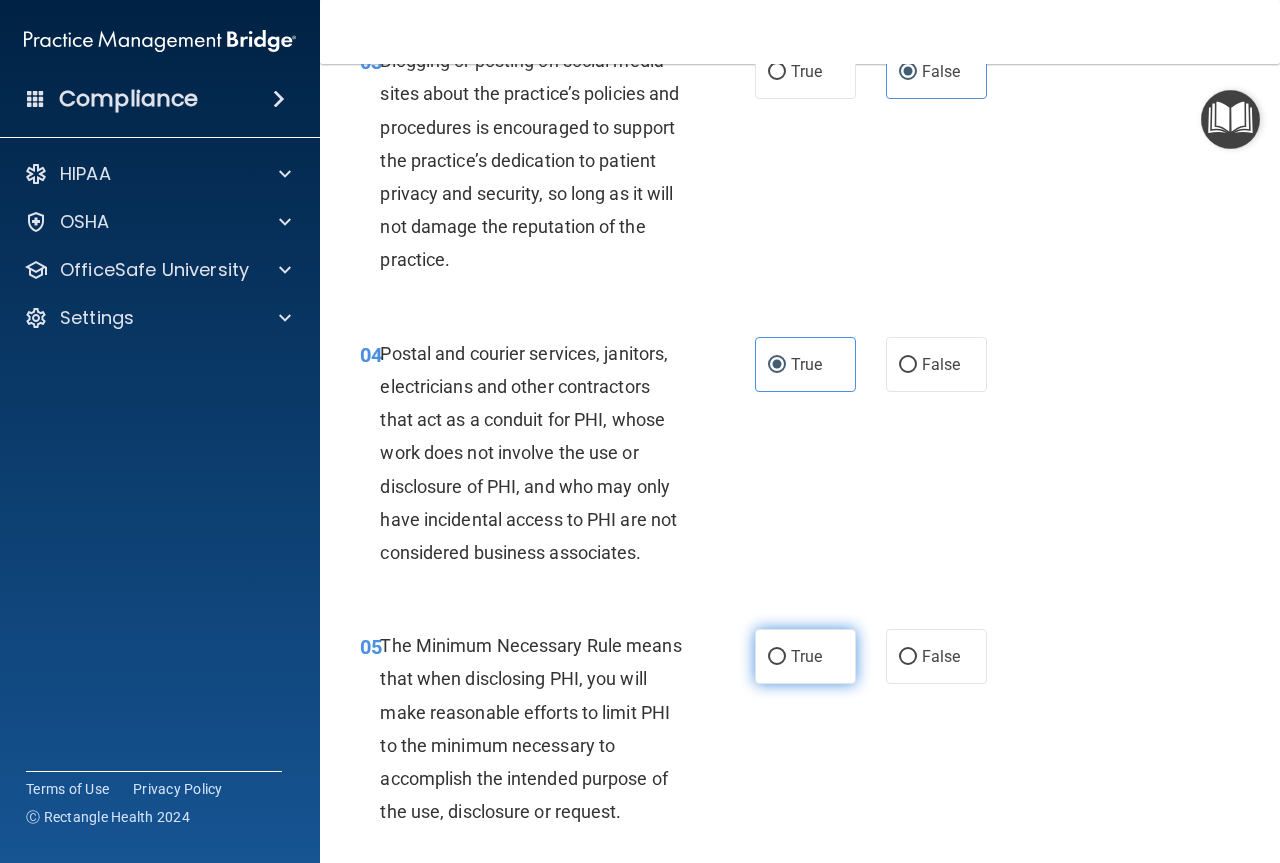 click on "True" at bounding box center [805, 656] 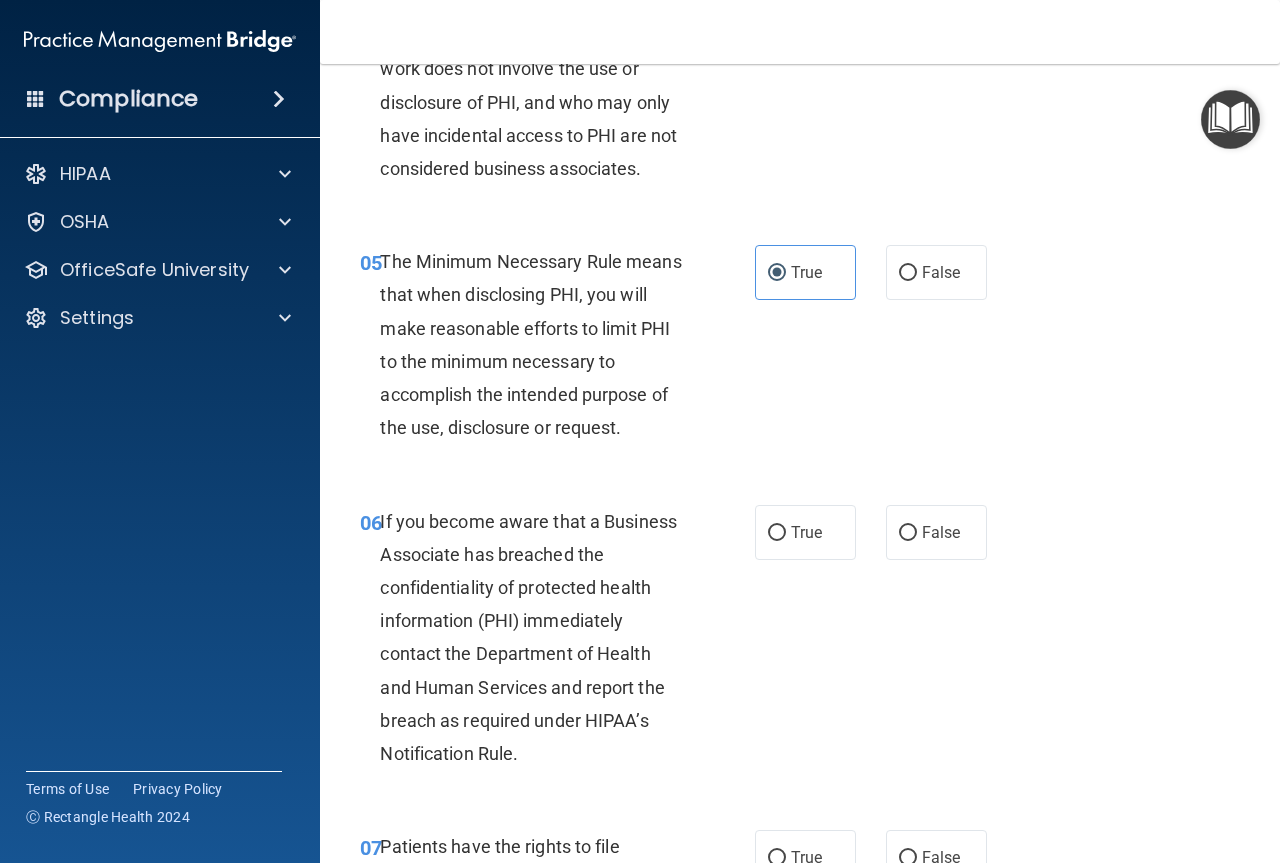 scroll, scrollTop: 900, scrollLeft: 0, axis: vertical 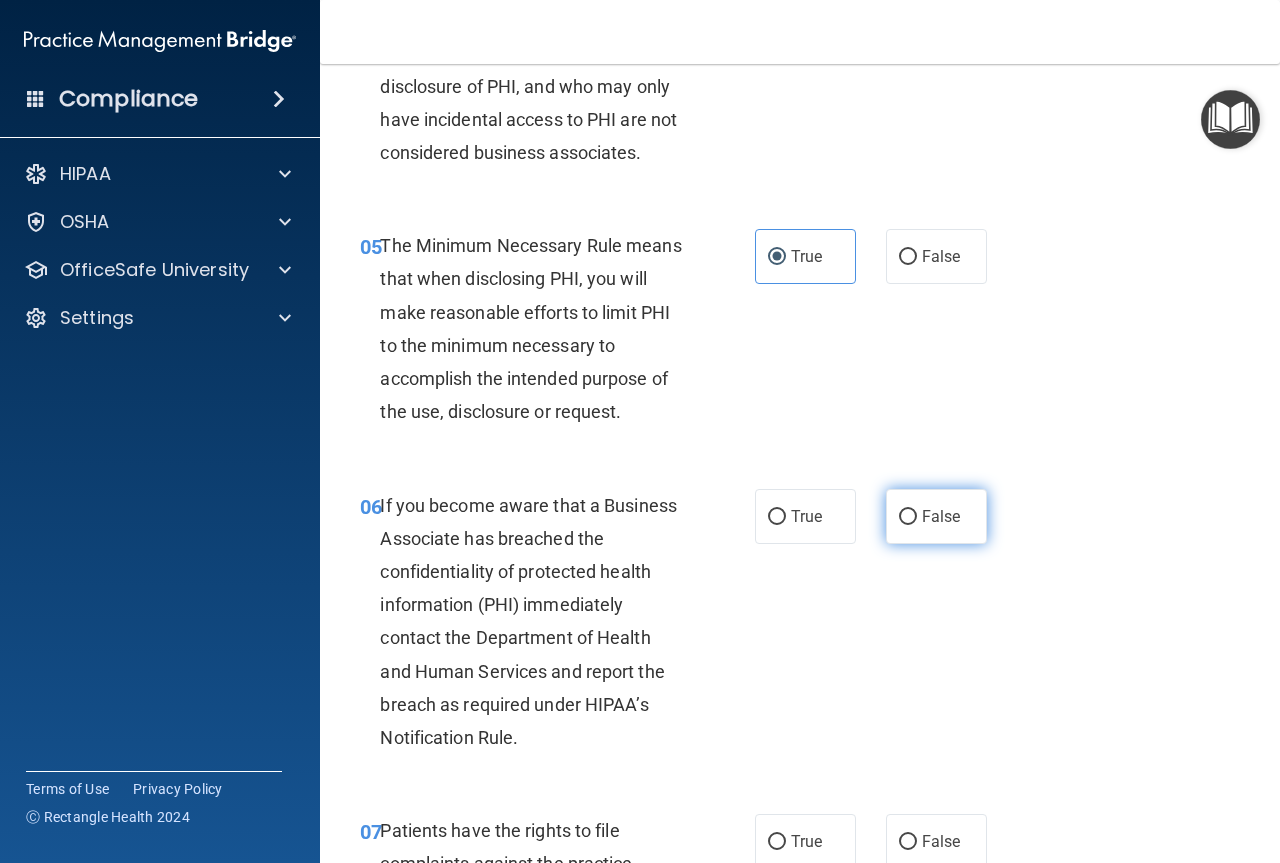 click on "False" at bounding box center [908, 517] 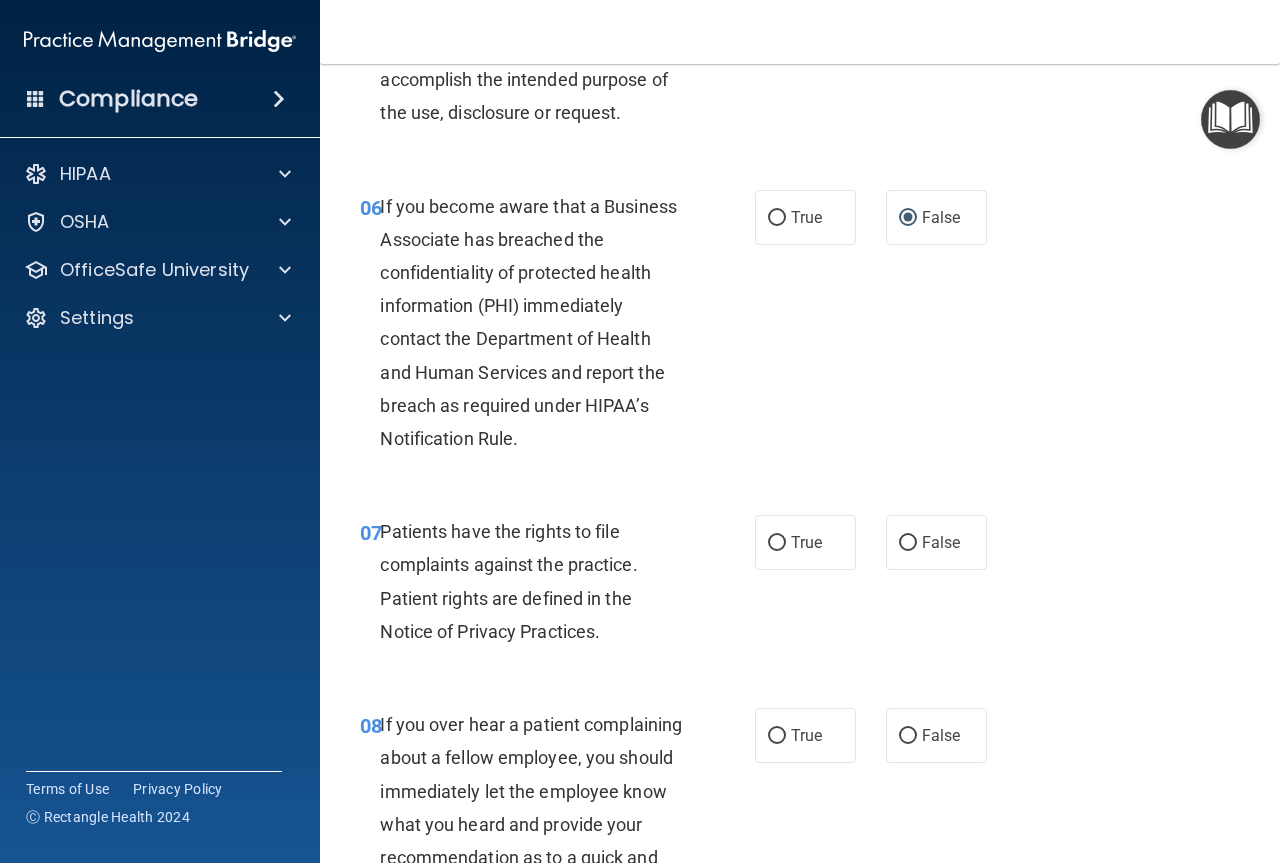 scroll, scrollTop: 1200, scrollLeft: 0, axis: vertical 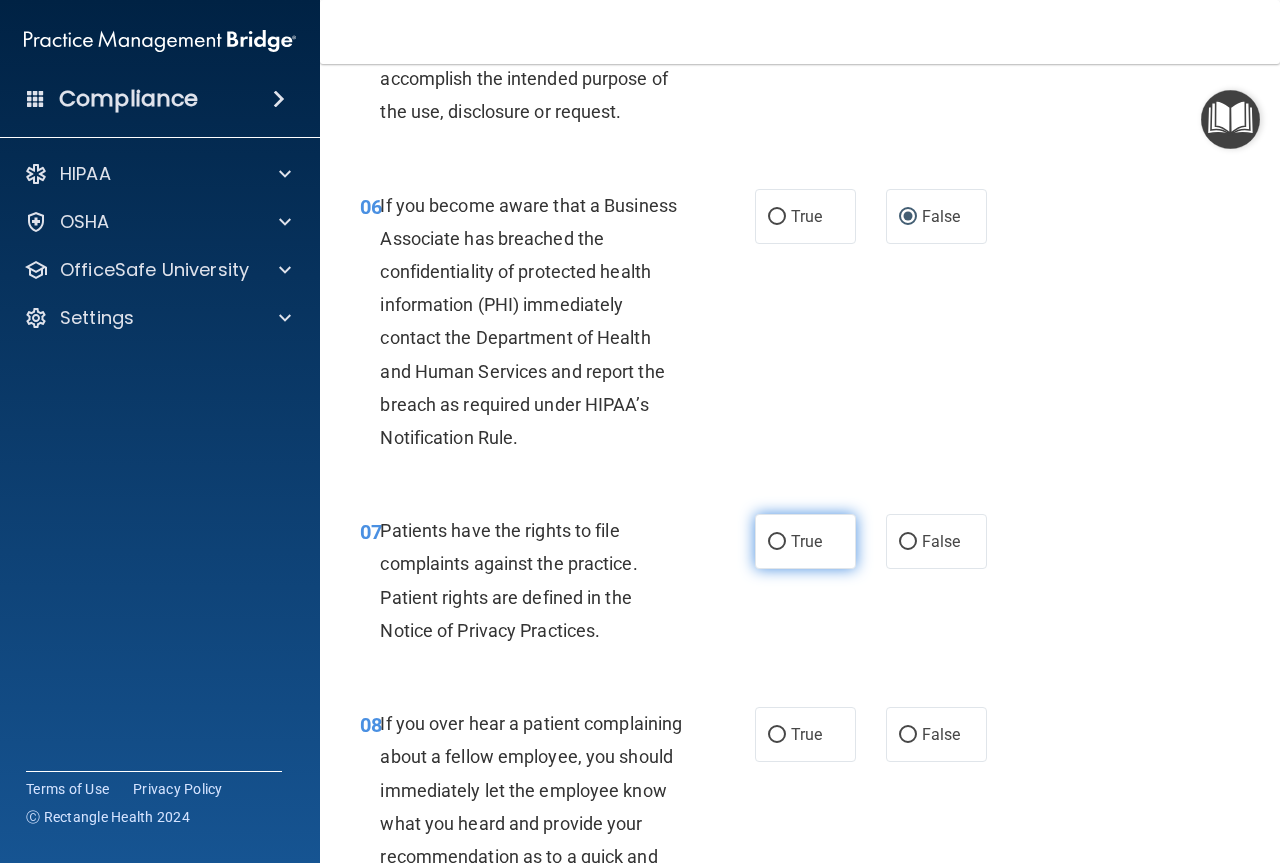 click on "True" at bounding box center [805, 541] 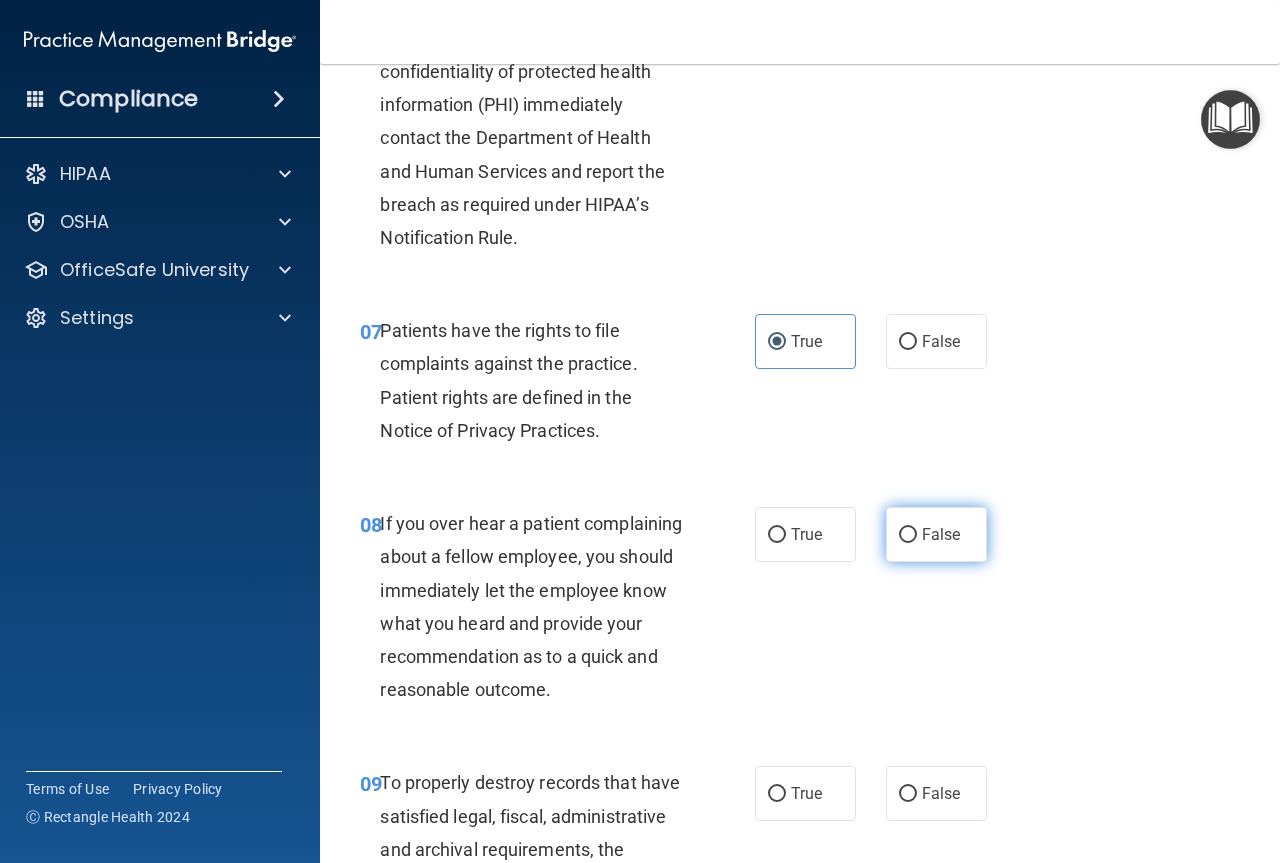 click on "False" at bounding box center [941, 534] 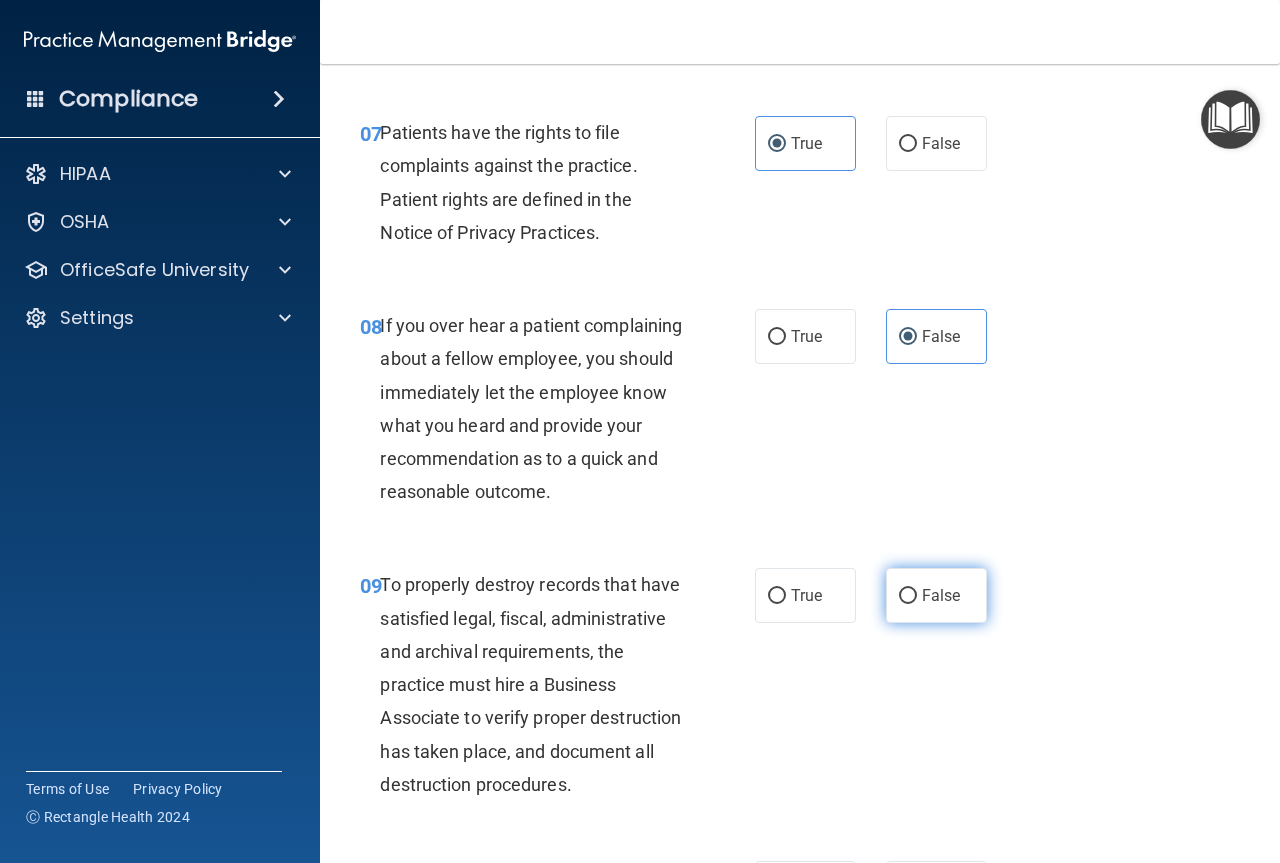 scroll, scrollTop: 1600, scrollLeft: 0, axis: vertical 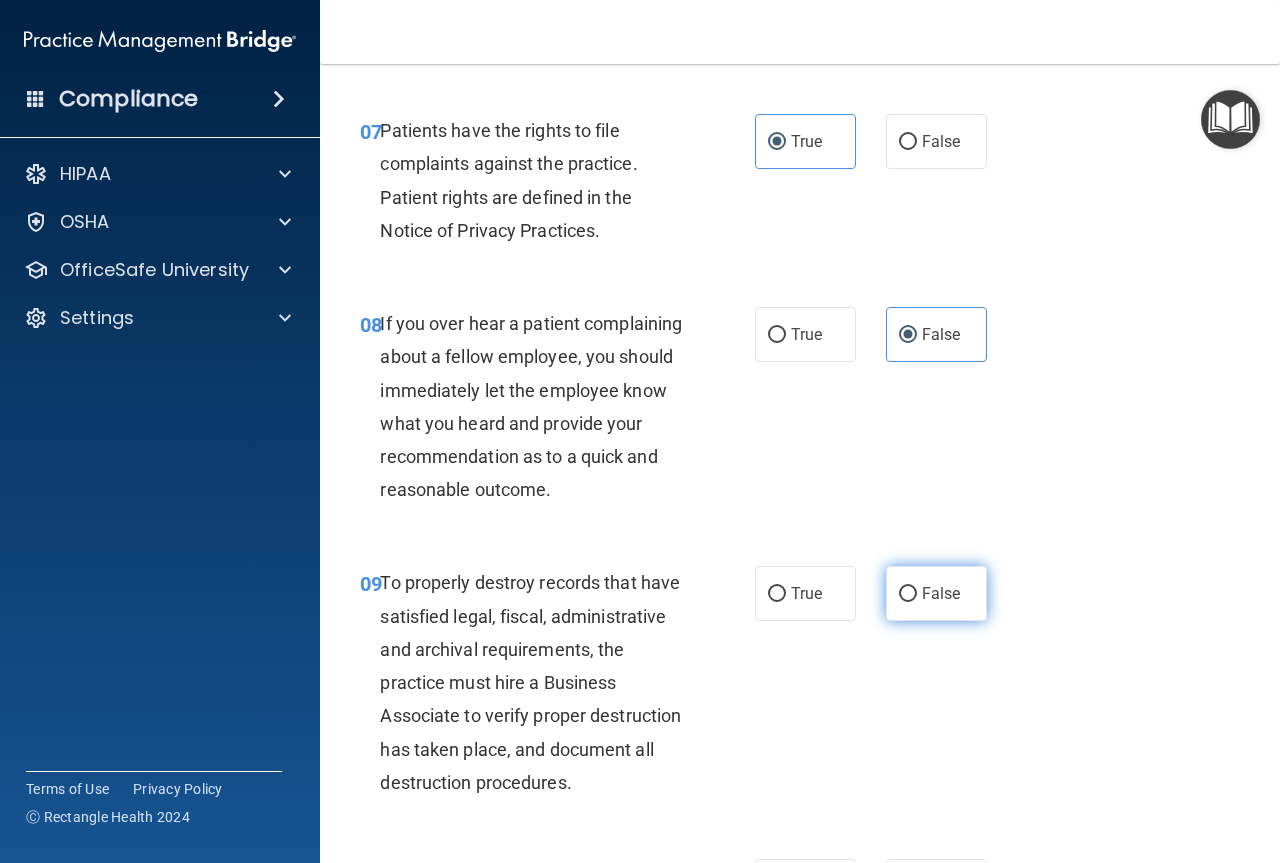 click on "False" at bounding box center [941, 593] 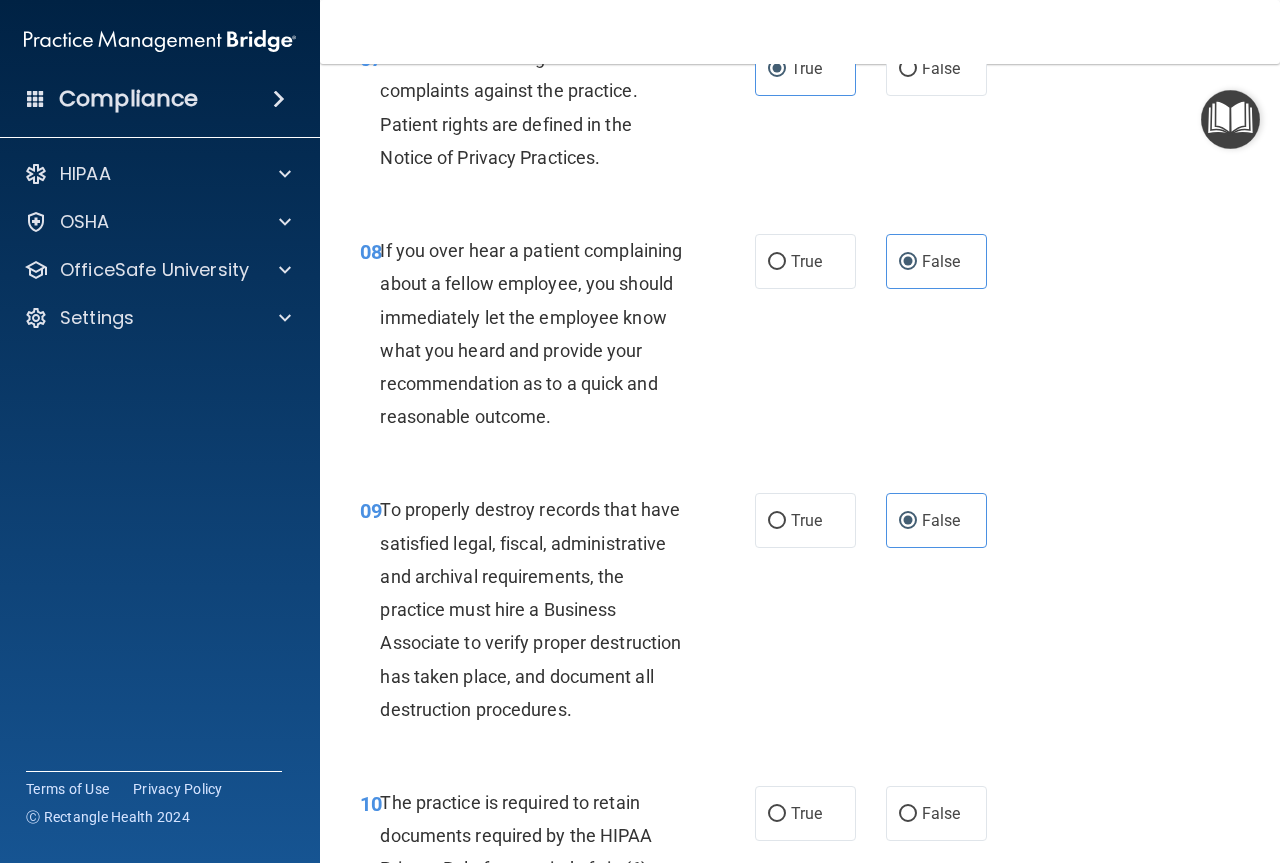 scroll, scrollTop: 1900, scrollLeft: 0, axis: vertical 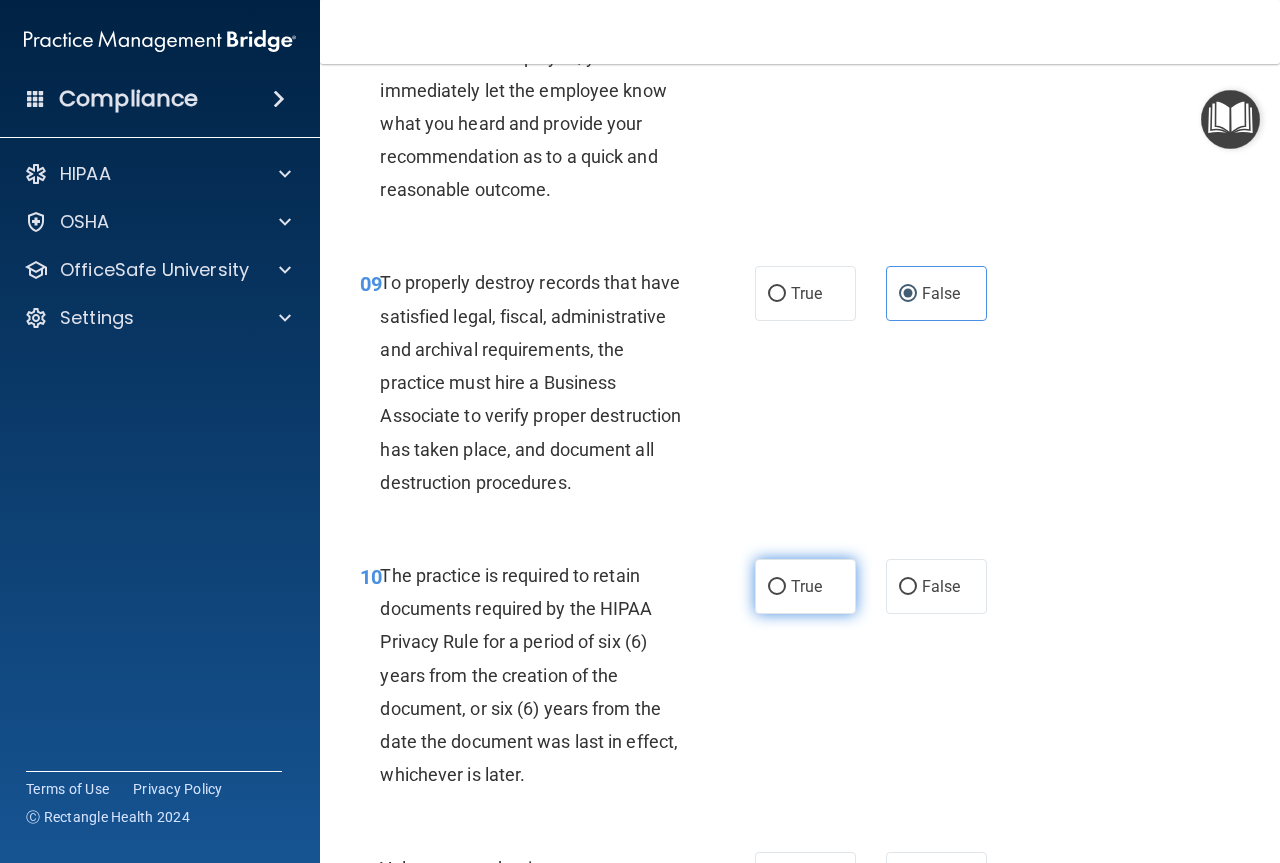 click on "True" at bounding box center [806, 586] 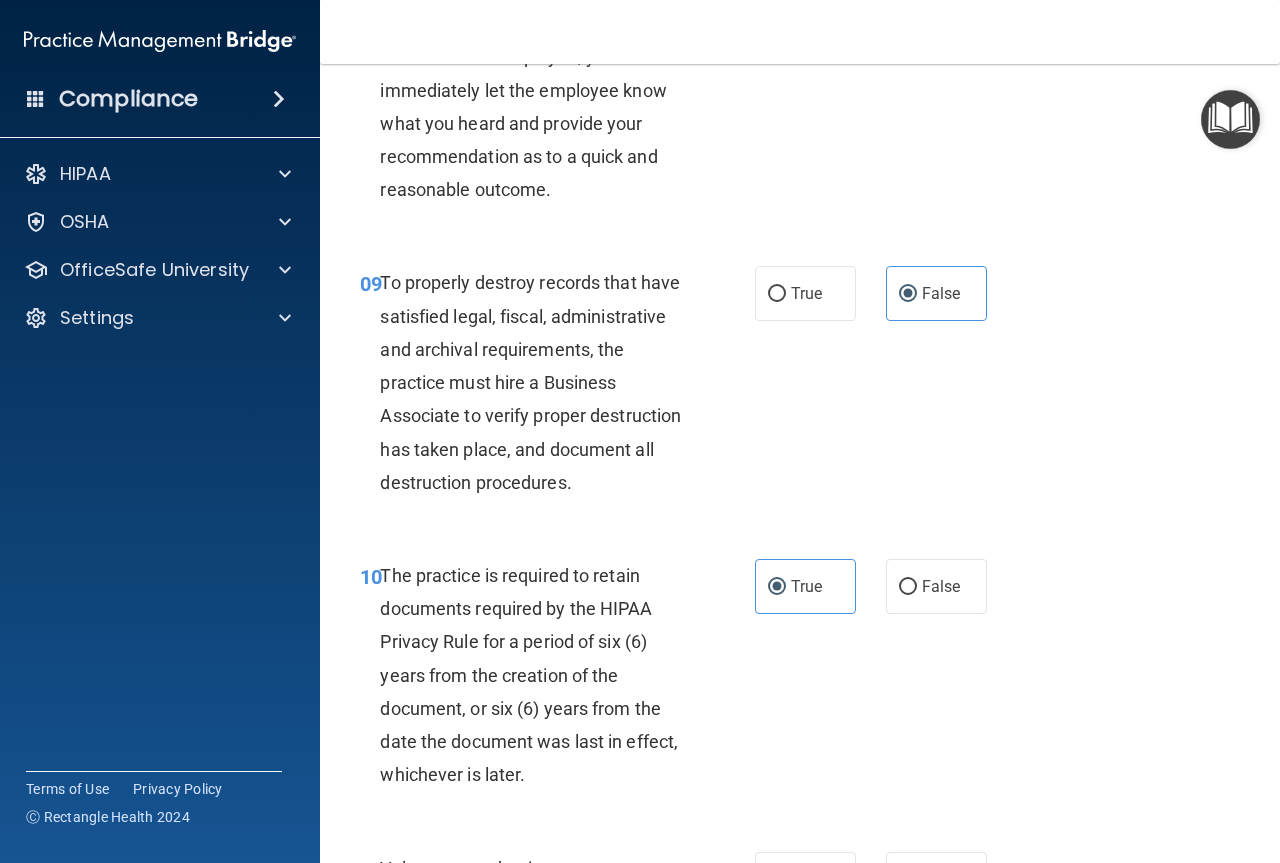 scroll, scrollTop: 2200, scrollLeft: 0, axis: vertical 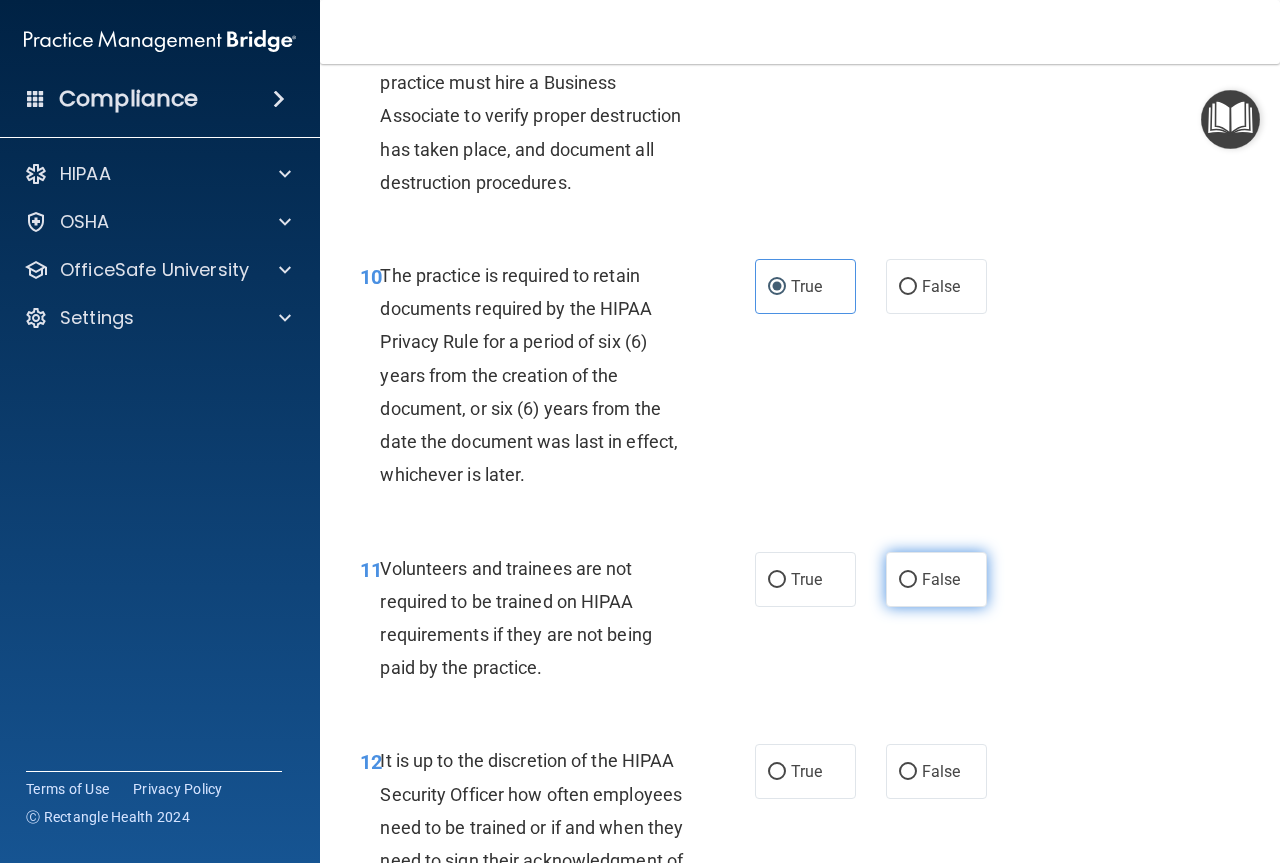 click on "False" at bounding box center [941, 579] 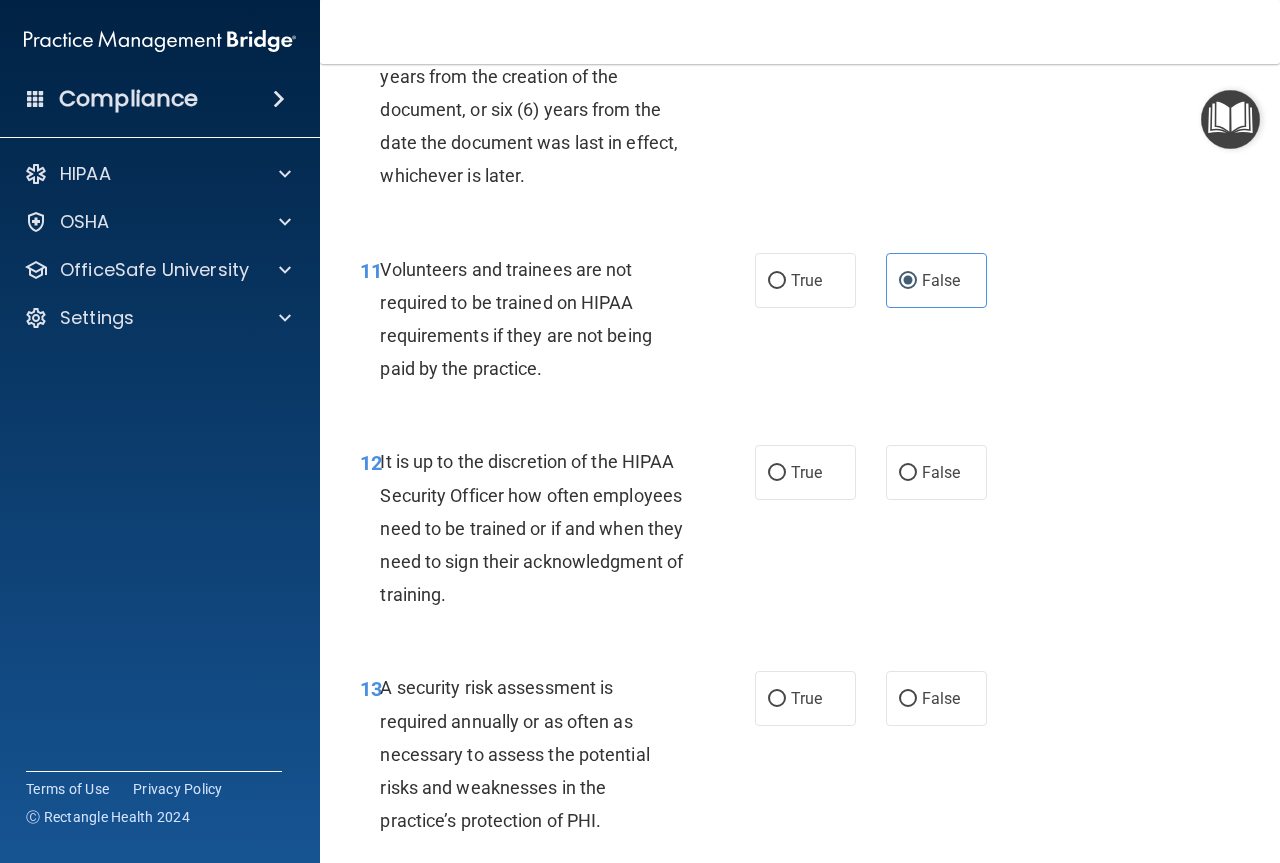 scroll, scrollTop: 2500, scrollLeft: 0, axis: vertical 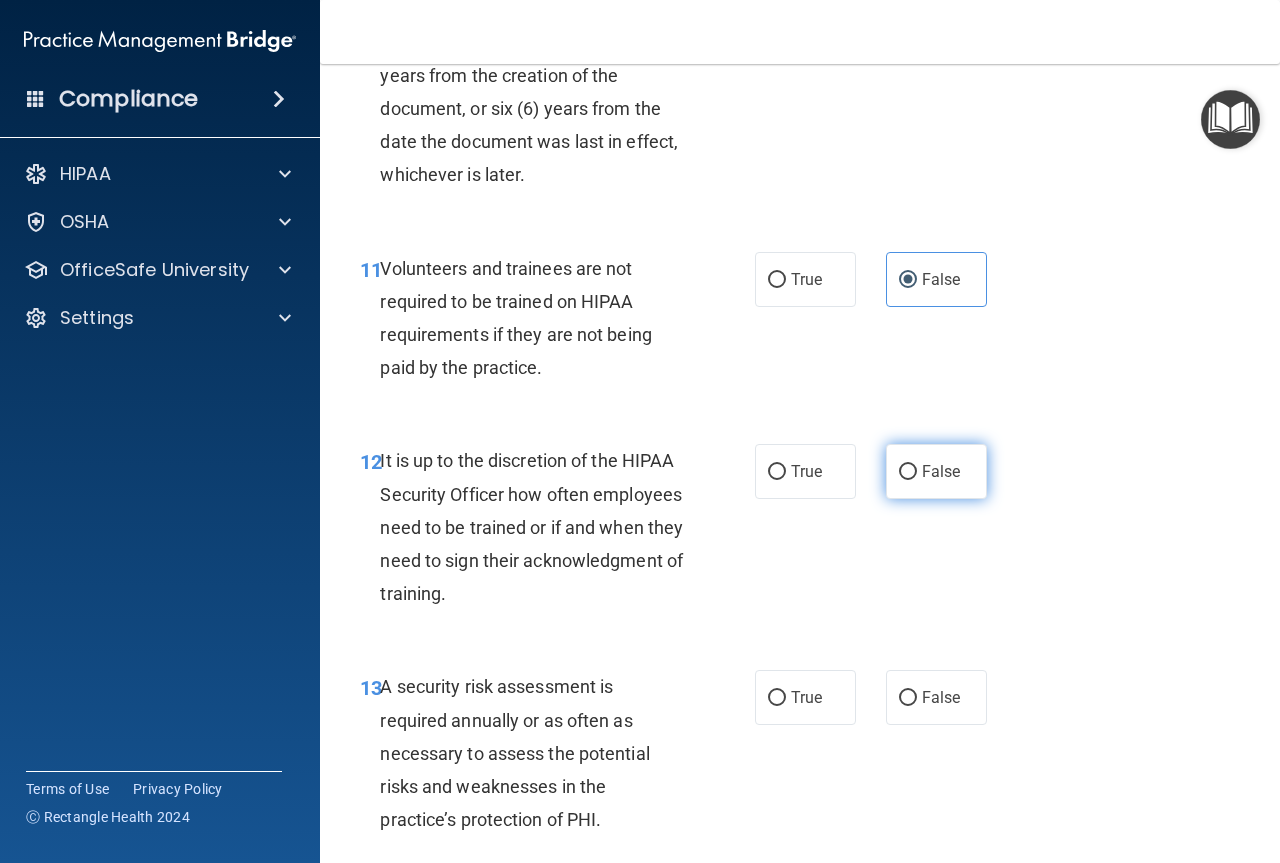click on "False" at bounding box center [936, 471] 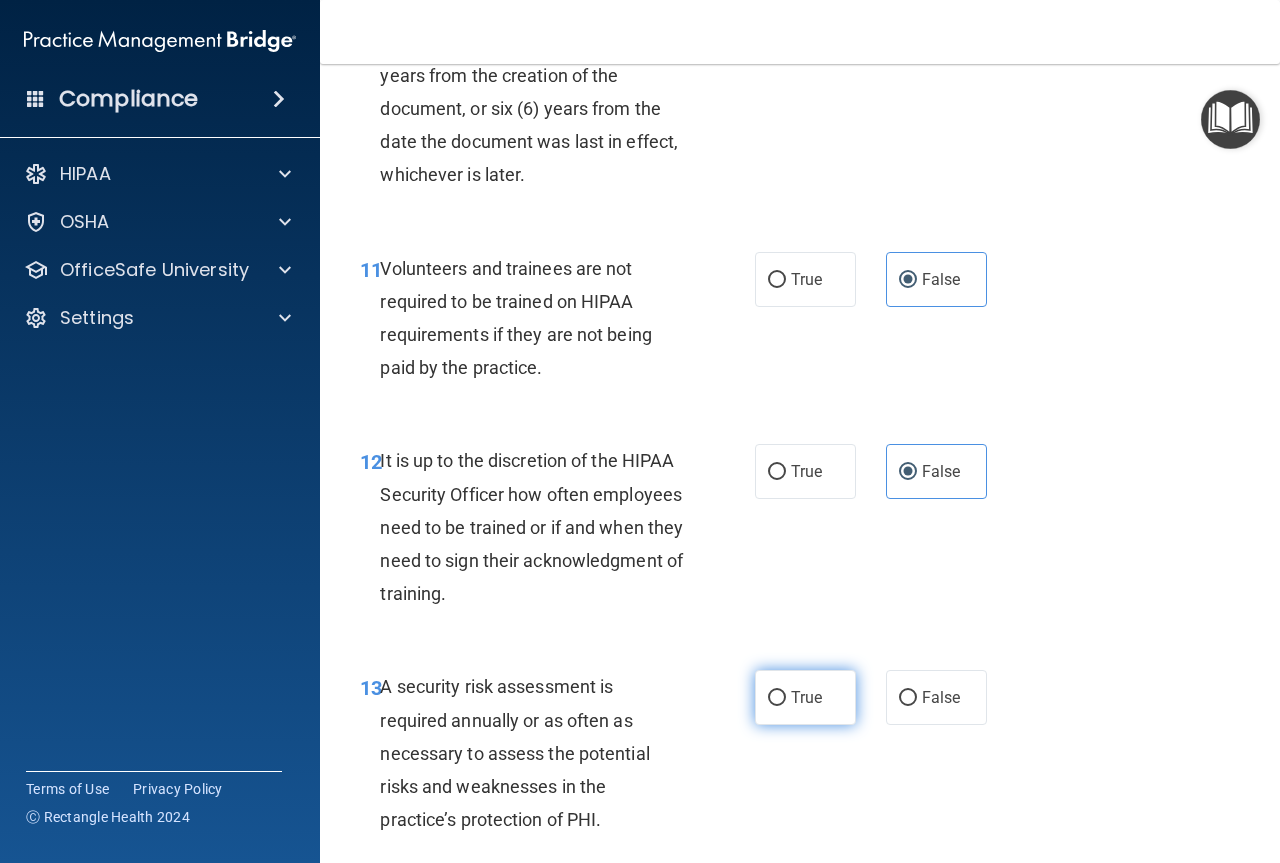 click on "True" at bounding box center (806, 697) 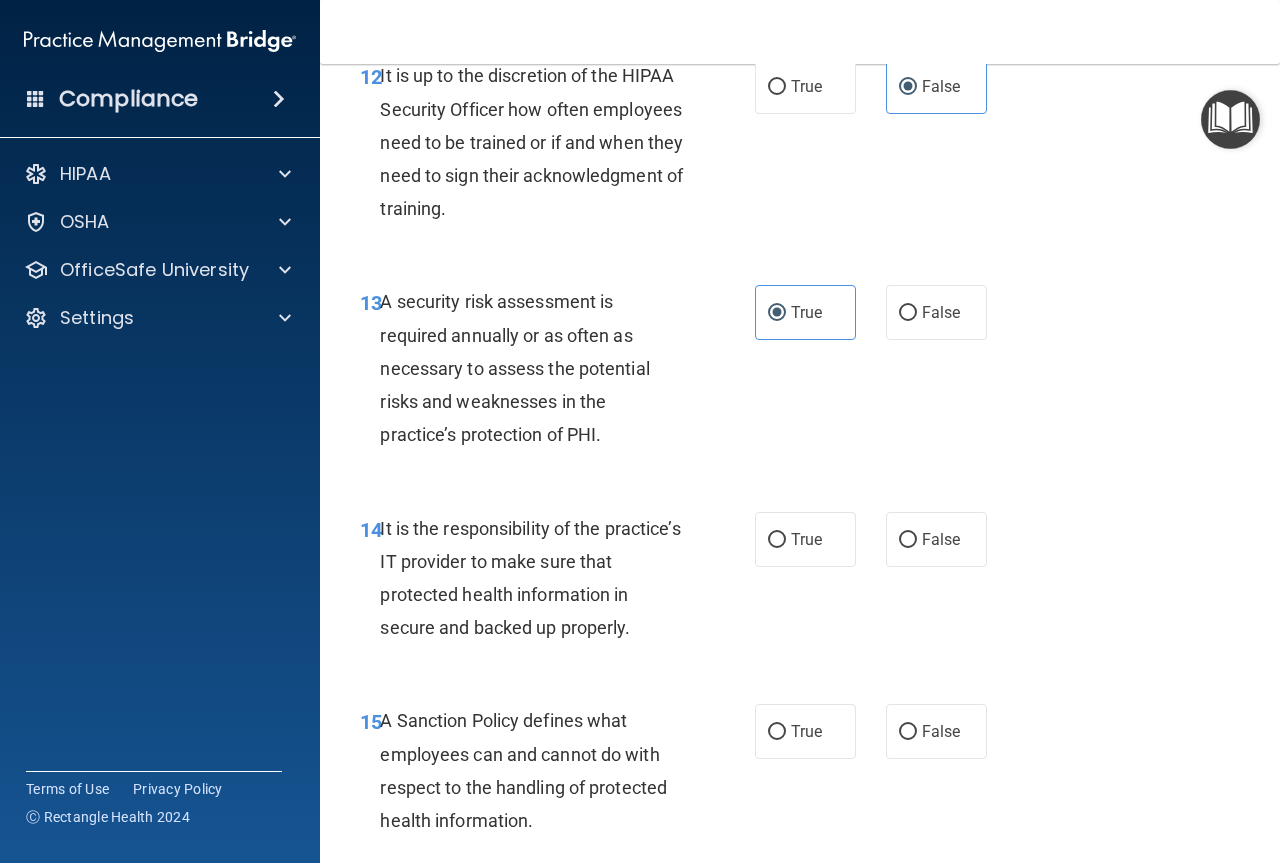 scroll, scrollTop: 3000, scrollLeft: 0, axis: vertical 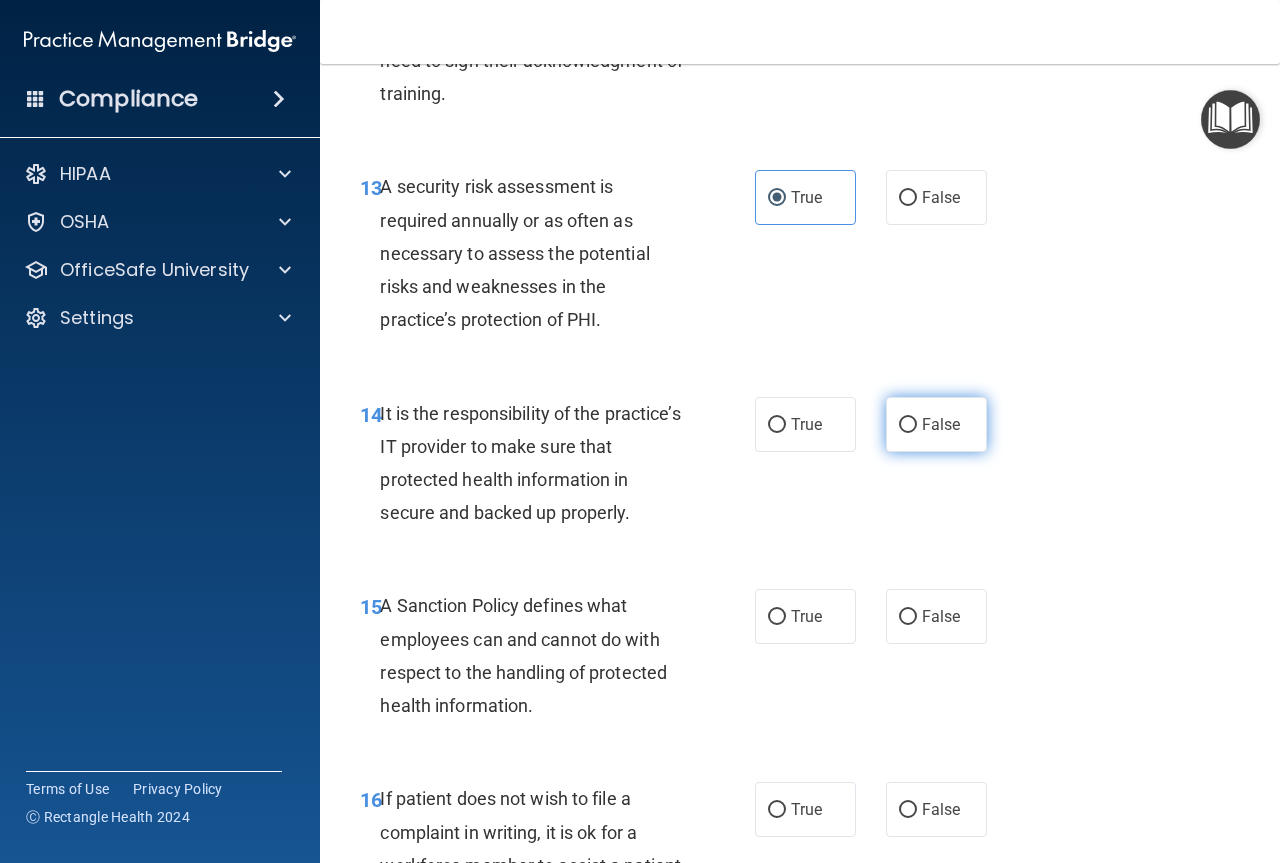 click on "False" at bounding box center [936, 424] 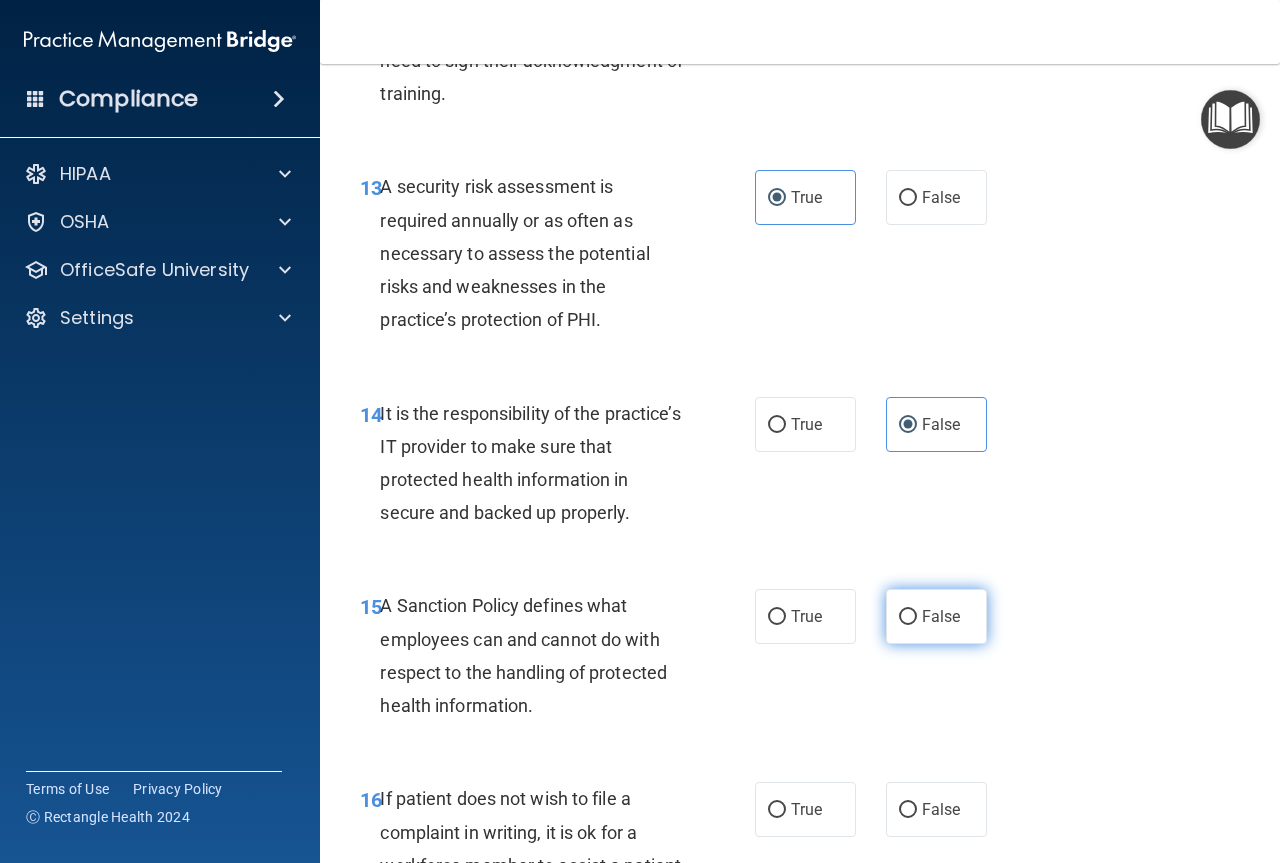 click on "False" at bounding box center [941, 616] 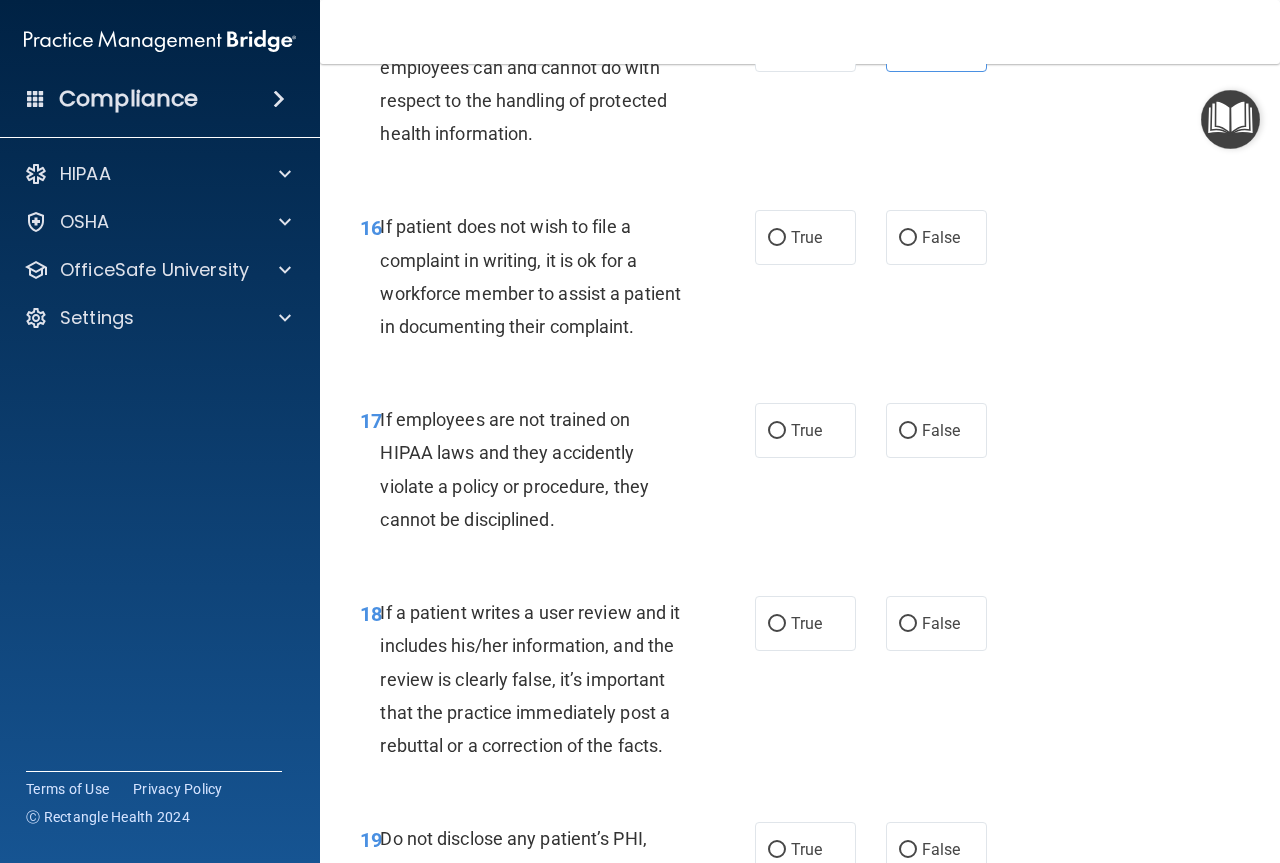 scroll, scrollTop: 3600, scrollLeft: 0, axis: vertical 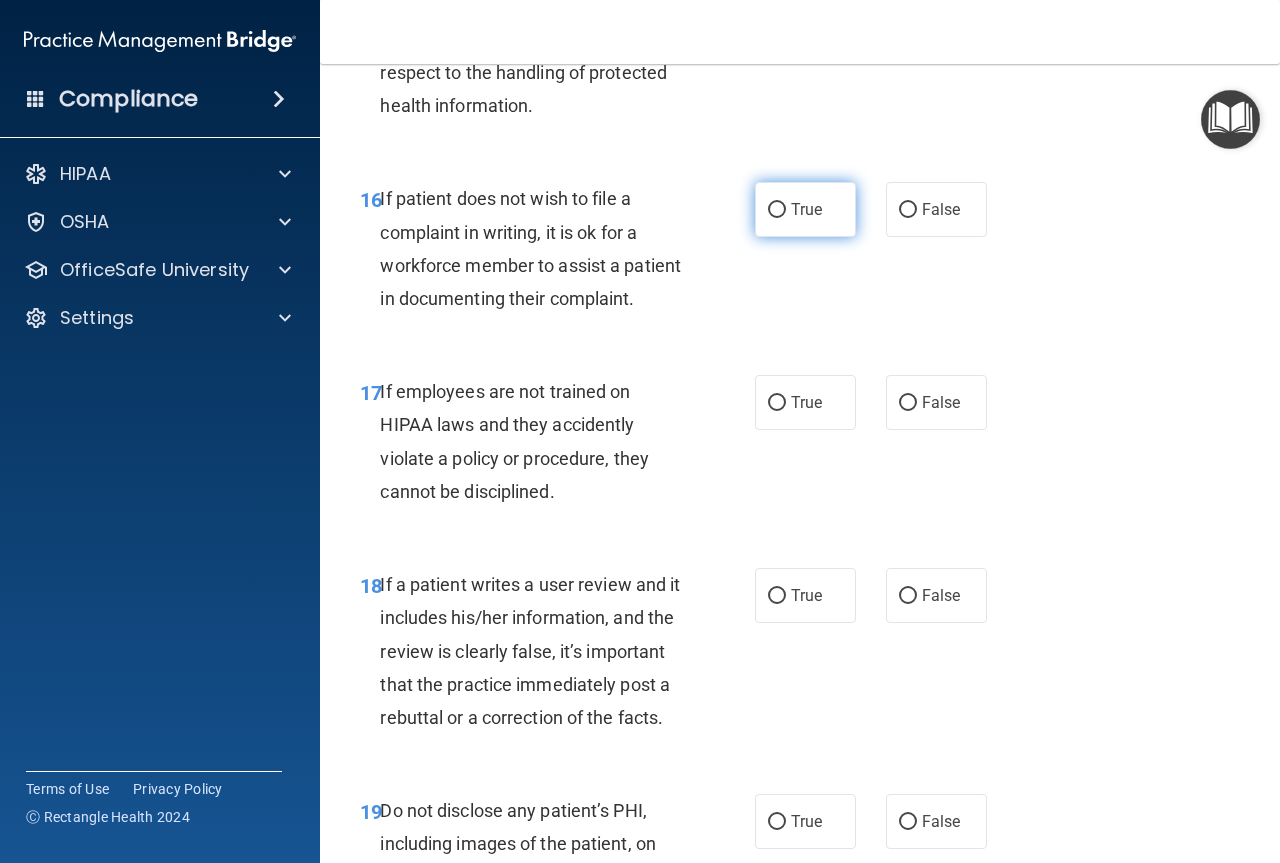 click on "True" at bounding box center [806, 209] 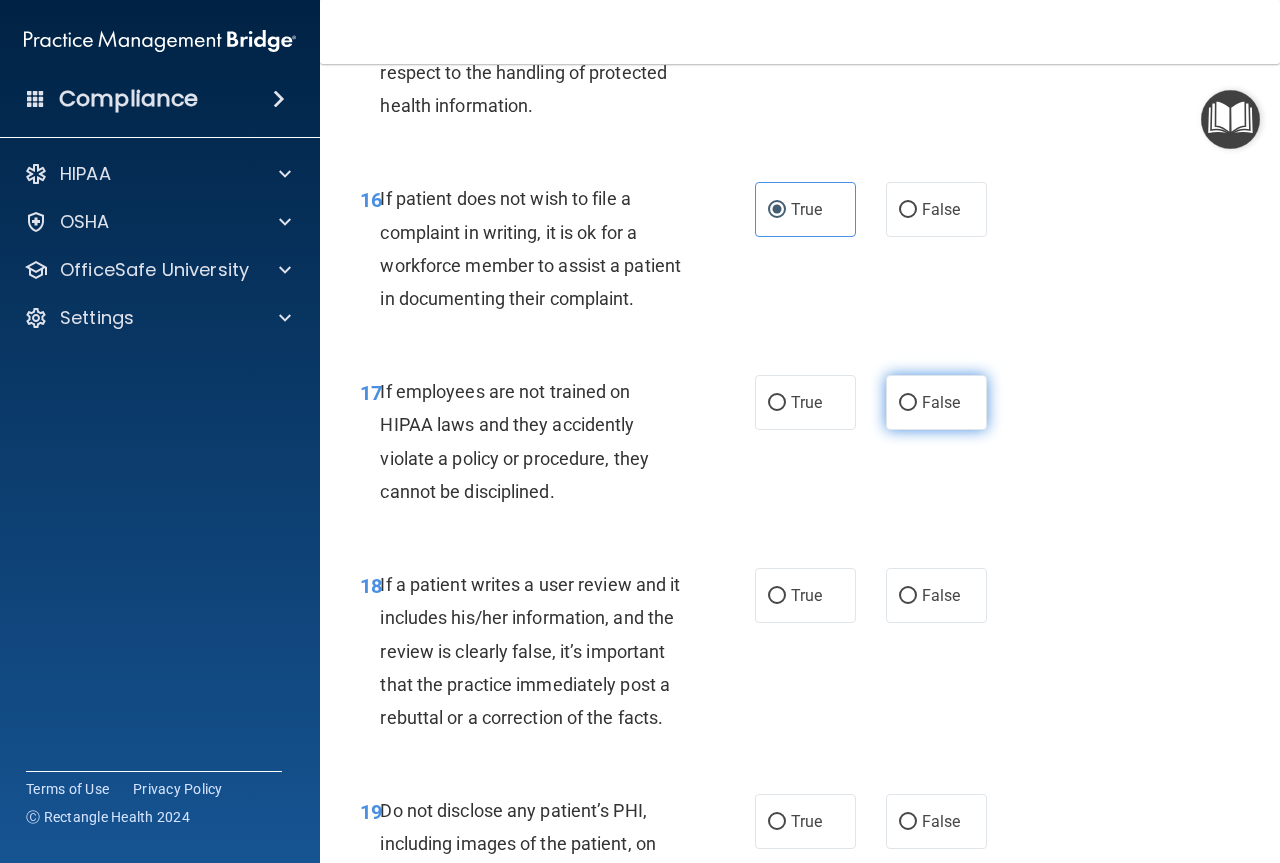 click on "False" at bounding box center [936, 402] 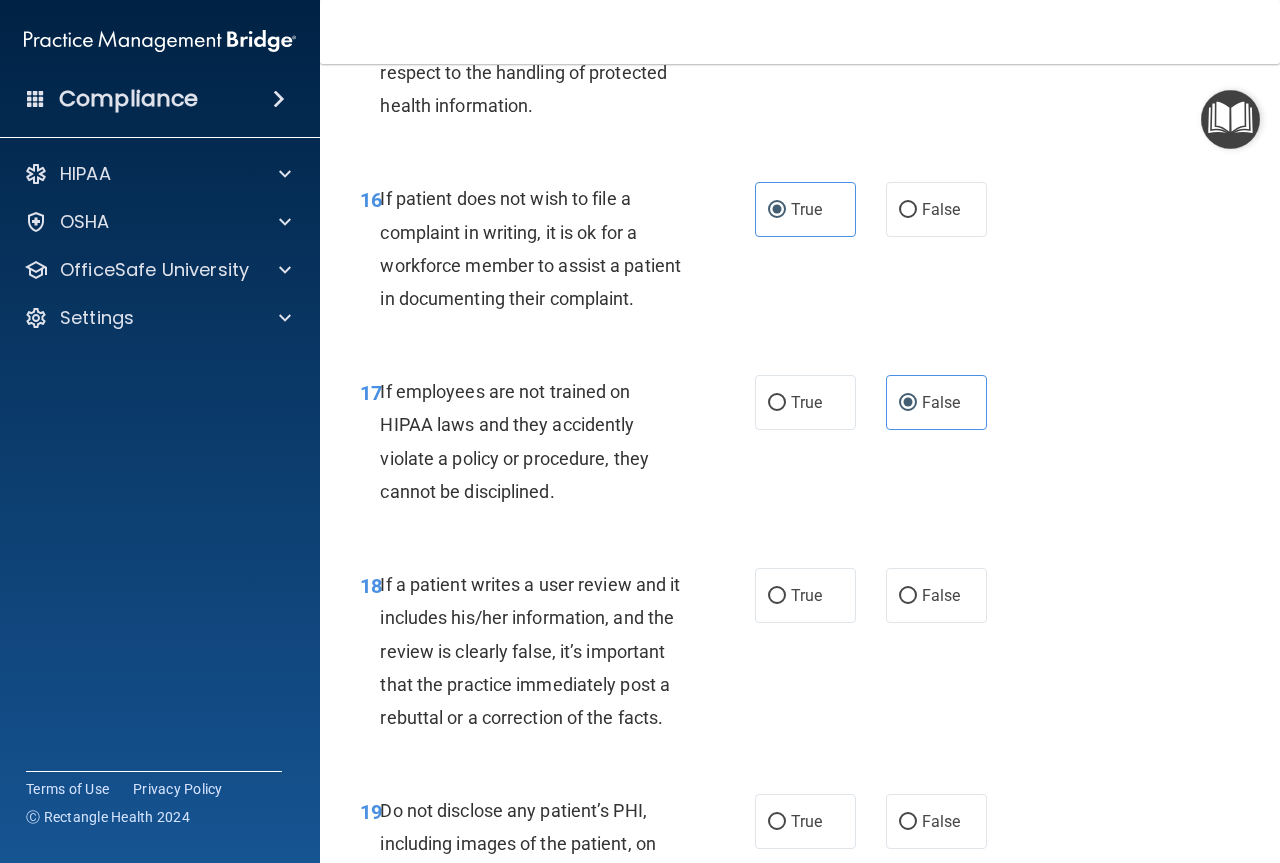 drag, startPoint x: 932, startPoint y: 705, endPoint x: 934, endPoint y: 646, distance: 59.03389 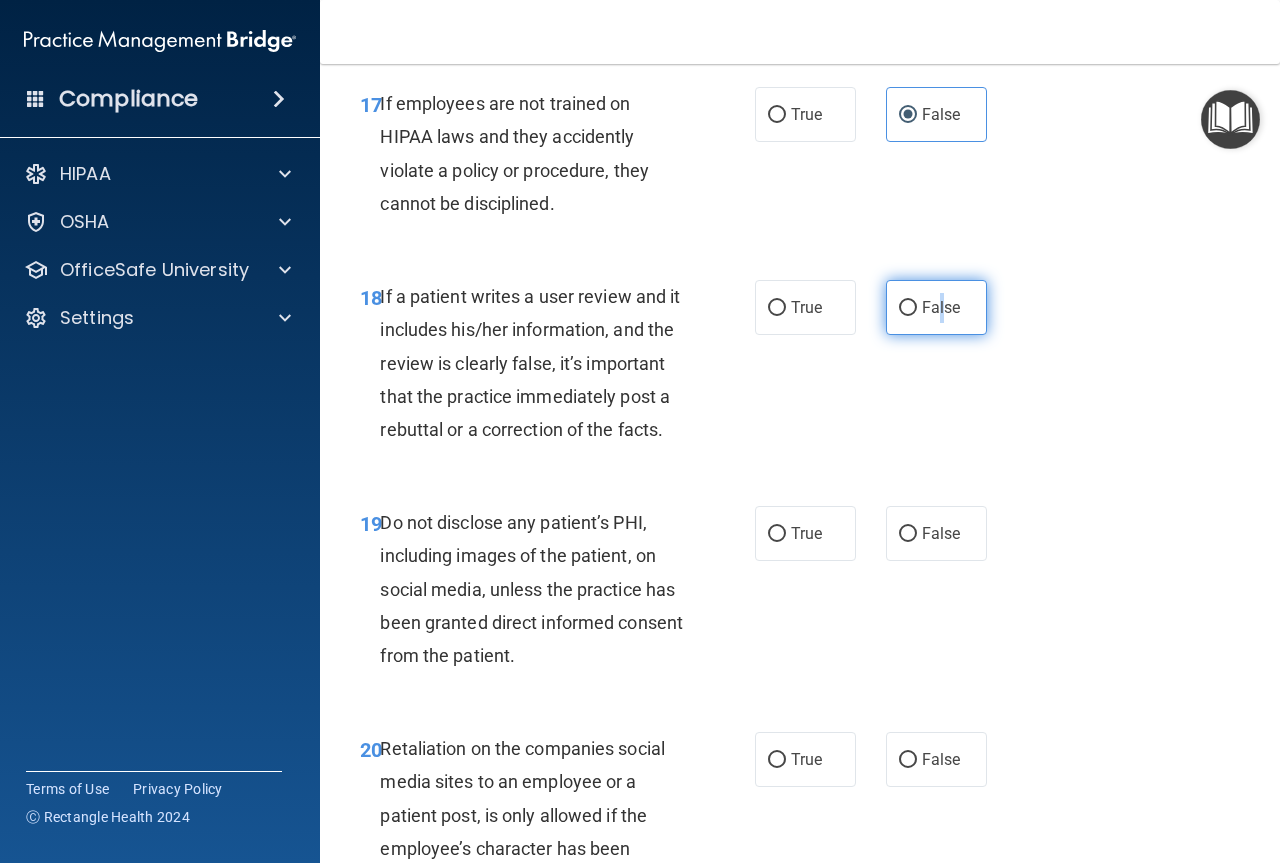 scroll, scrollTop: 3900, scrollLeft: 0, axis: vertical 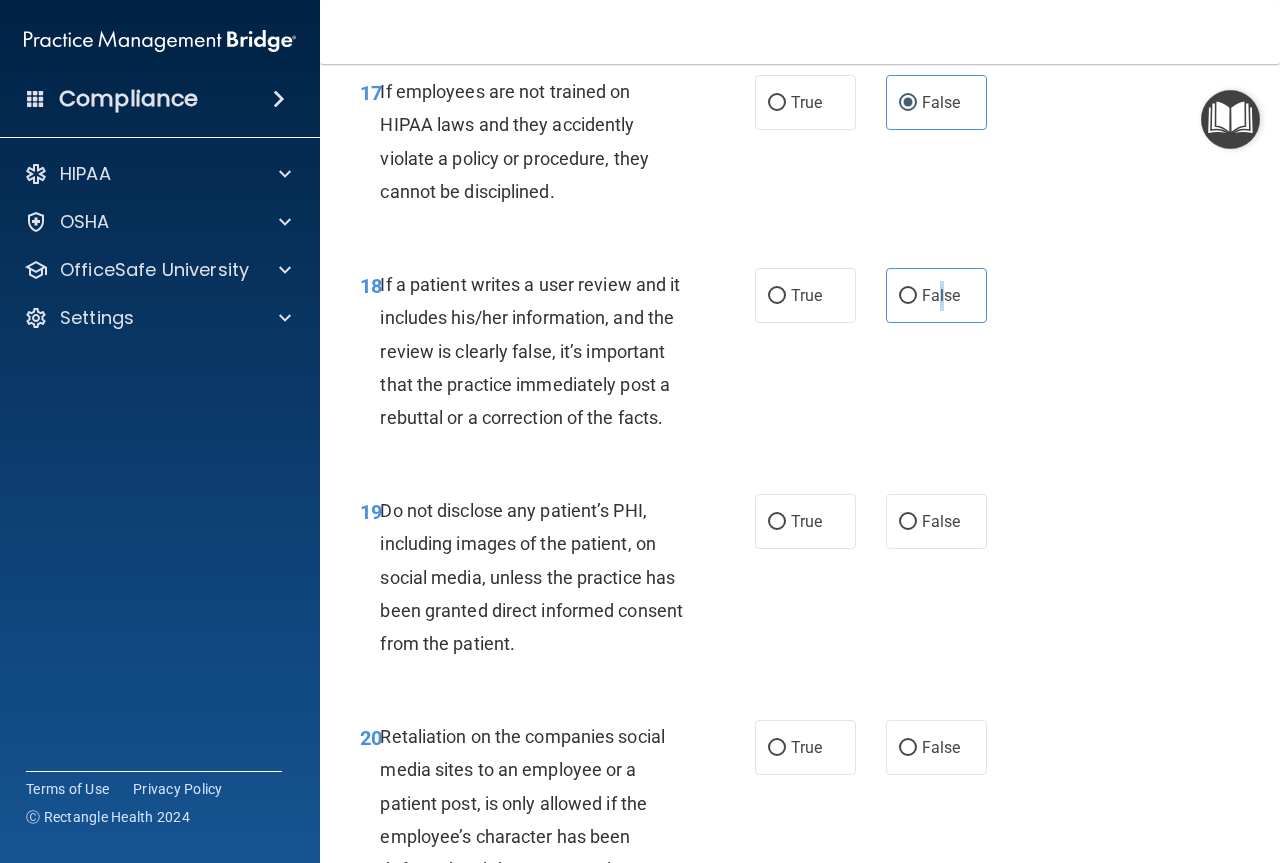 drag, startPoint x: 899, startPoint y: 395, endPoint x: 1023, endPoint y: 406, distance: 124.486946 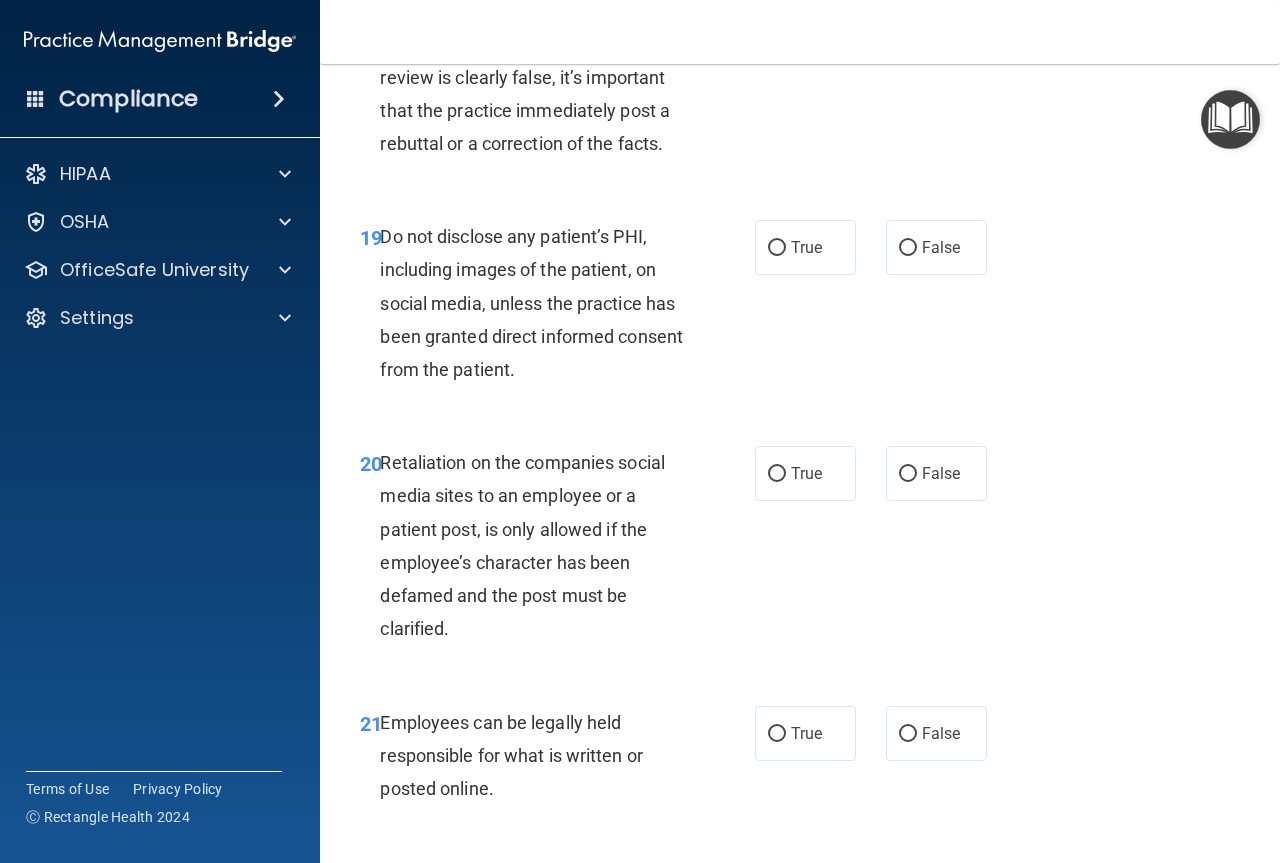 scroll, scrollTop: 4200, scrollLeft: 0, axis: vertical 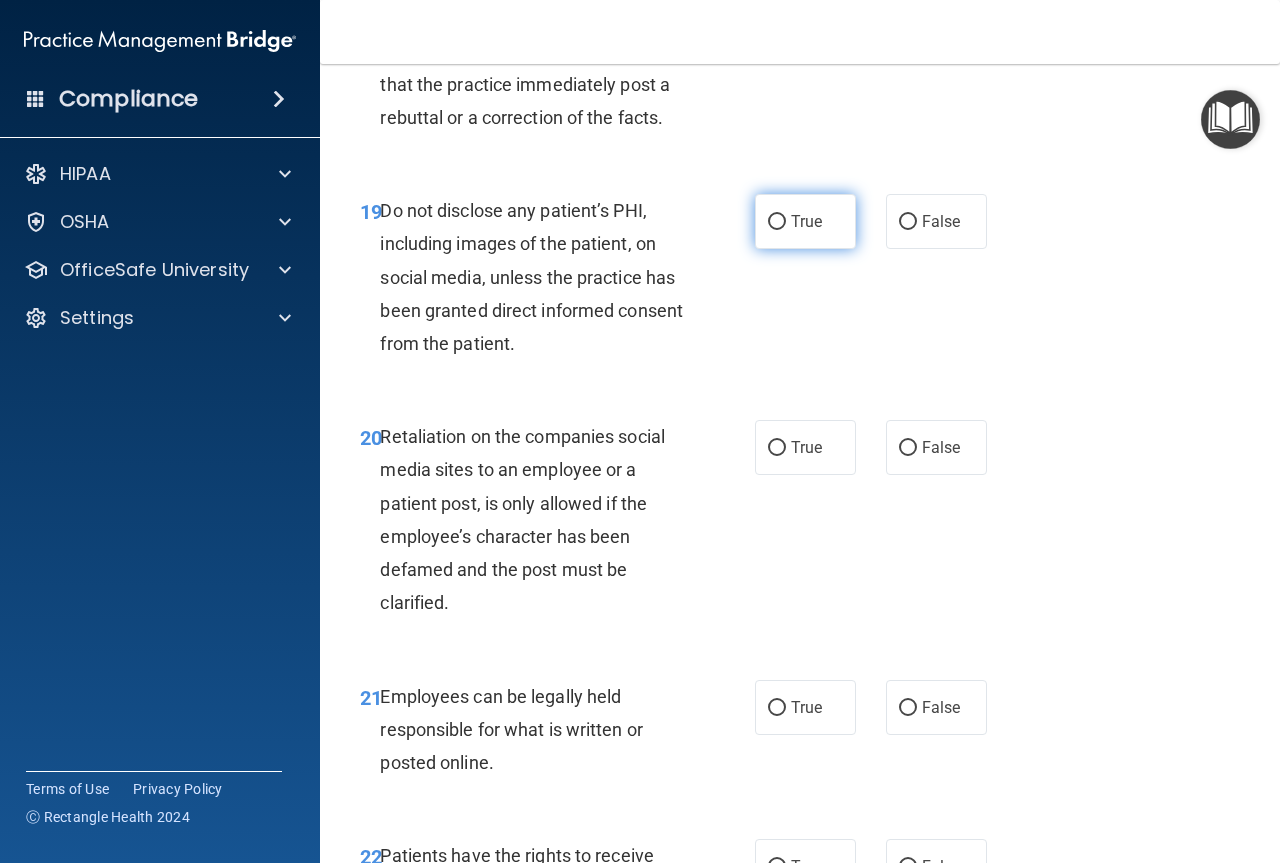 click on "True" at bounding box center (805, 221) 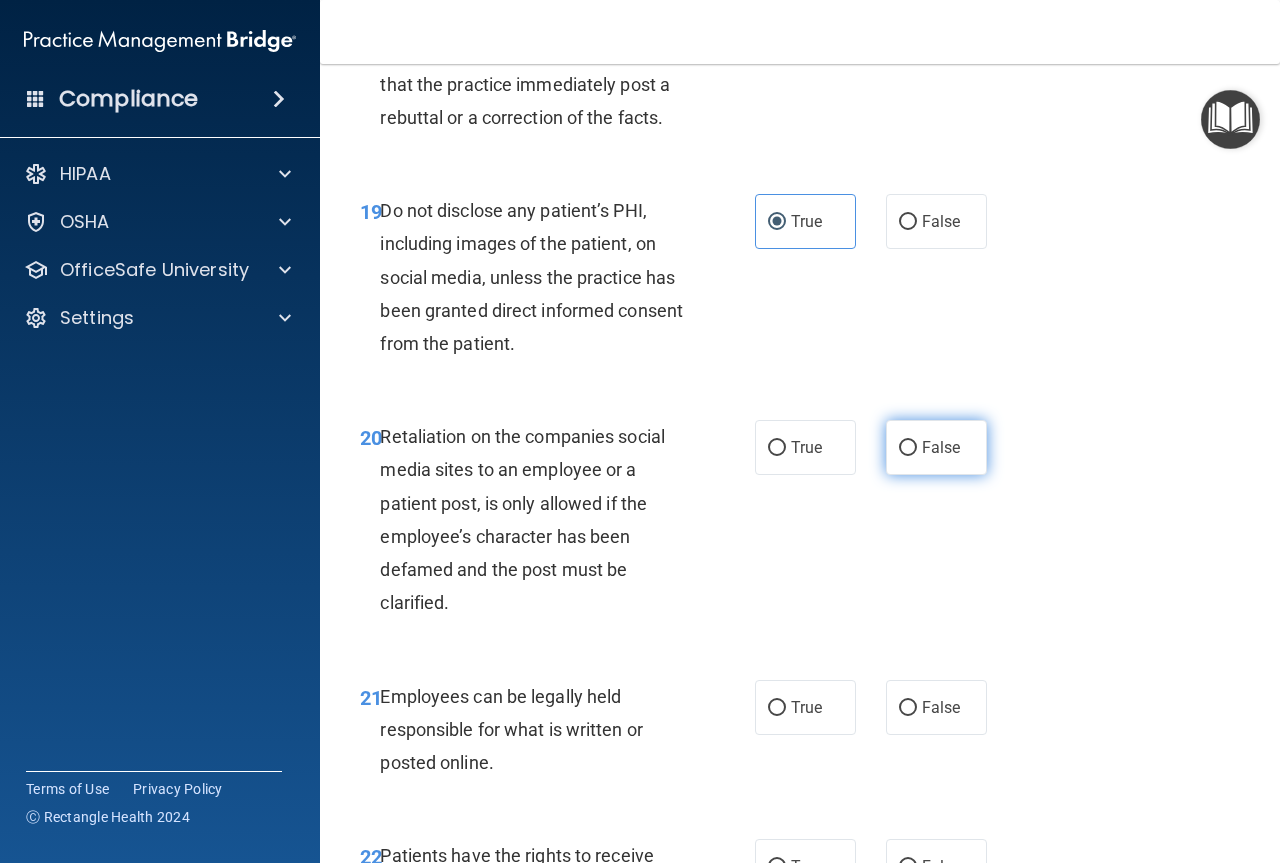 click on "False" at bounding box center [941, 447] 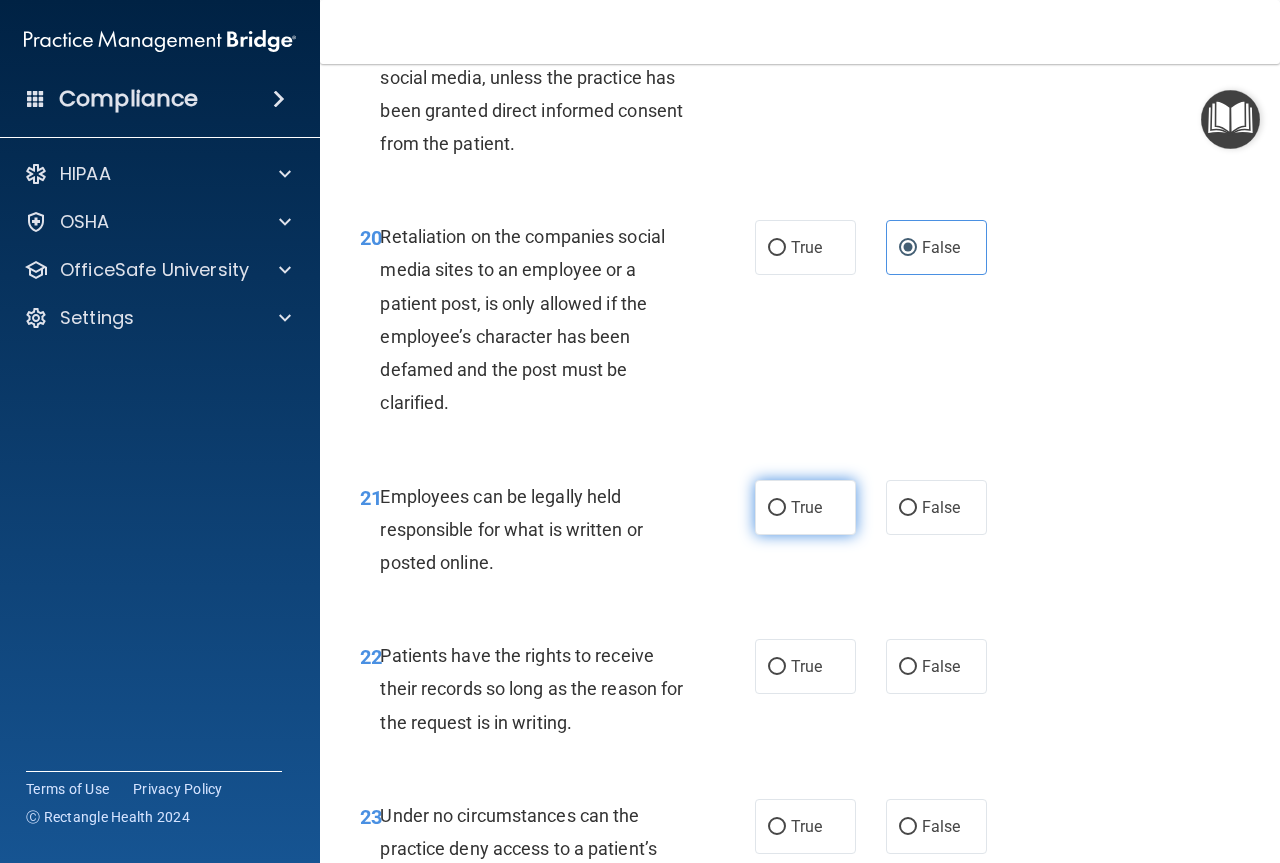 click on "True" at bounding box center (805, 507) 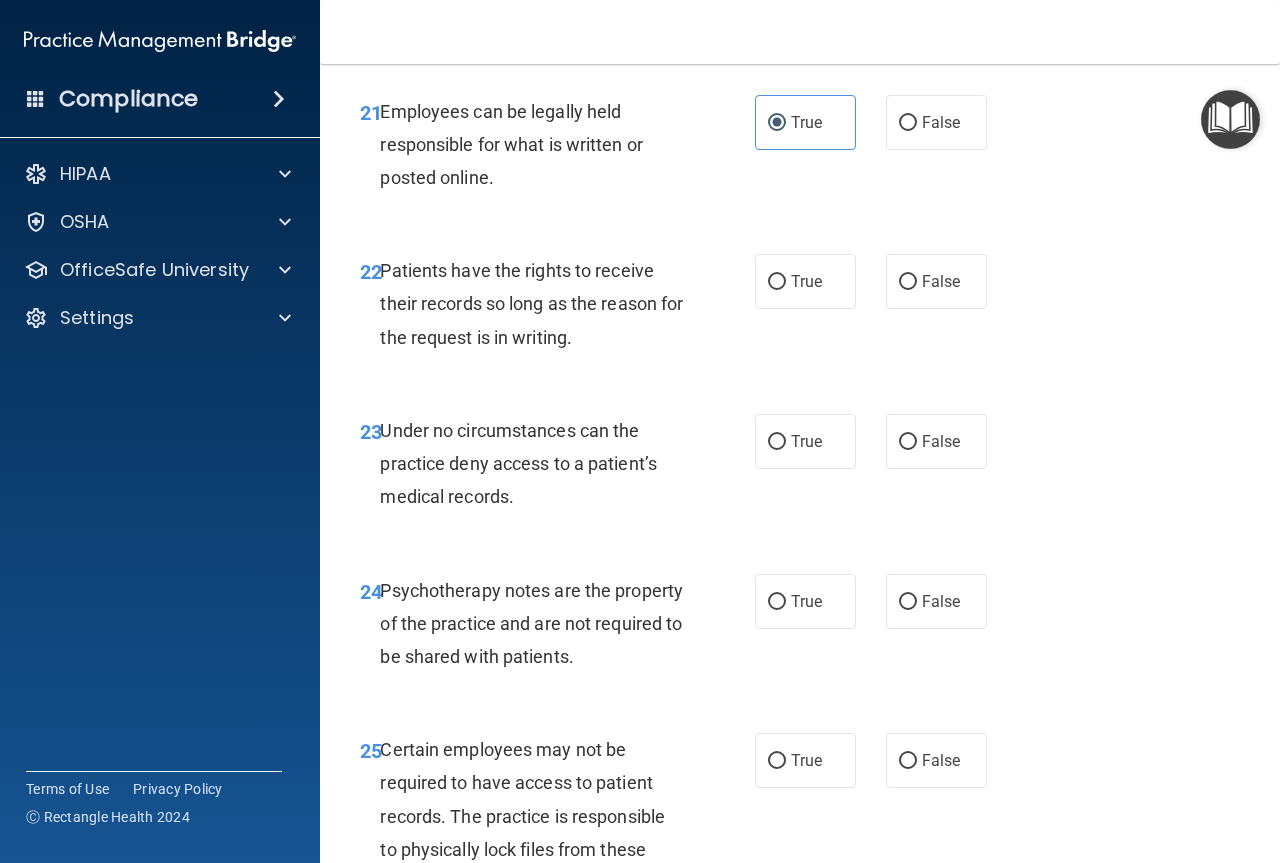 scroll, scrollTop: 4800, scrollLeft: 0, axis: vertical 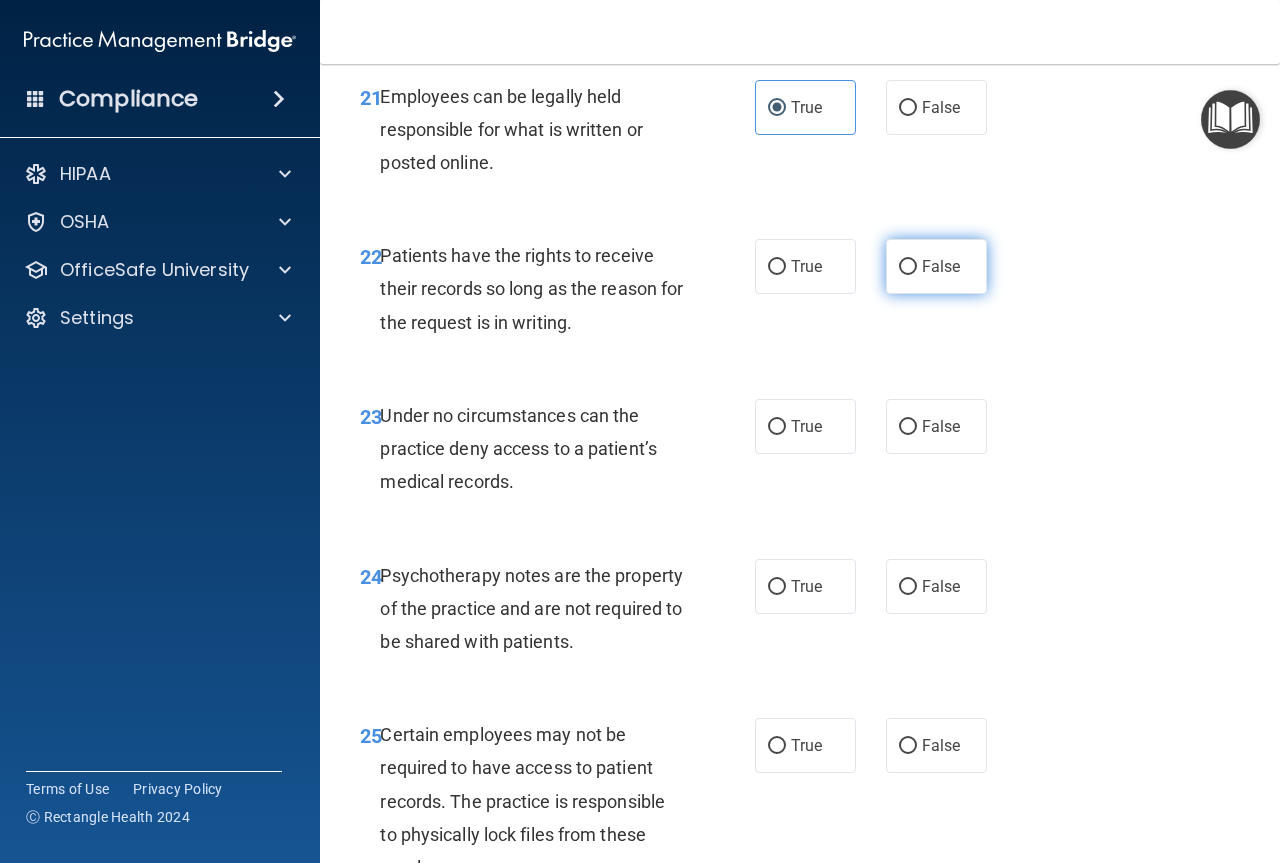 click on "False" at bounding box center (936, 266) 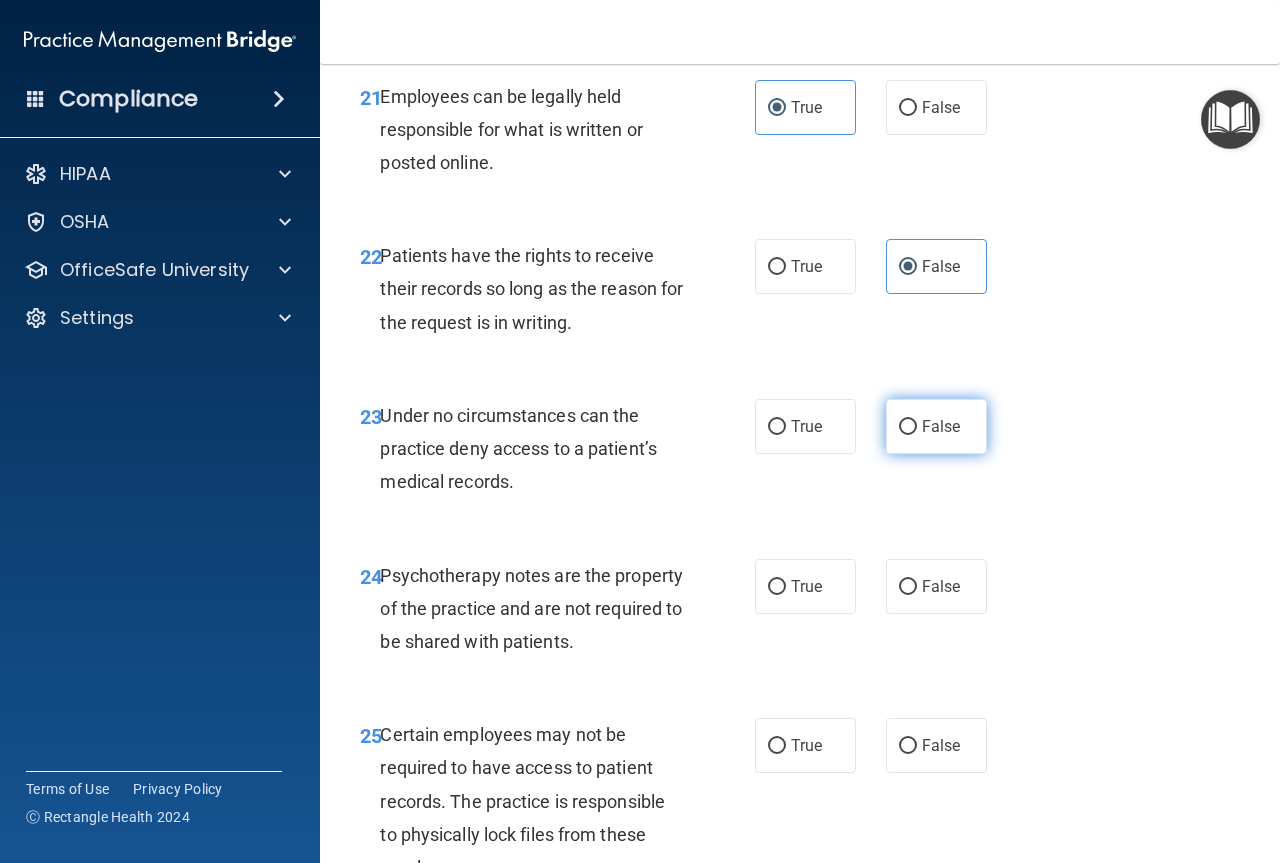 click on "False" at bounding box center (936, 426) 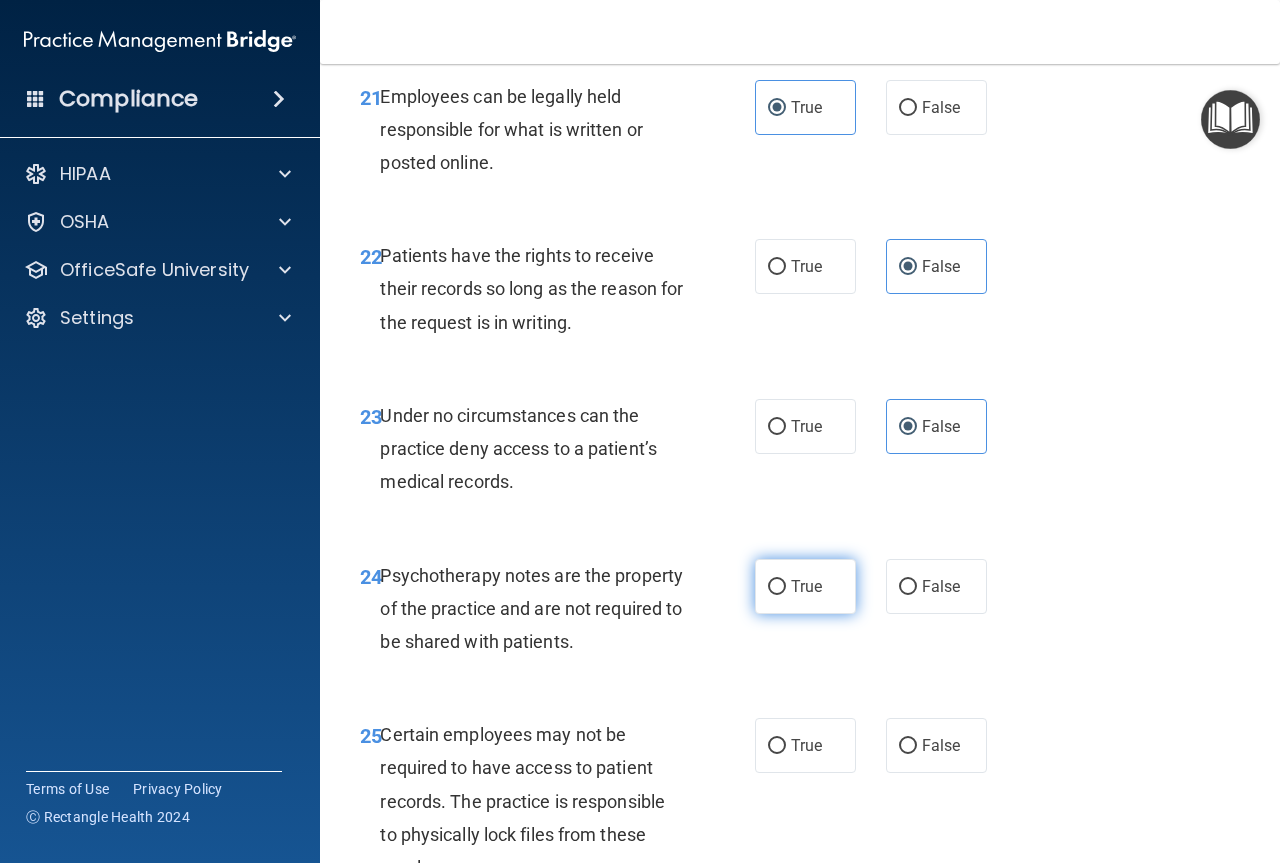 click on "True" at bounding box center (805, 586) 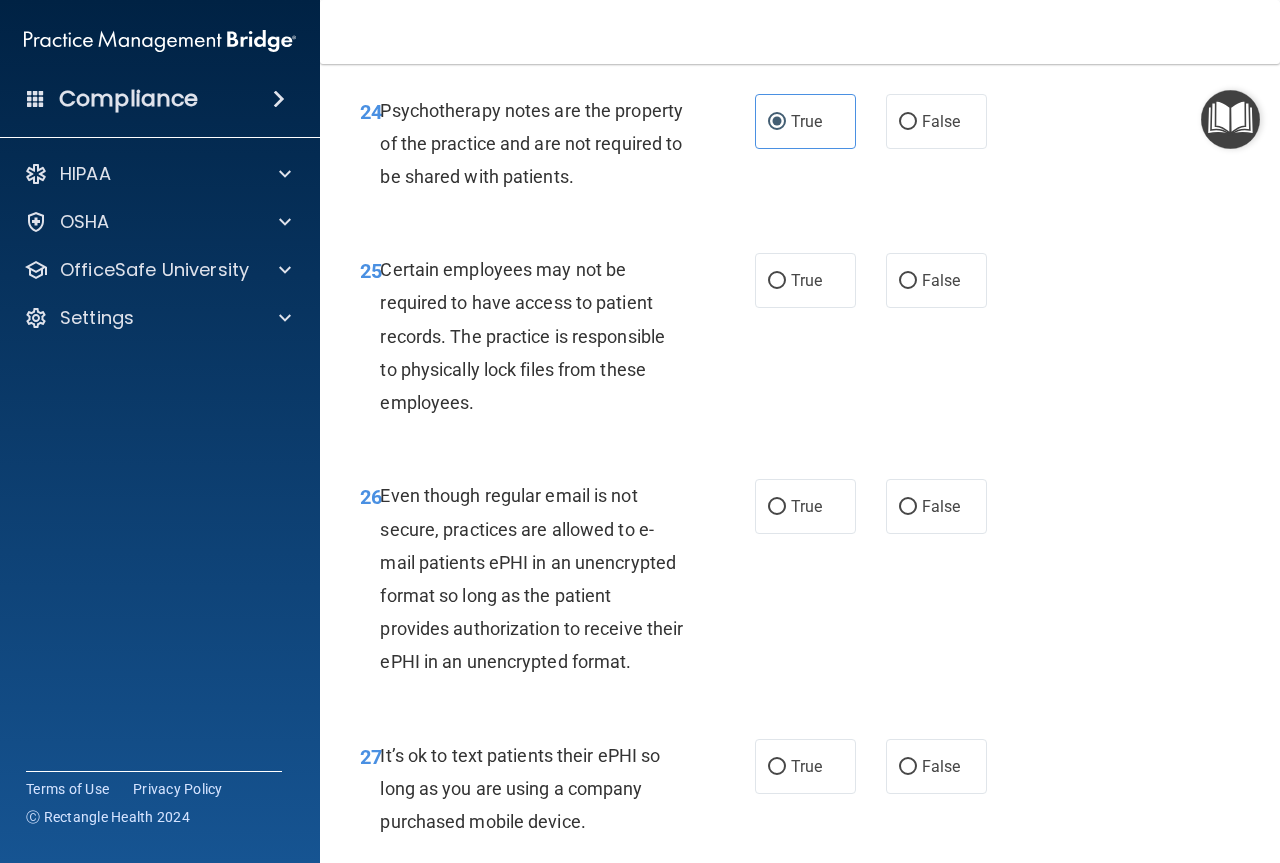 scroll, scrollTop: 5400, scrollLeft: 0, axis: vertical 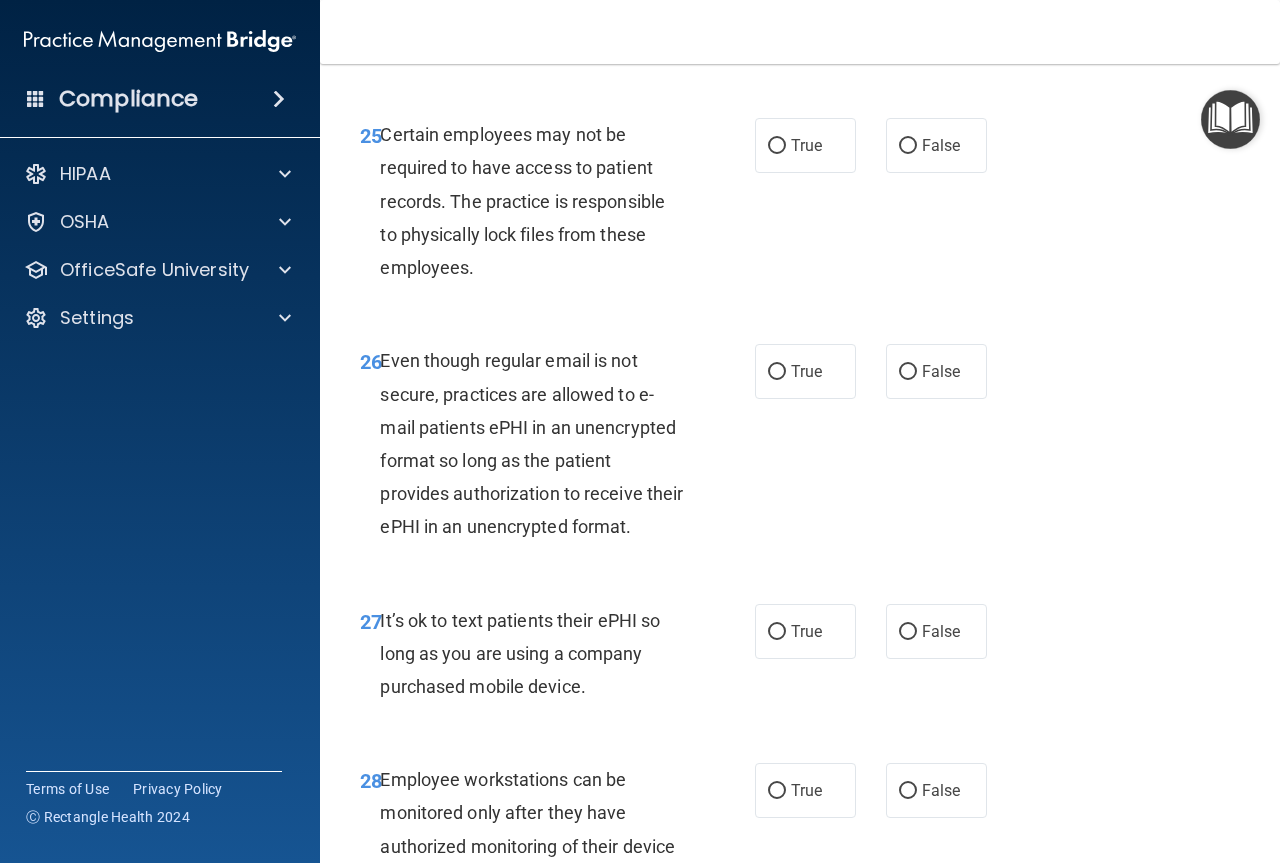 click on "True" at bounding box center [806, 145] 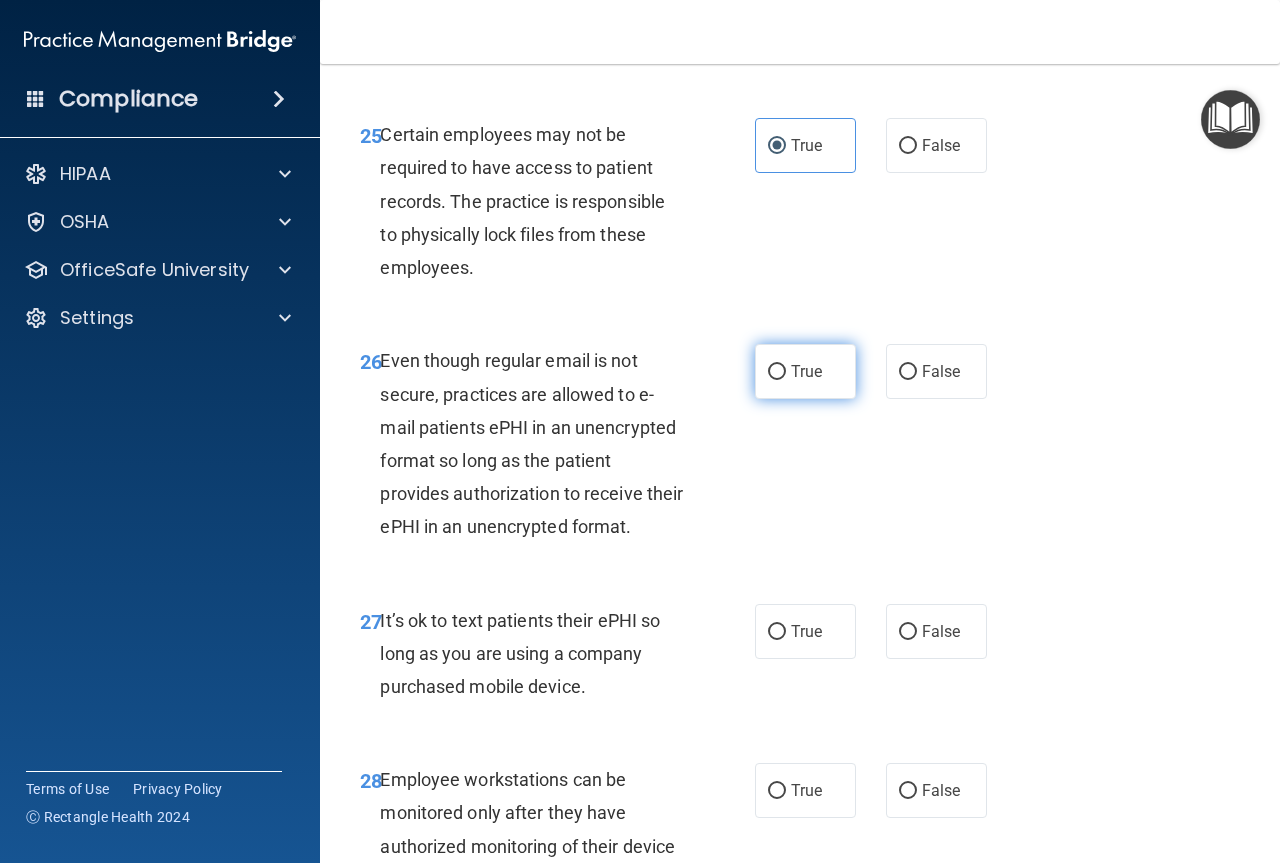 click on "True" at bounding box center (777, 372) 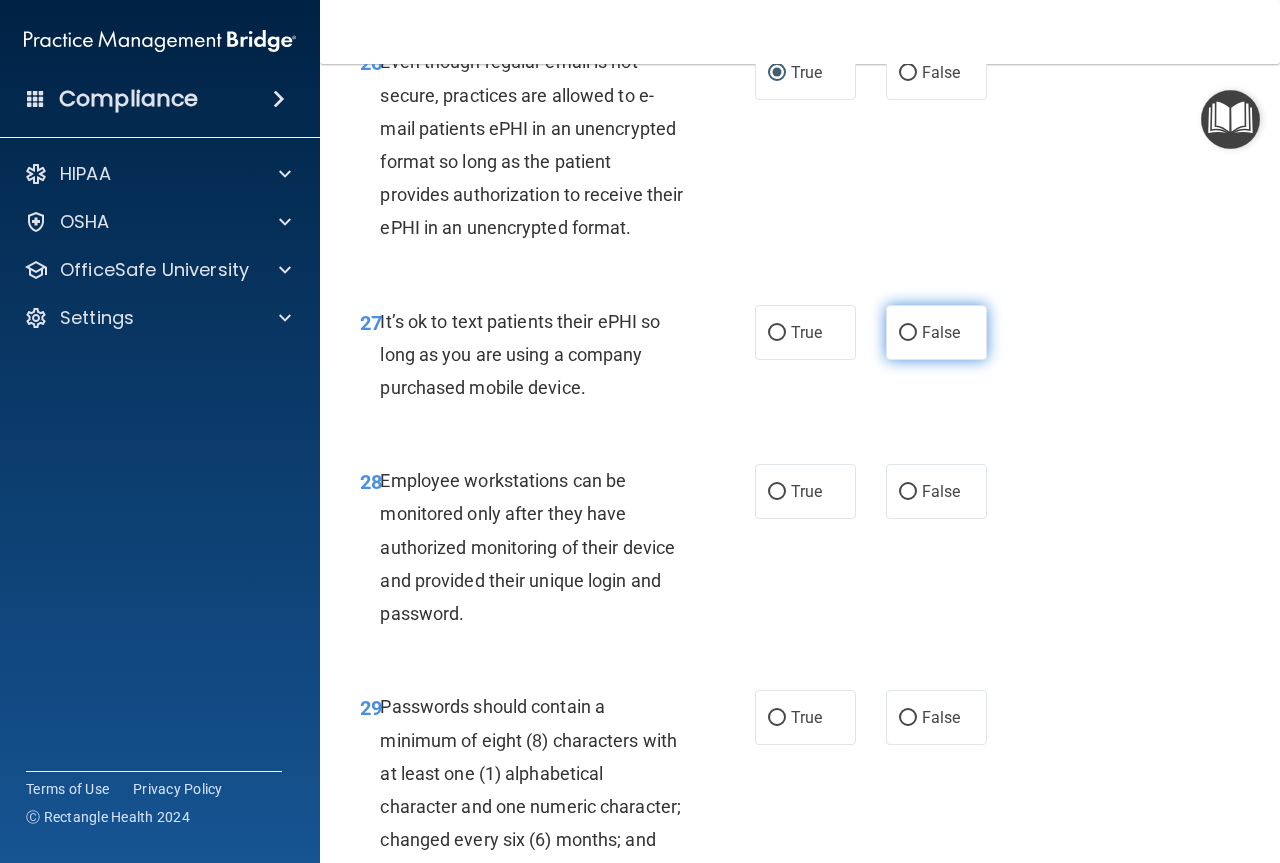 scroll, scrollTop: 5700, scrollLeft: 0, axis: vertical 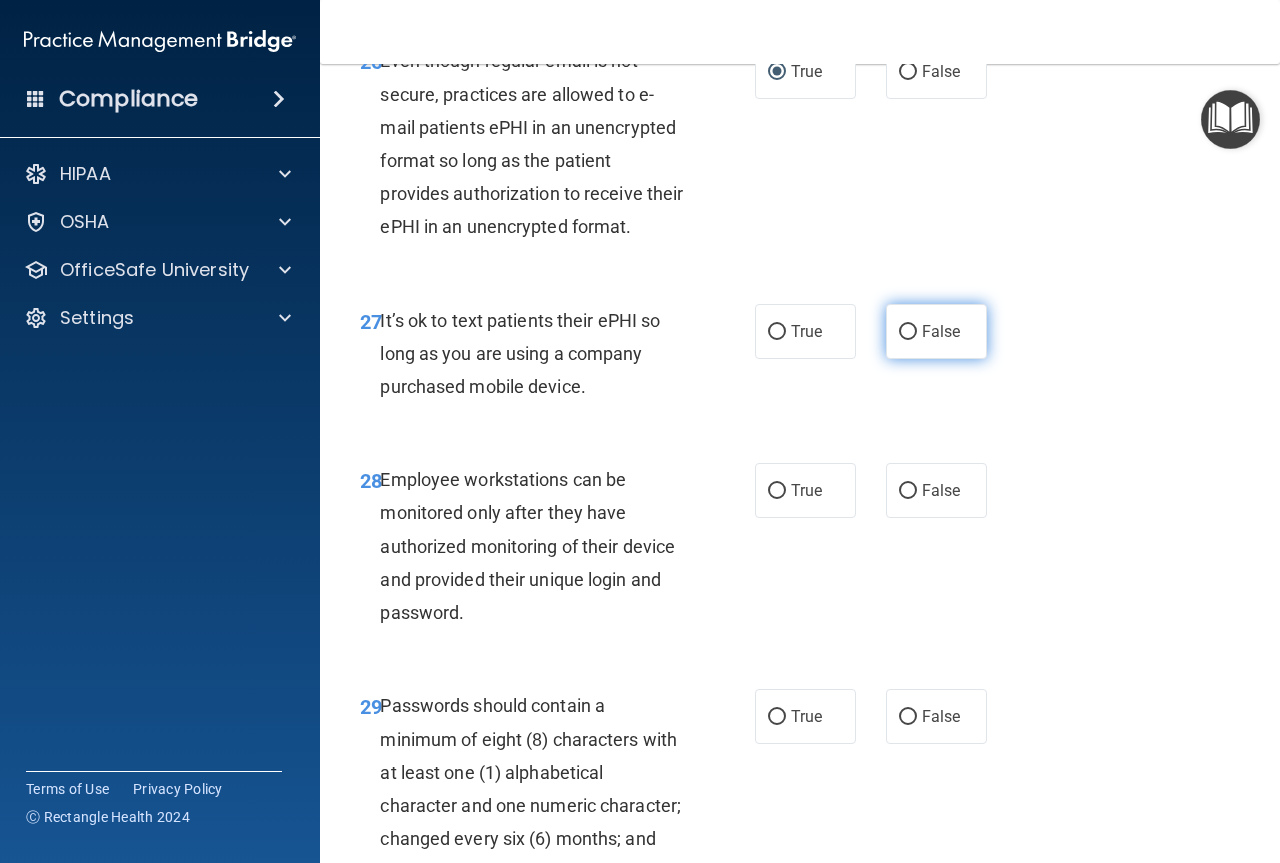click on "False" at bounding box center [941, 331] 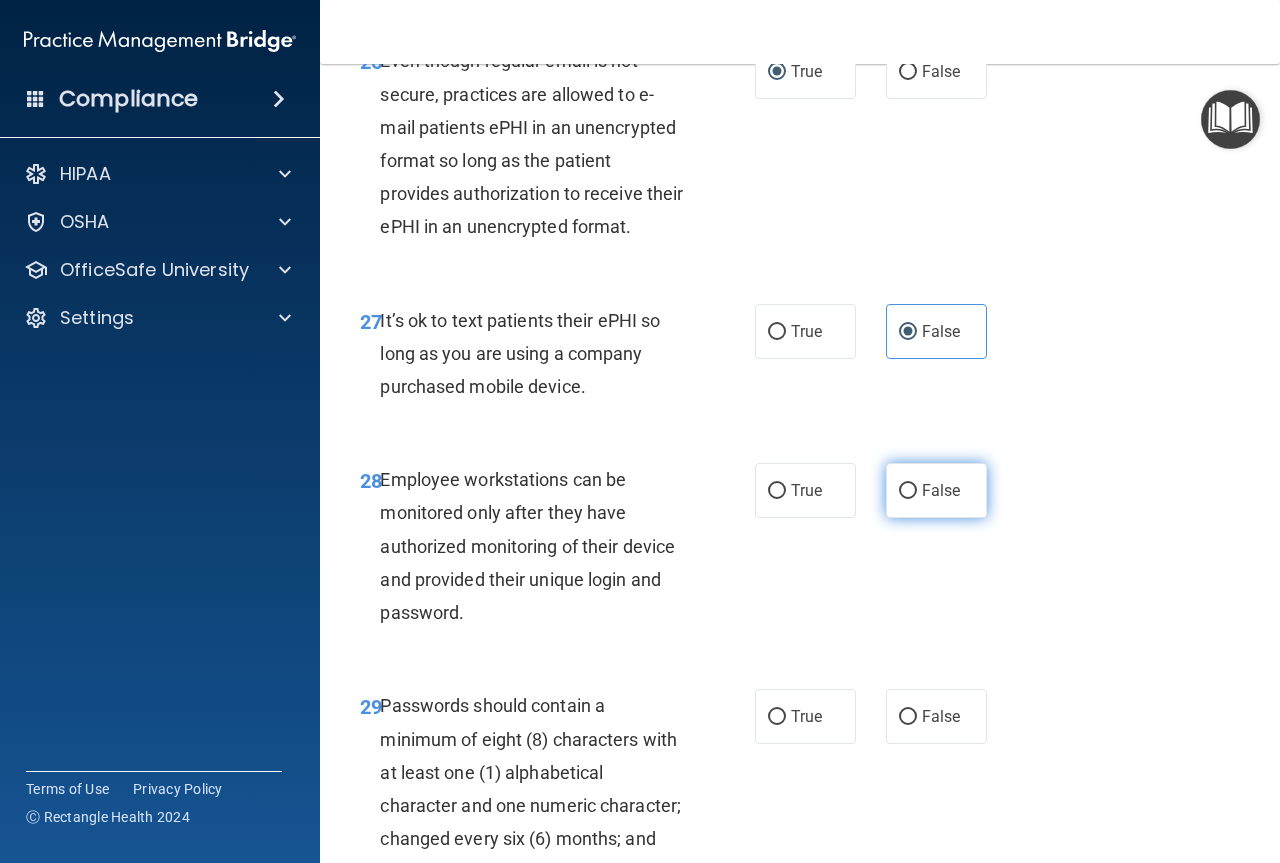 drag, startPoint x: 920, startPoint y: 617, endPoint x: 983, endPoint y: 561, distance: 84.29116 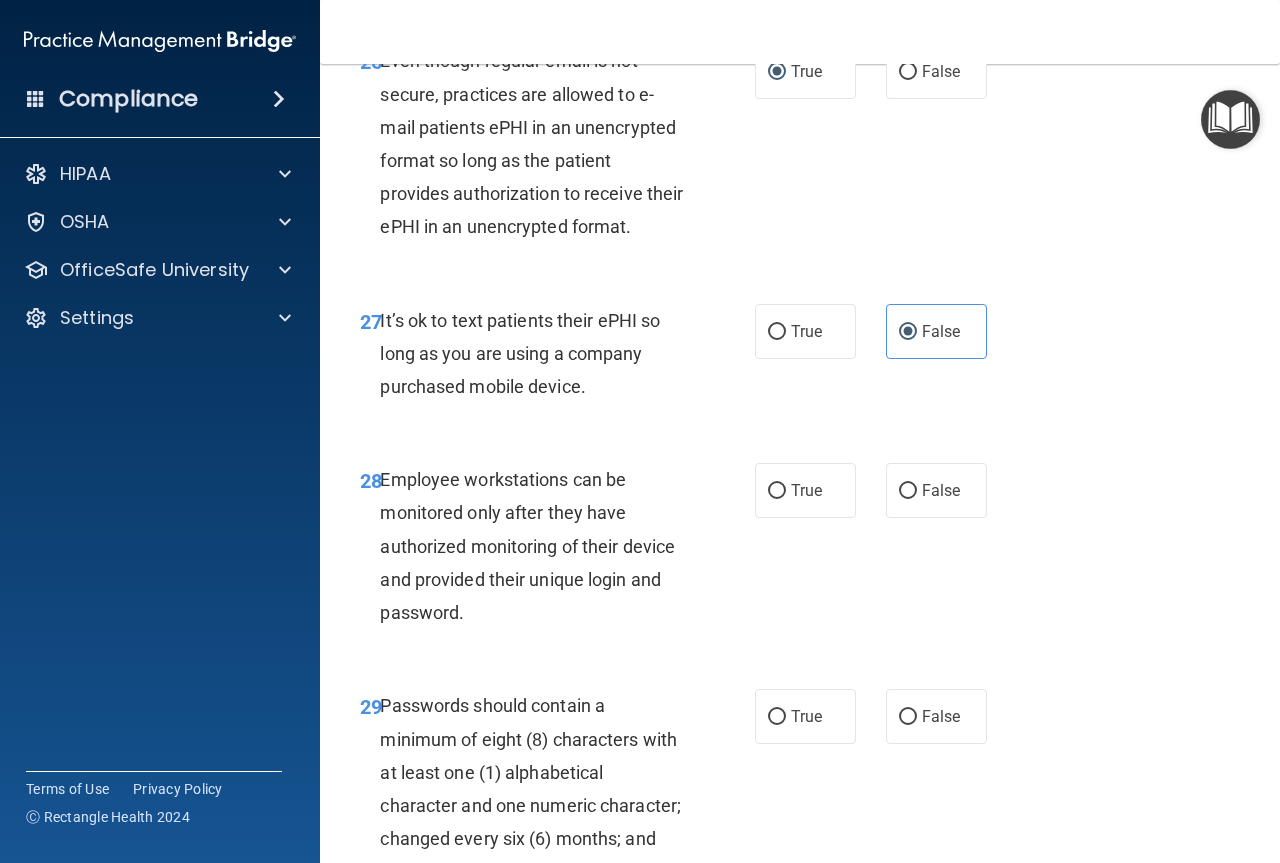 click on "False" at bounding box center [908, 491] 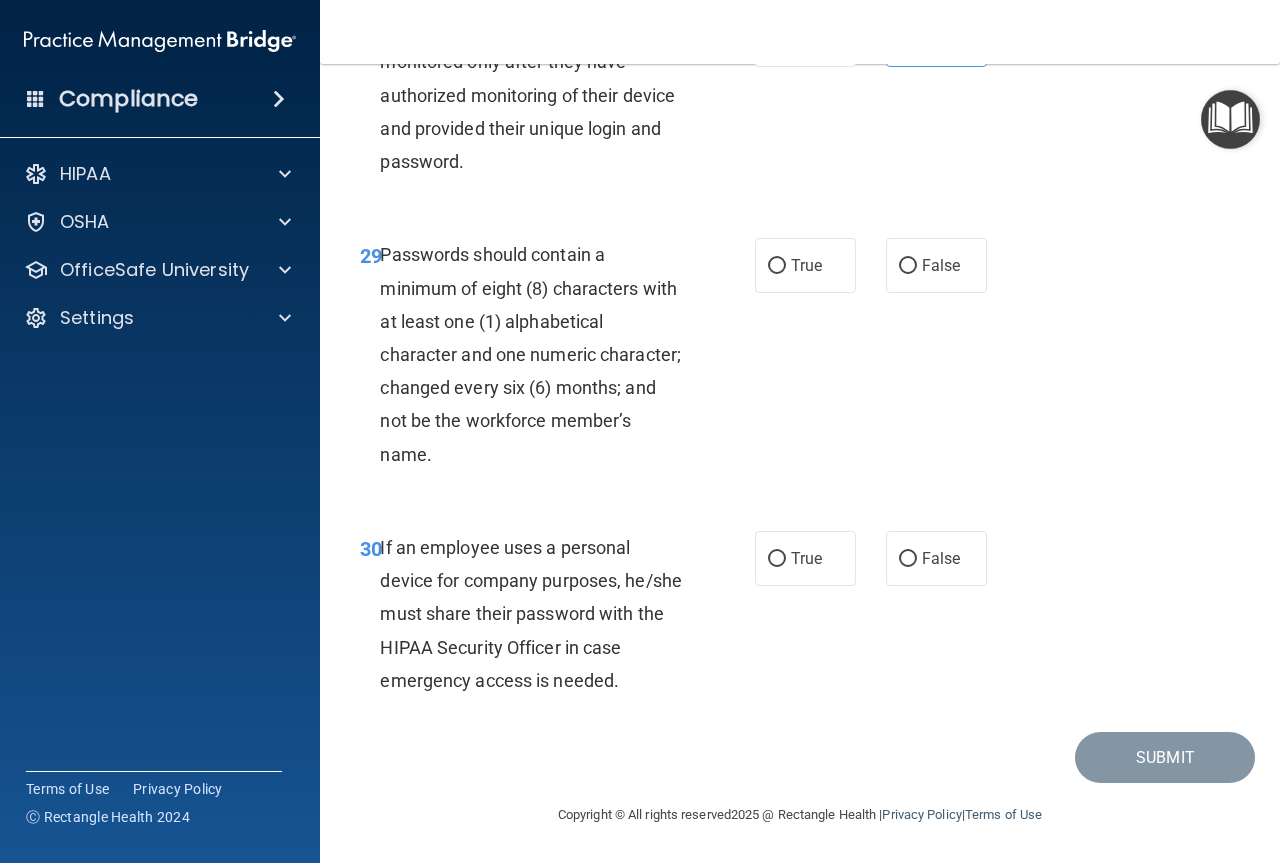 scroll, scrollTop: 6283, scrollLeft: 0, axis: vertical 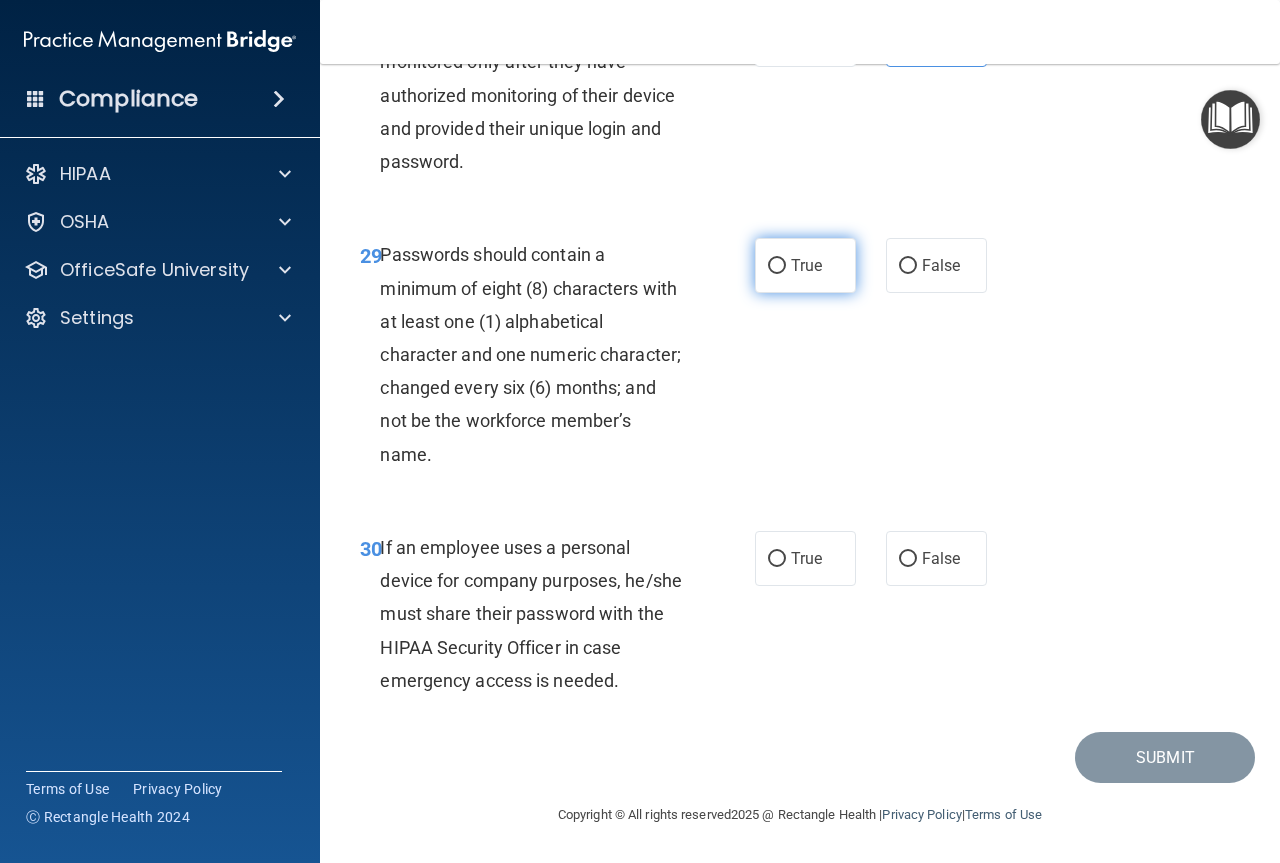 click on "True" at bounding box center (777, 266) 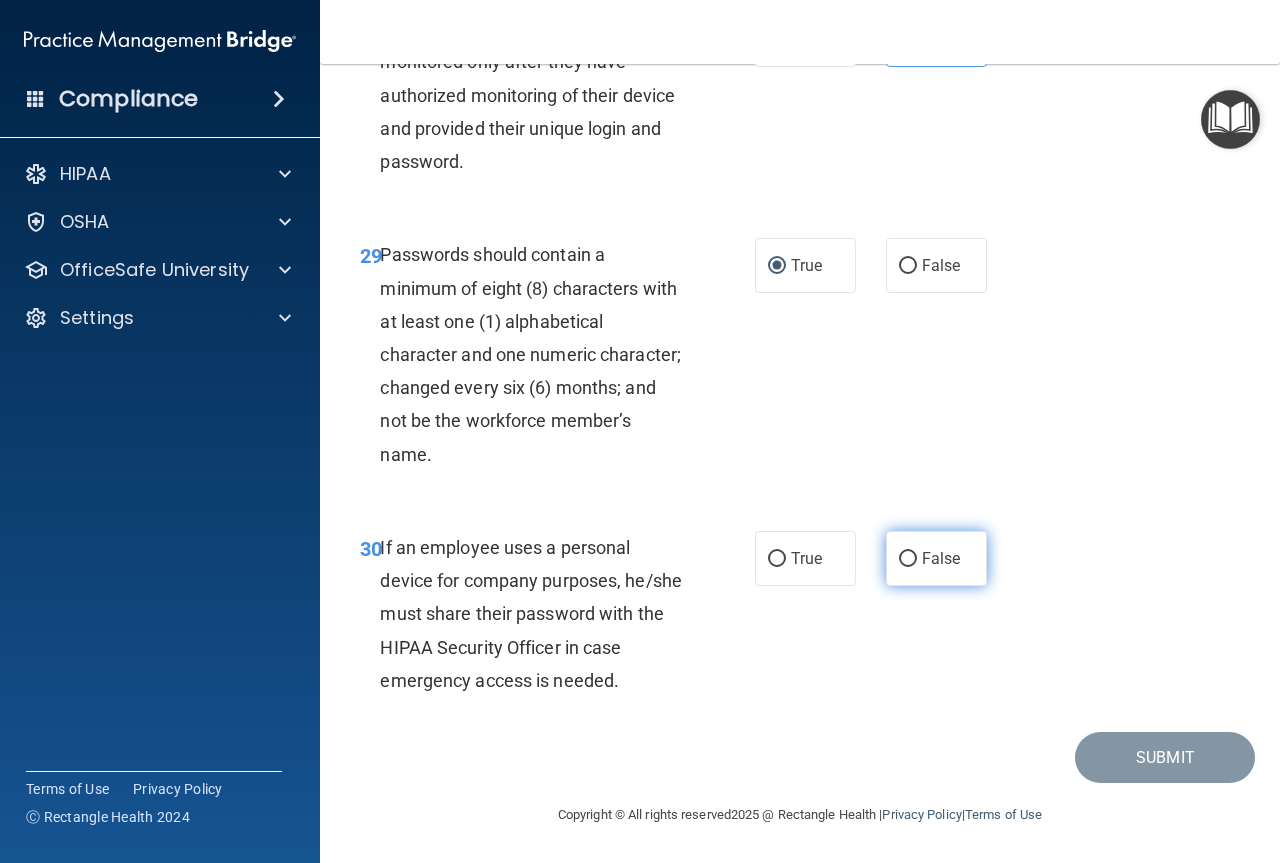 click on "False" at bounding box center (908, 559) 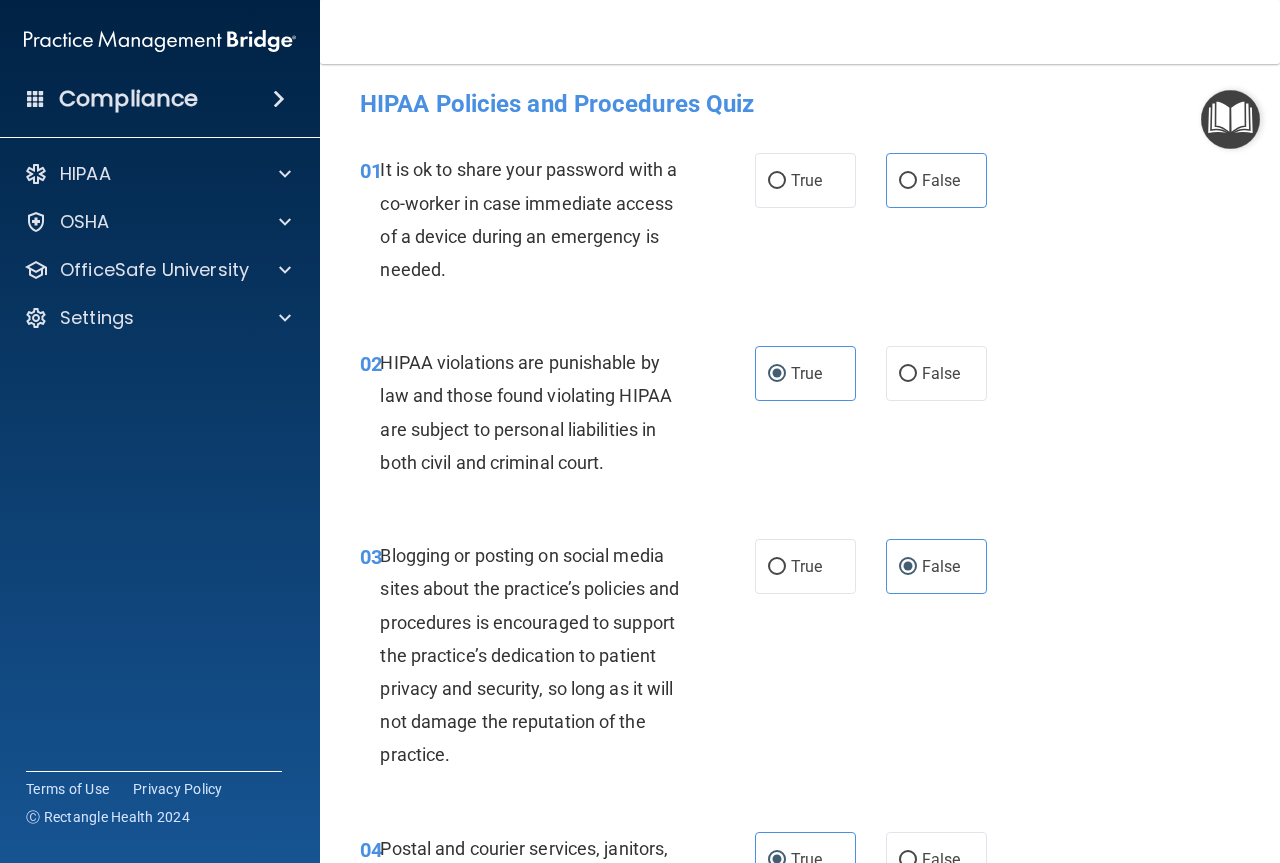 scroll, scrollTop: 0, scrollLeft: 0, axis: both 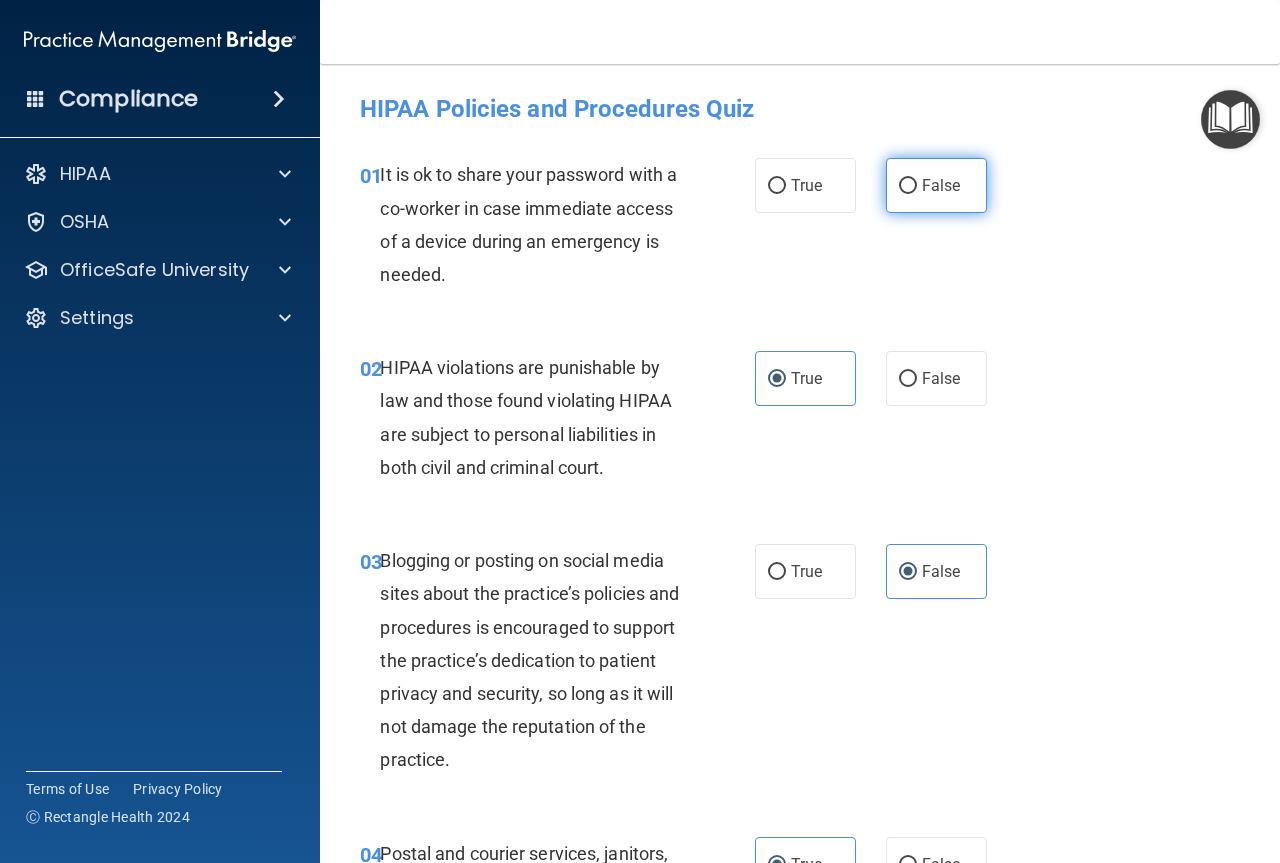 click on "False" at bounding box center (936, 185) 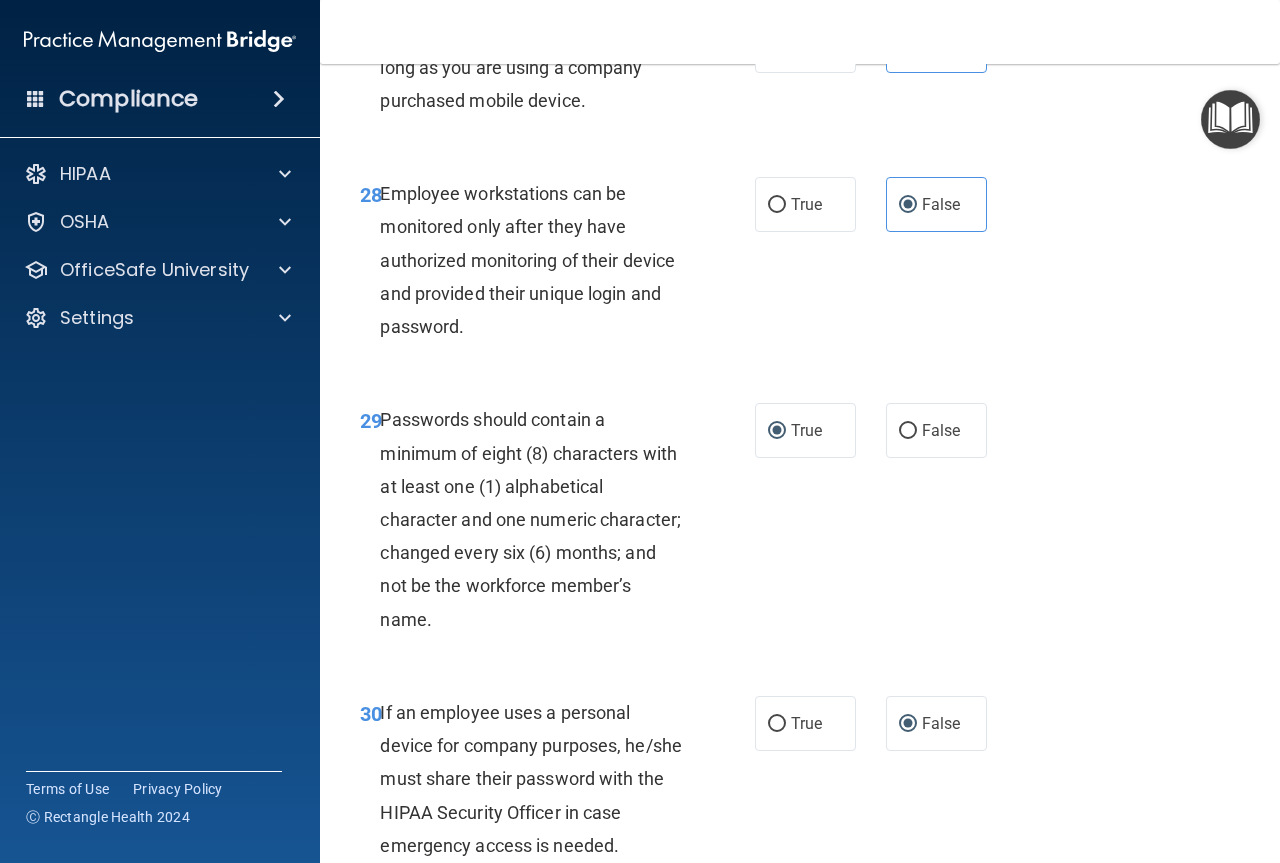 scroll, scrollTop: 6283, scrollLeft: 0, axis: vertical 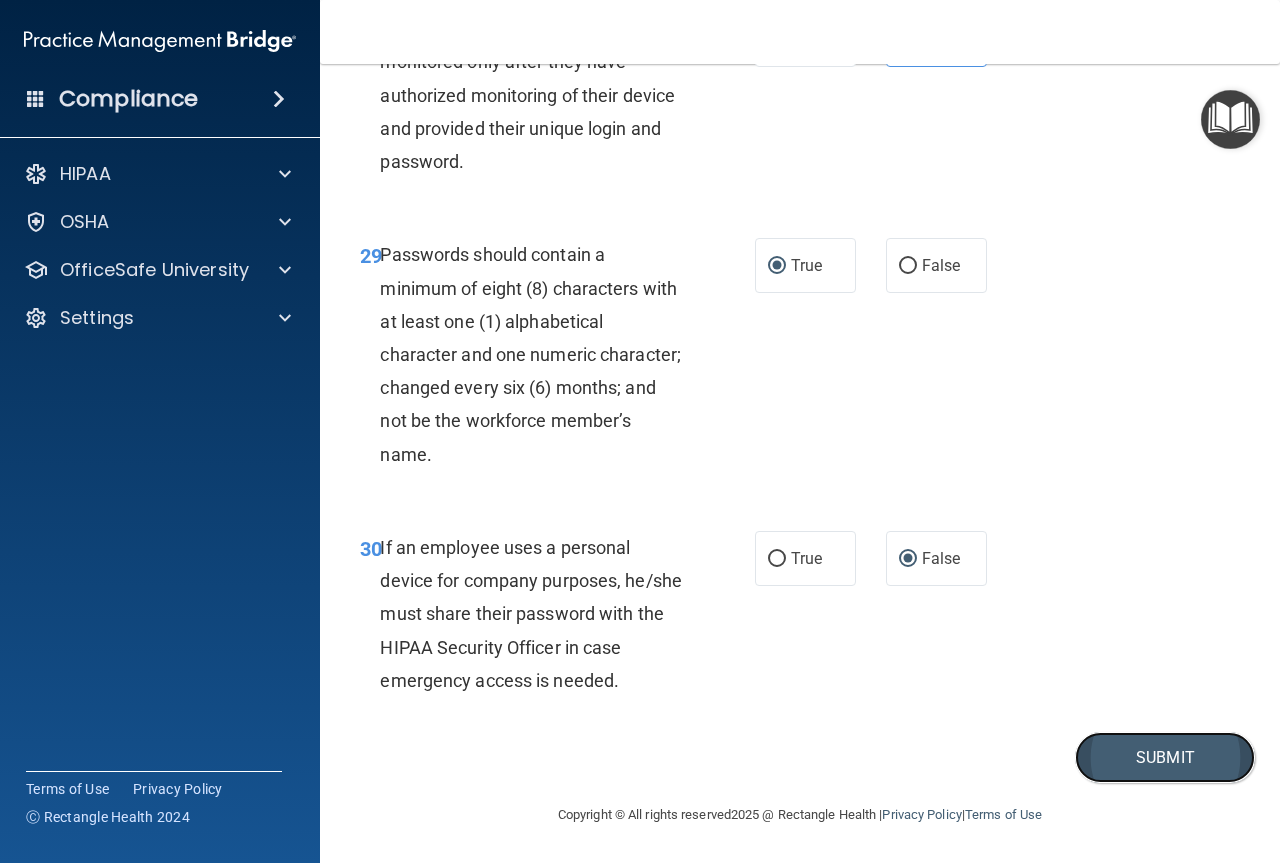 click on "Submit" at bounding box center (1165, 757) 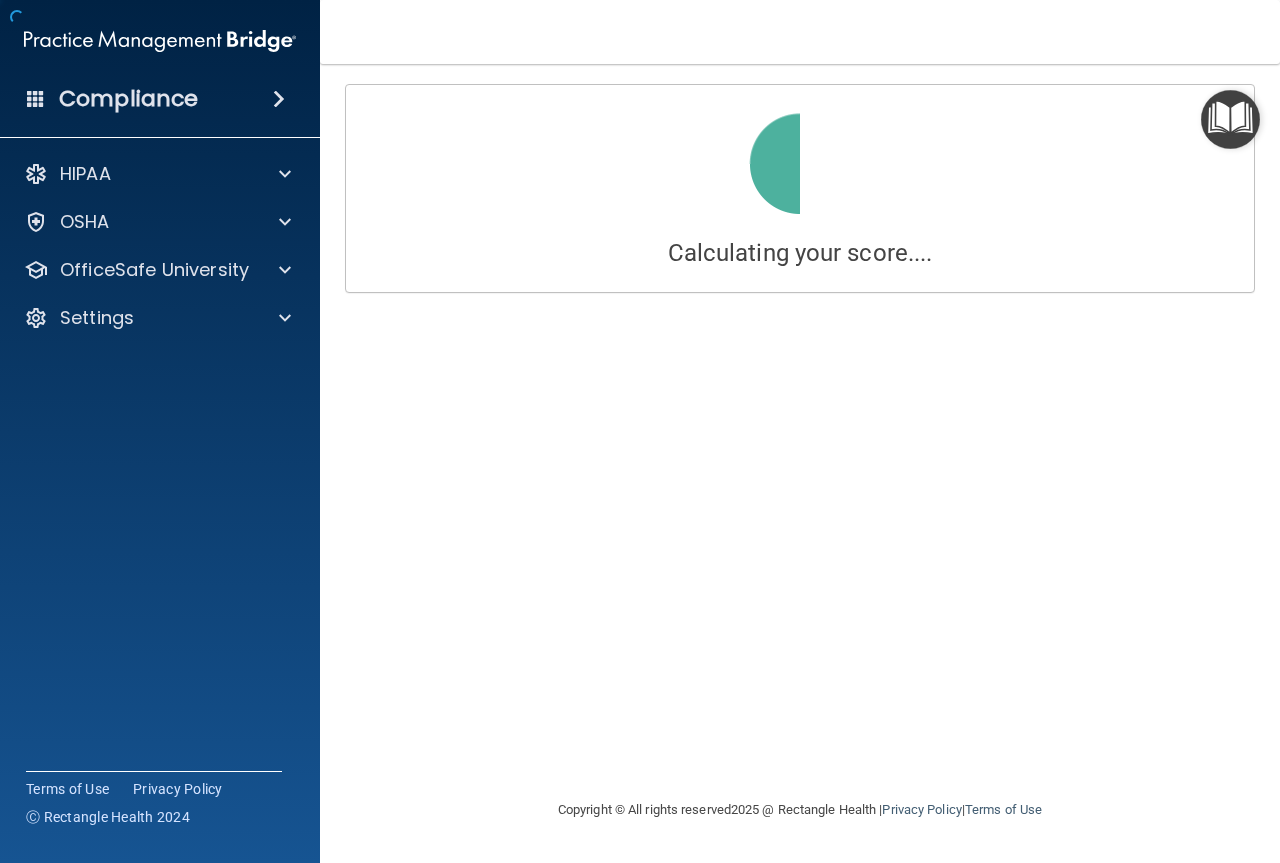 scroll, scrollTop: 0, scrollLeft: 0, axis: both 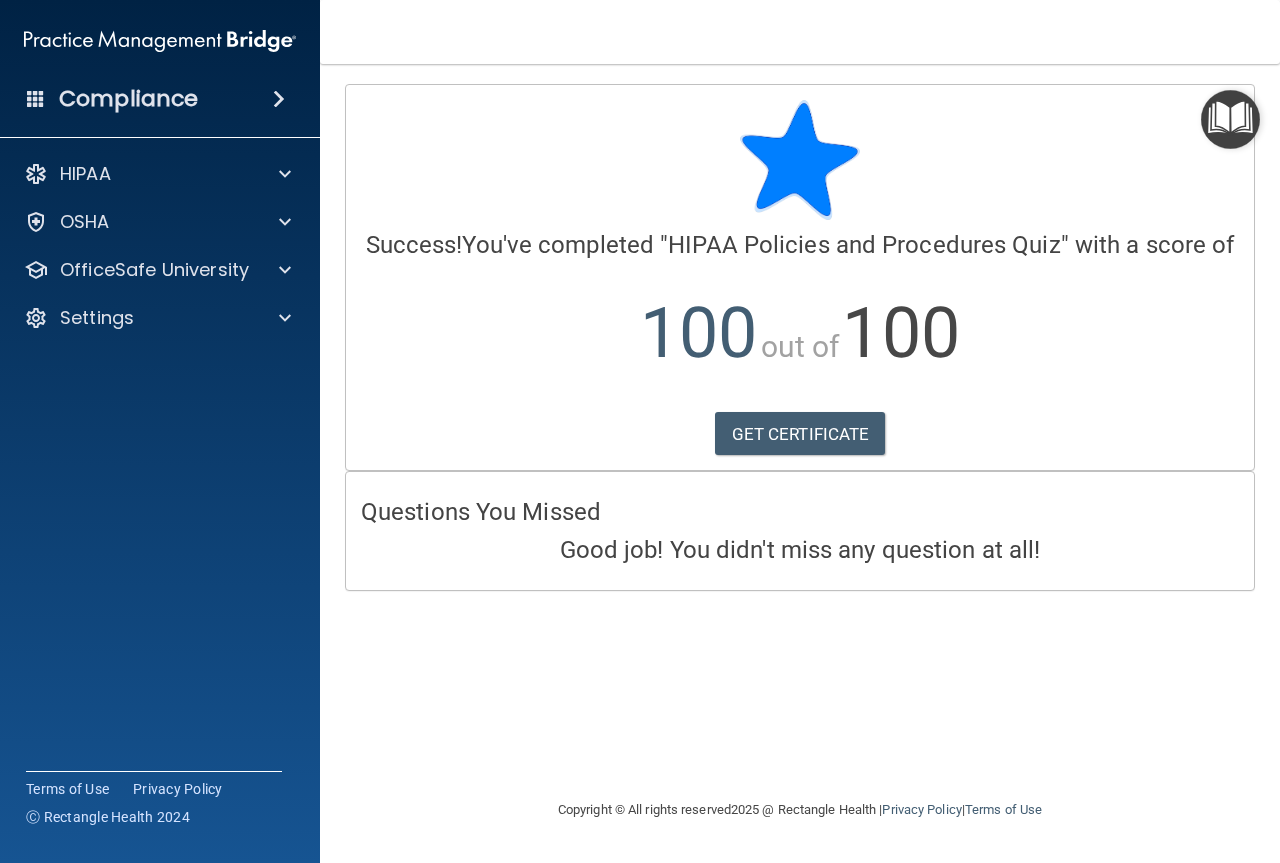 click on "HIPAA
Documents and Policies                 Report an Incident               Business Associates               Emergency Planning               Resources                 HIPAA Risk Assessment
[GEOGRAPHIC_DATA]
Documents               Safety Data Sheets               Self-Assessment                Injury and Illness Report                Resources
PCI
PCI Compliance                Merchant Savings Calculator
[GEOGRAPHIC_DATA]
HIPAA Training                   OSHA Training                   Continuing Education
Settings
My Account               My Users               Services                 Sign Out" at bounding box center [160, 375] 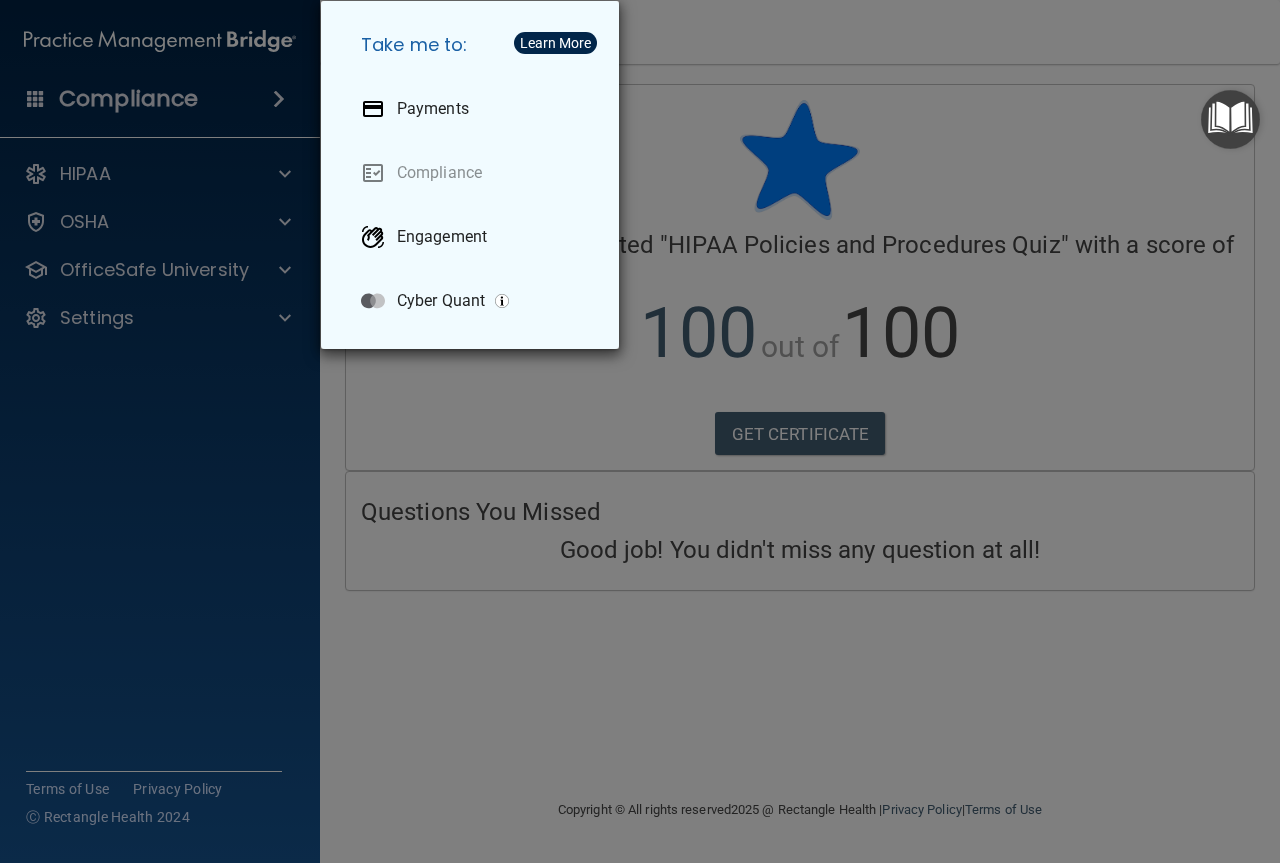 click on "Take me to:             Payments                   Compliance                     Engagement                     Cyber Quant" at bounding box center (640, 431) 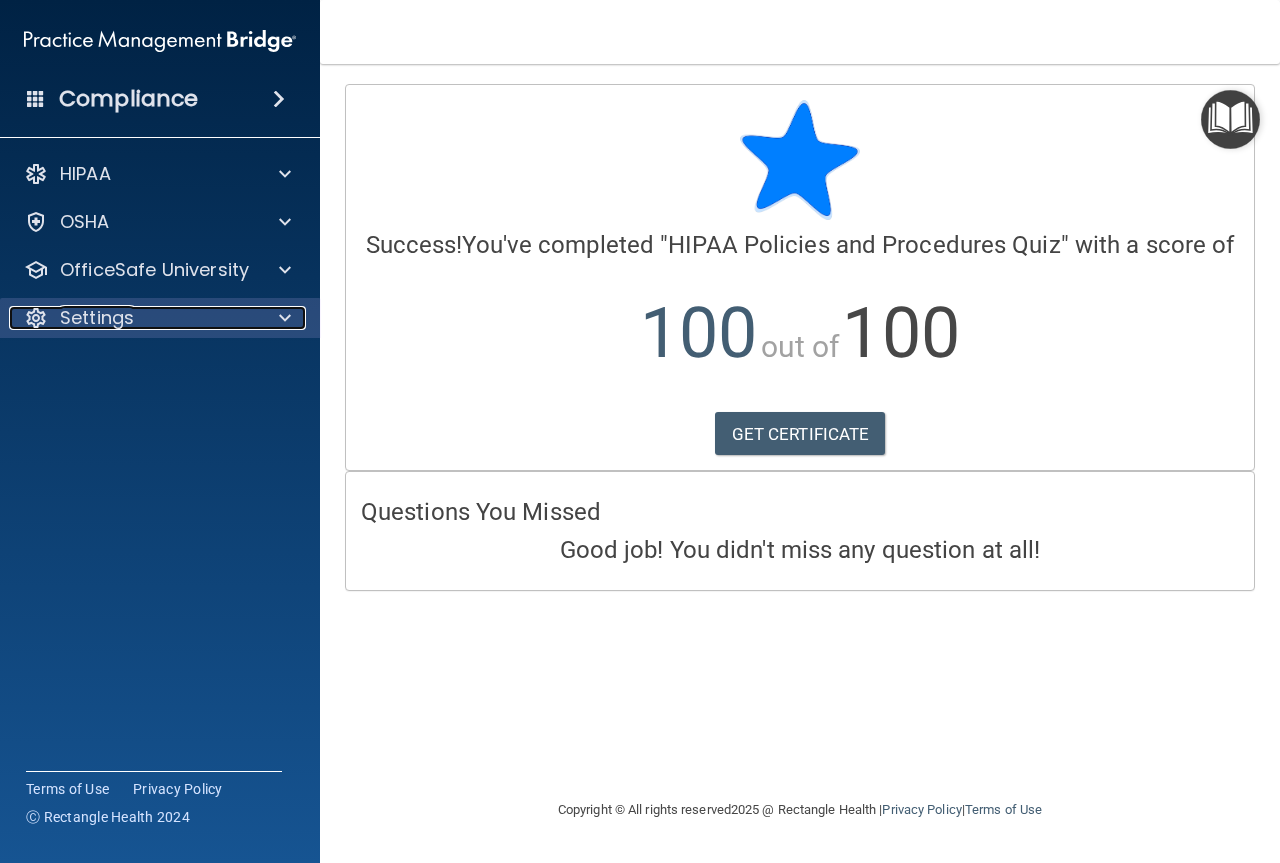 click at bounding box center [282, 318] 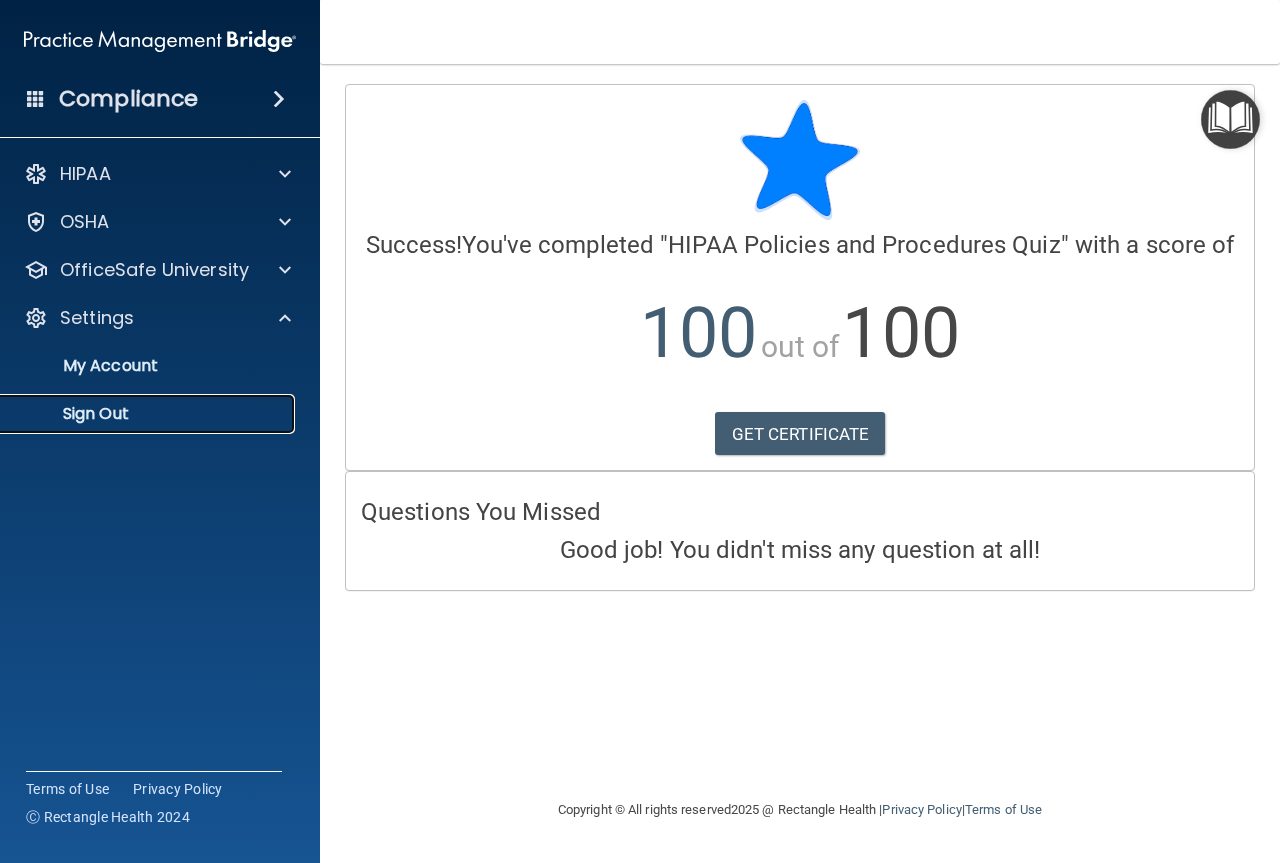 click on "Sign Out" at bounding box center (149, 414) 